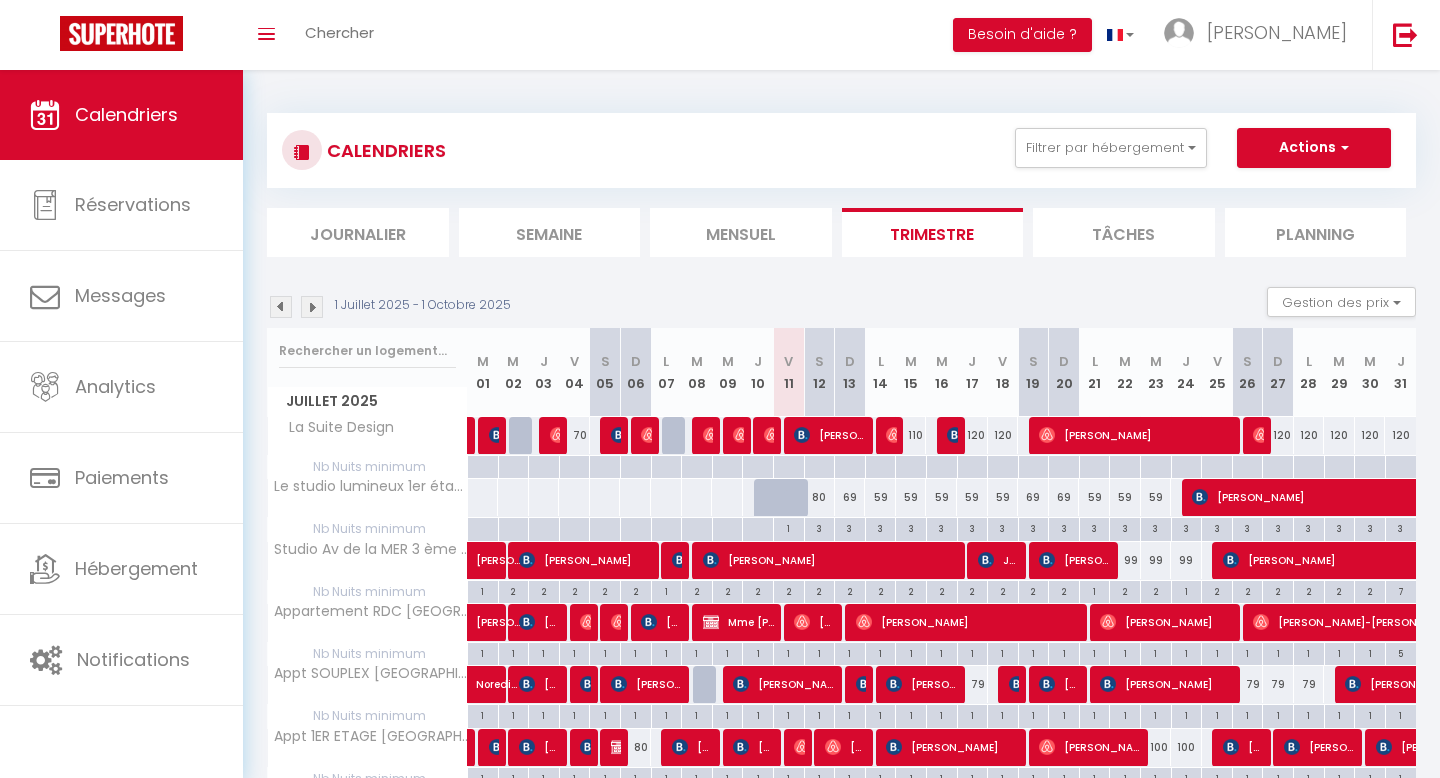 scroll, scrollTop: 0, scrollLeft: 0, axis: both 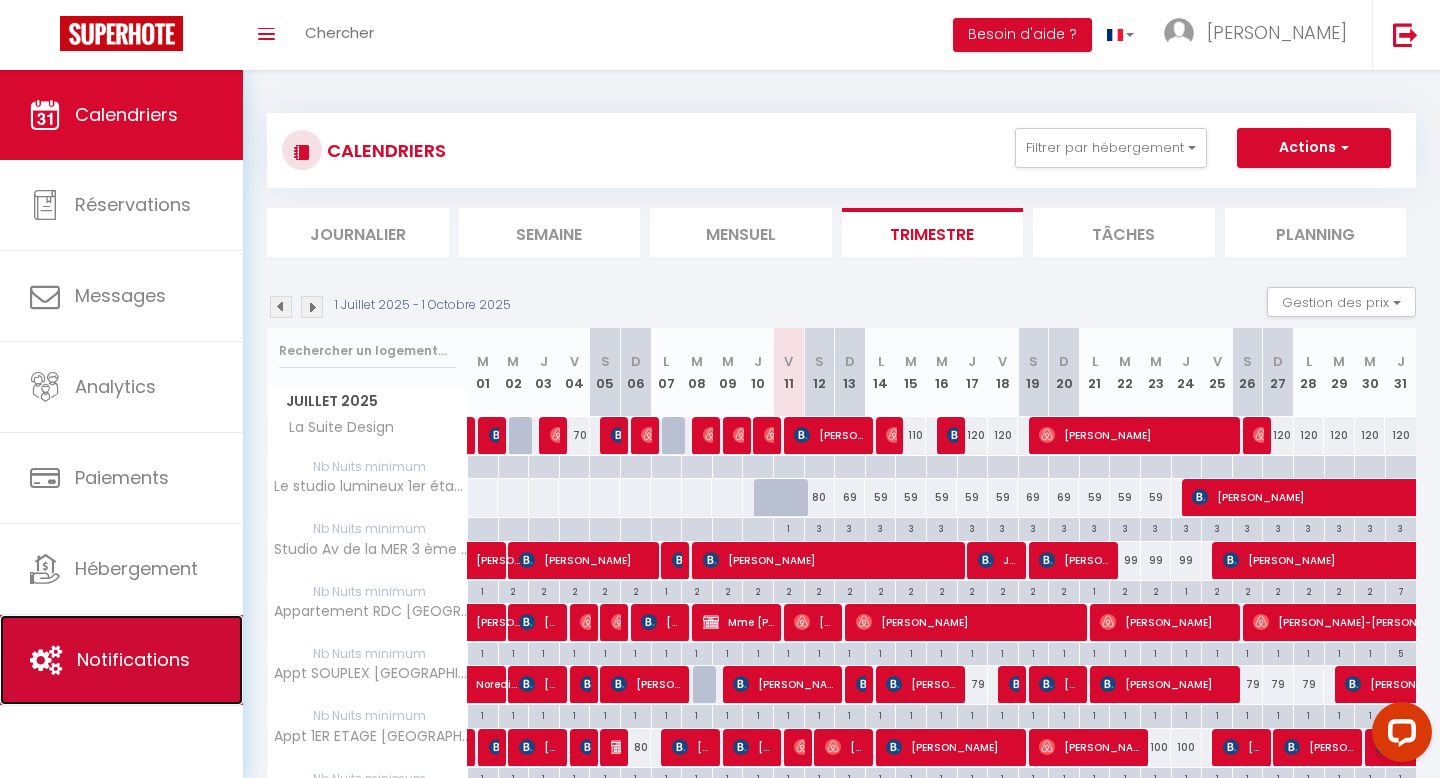click on "Notifications" at bounding box center [121, 660] 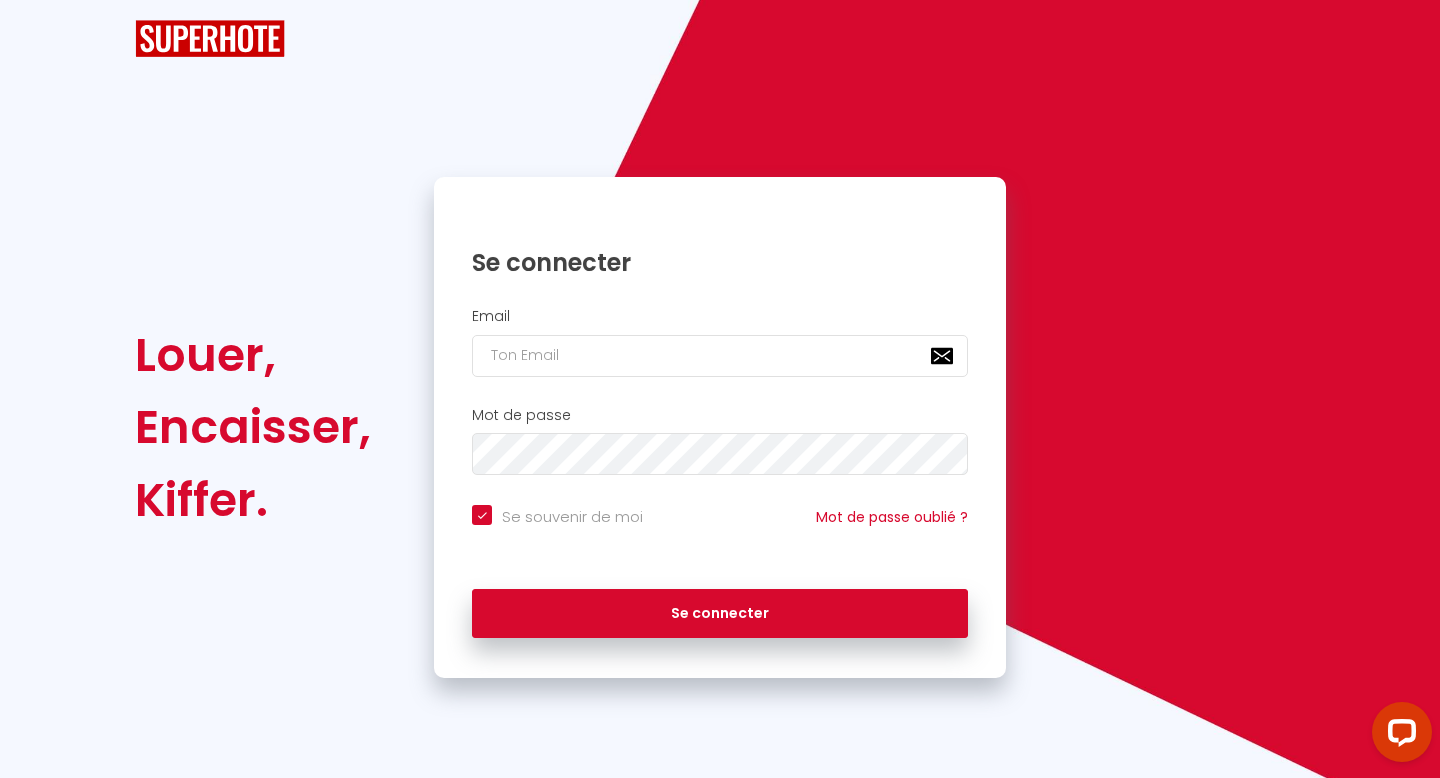 checkbox on "true" 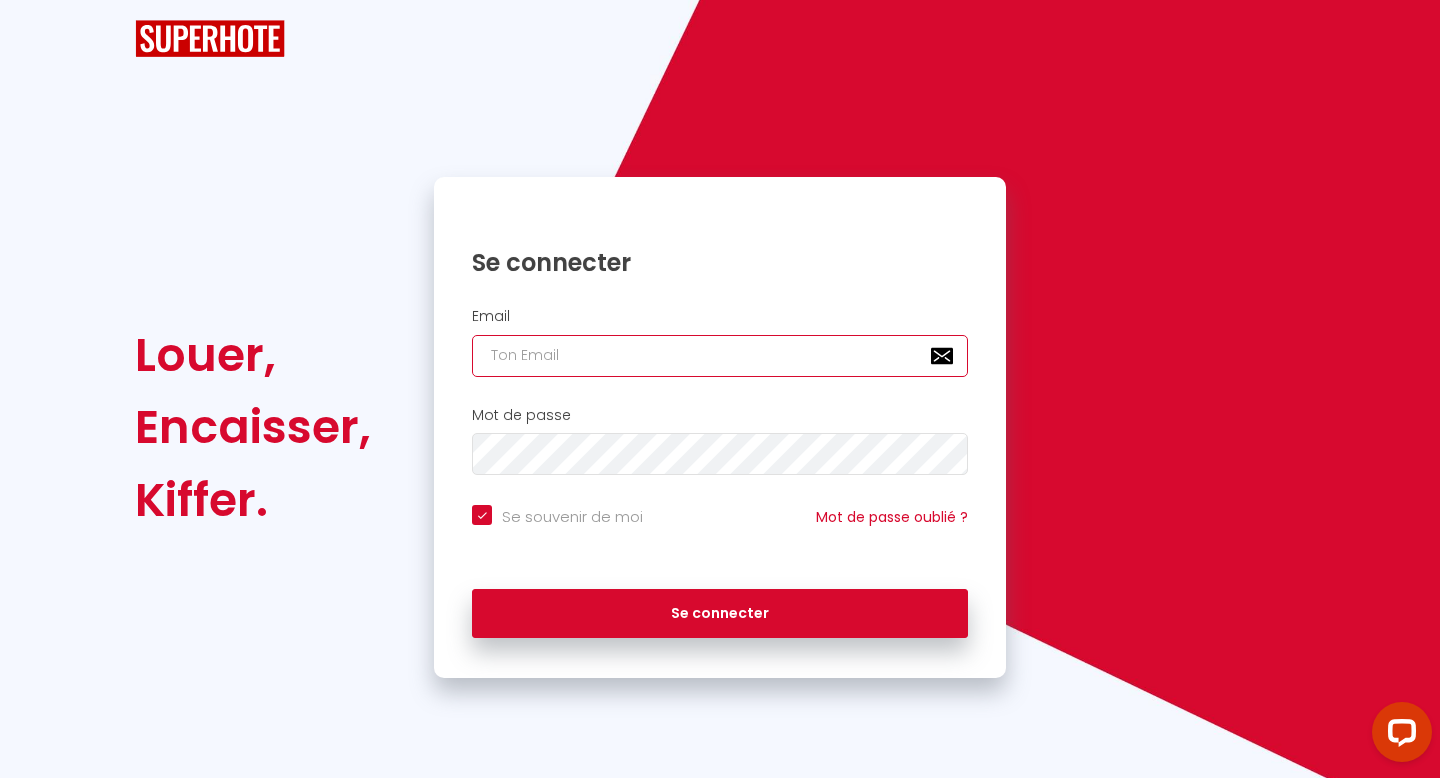 type on "[EMAIL_ADDRESS][DOMAIN_NAME]" 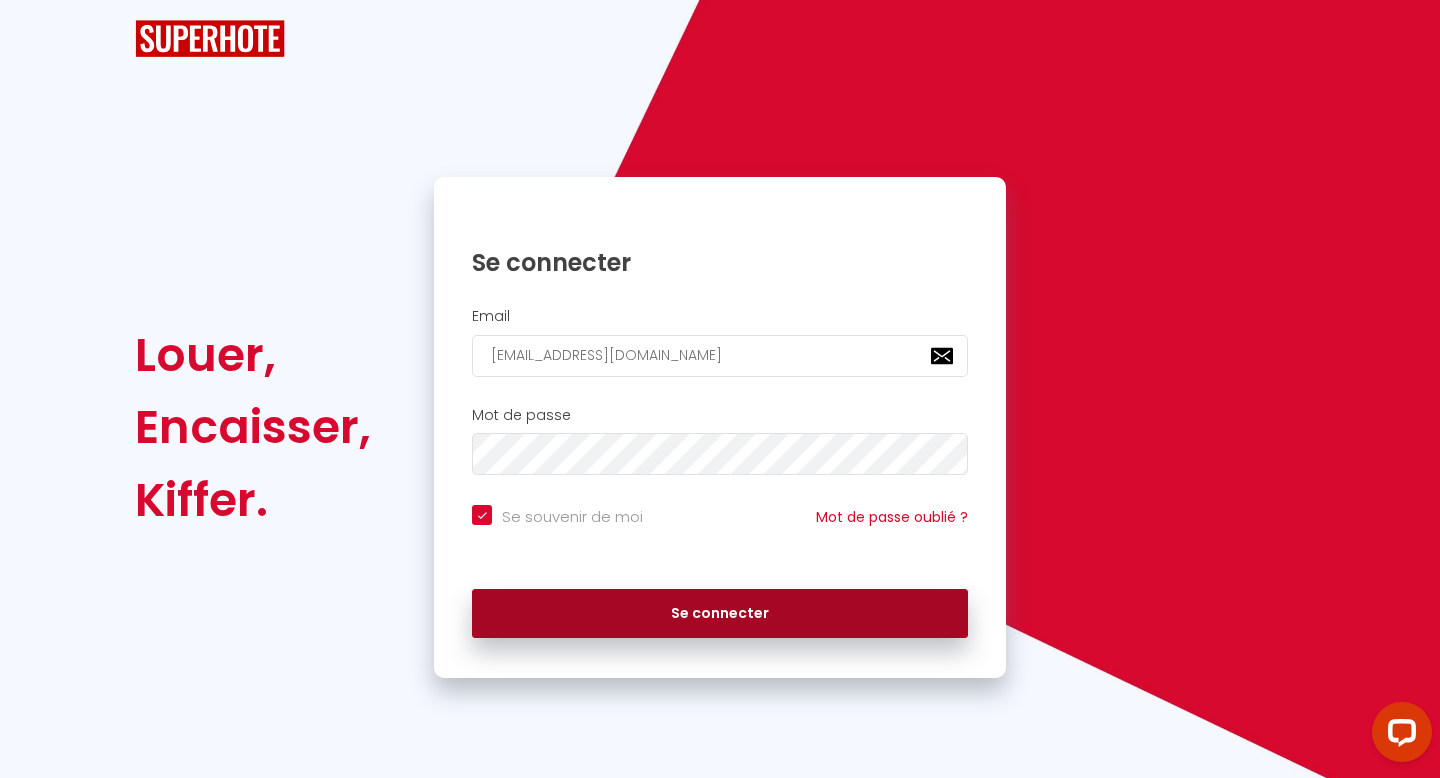 click on "Se connecter" at bounding box center (720, 614) 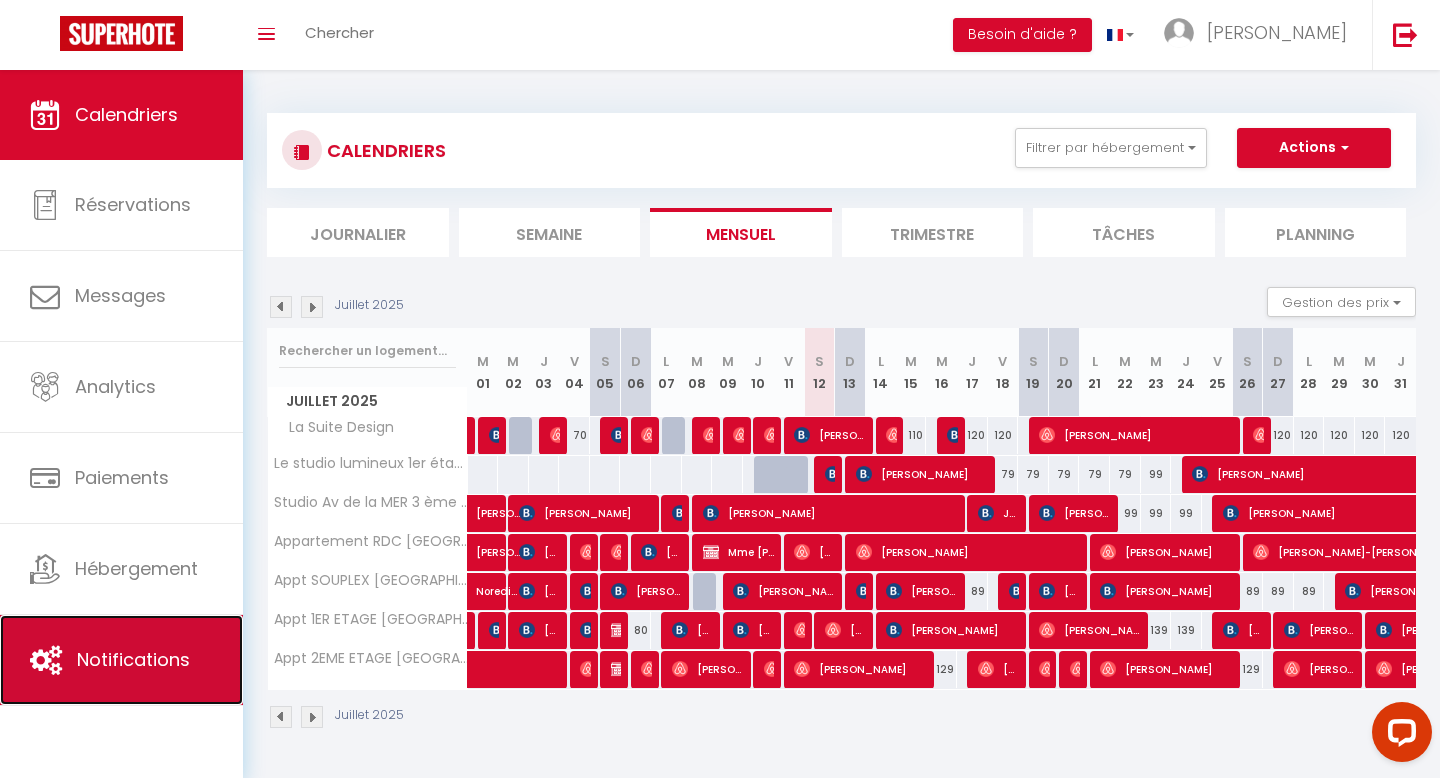 click on "Notifications" at bounding box center (133, 659) 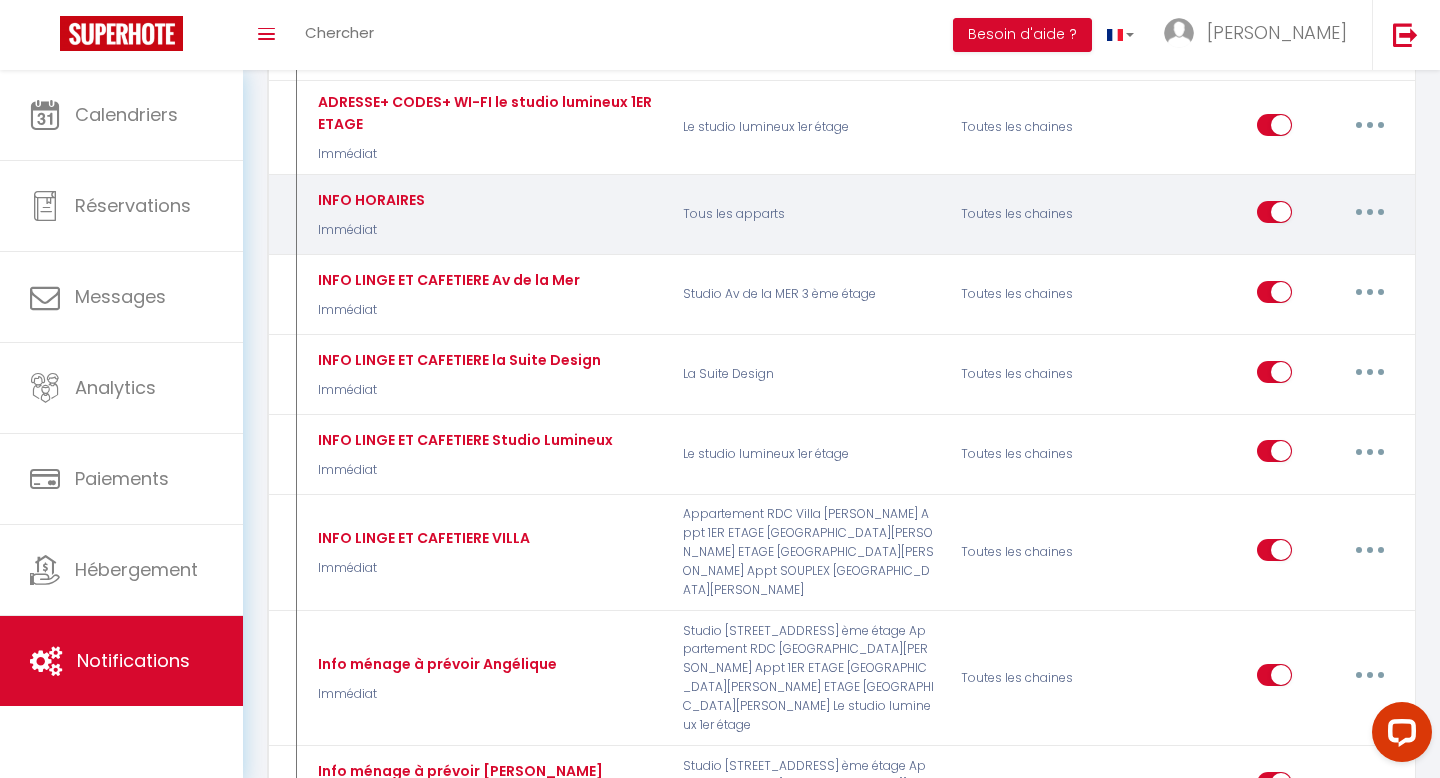 scroll, scrollTop: 920, scrollLeft: 0, axis: vertical 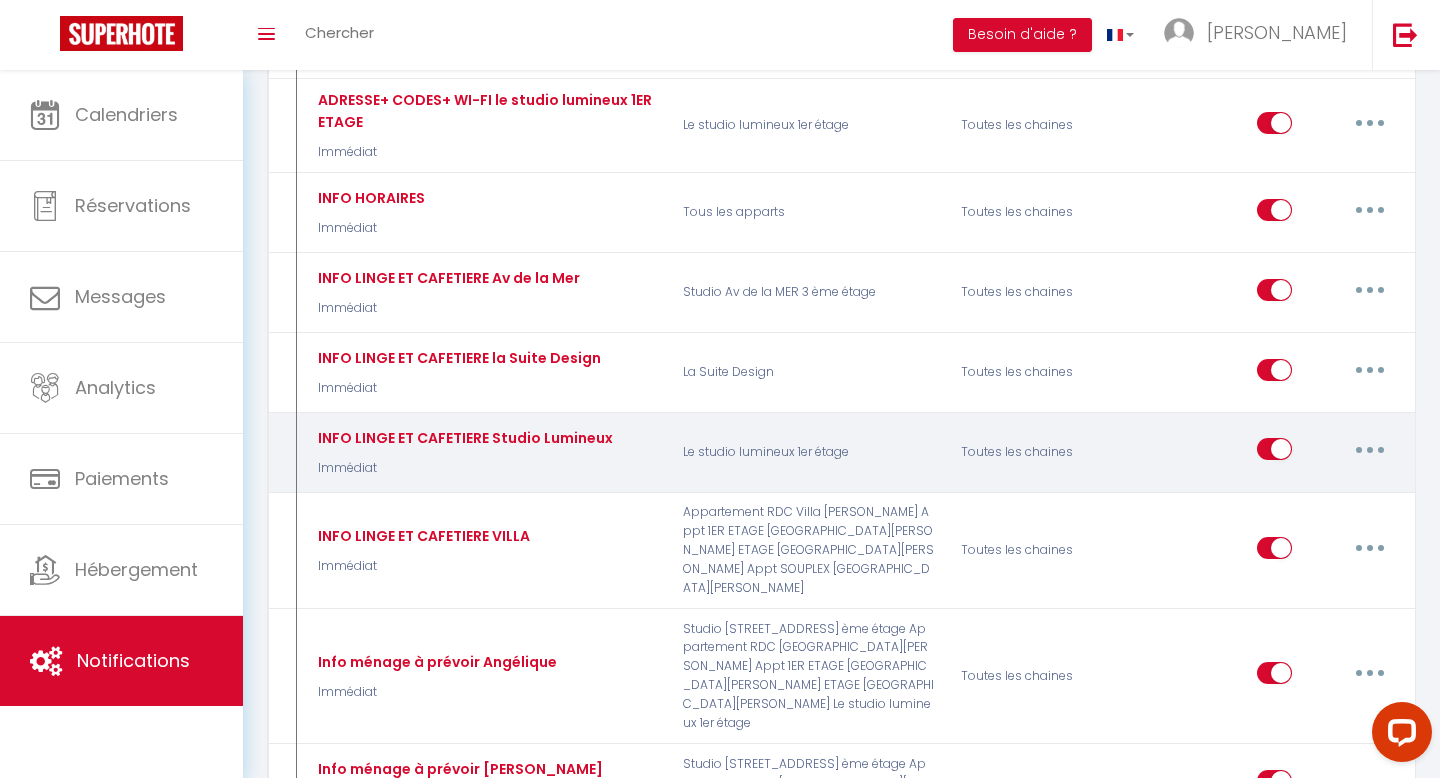 click at bounding box center [1370, 450] 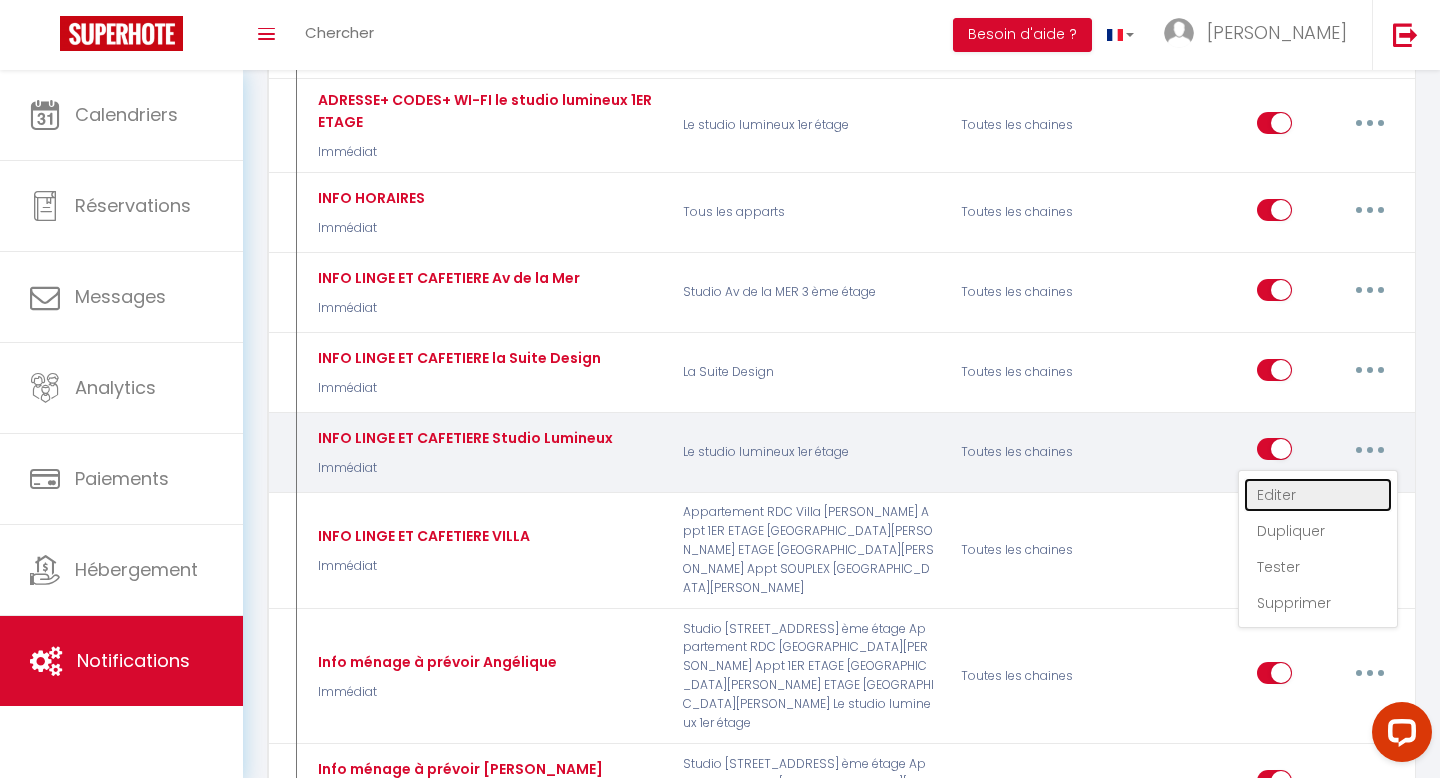 click on "Editer" at bounding box center (1318, 495) 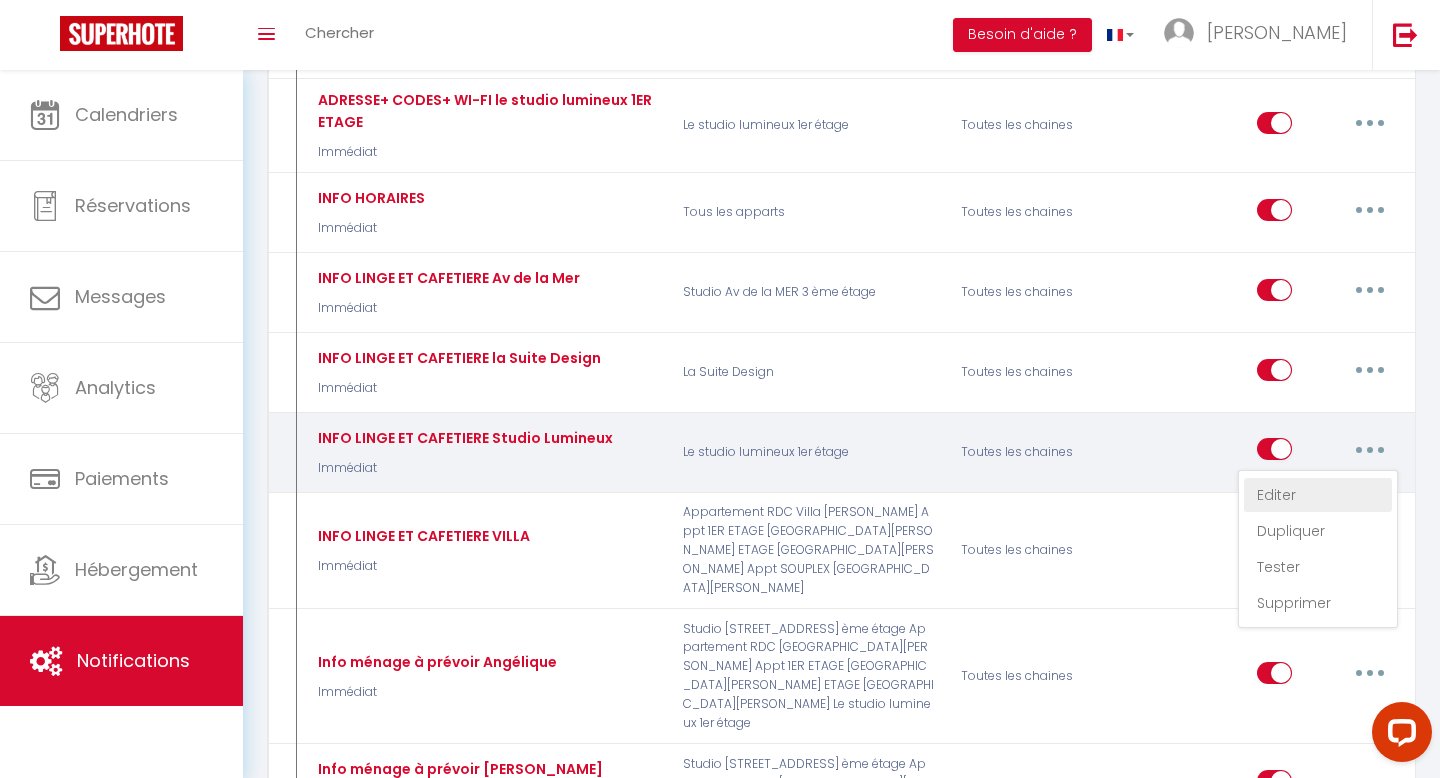 type on "INFO LINGE ET CAFETIERE Studio Lumineux" 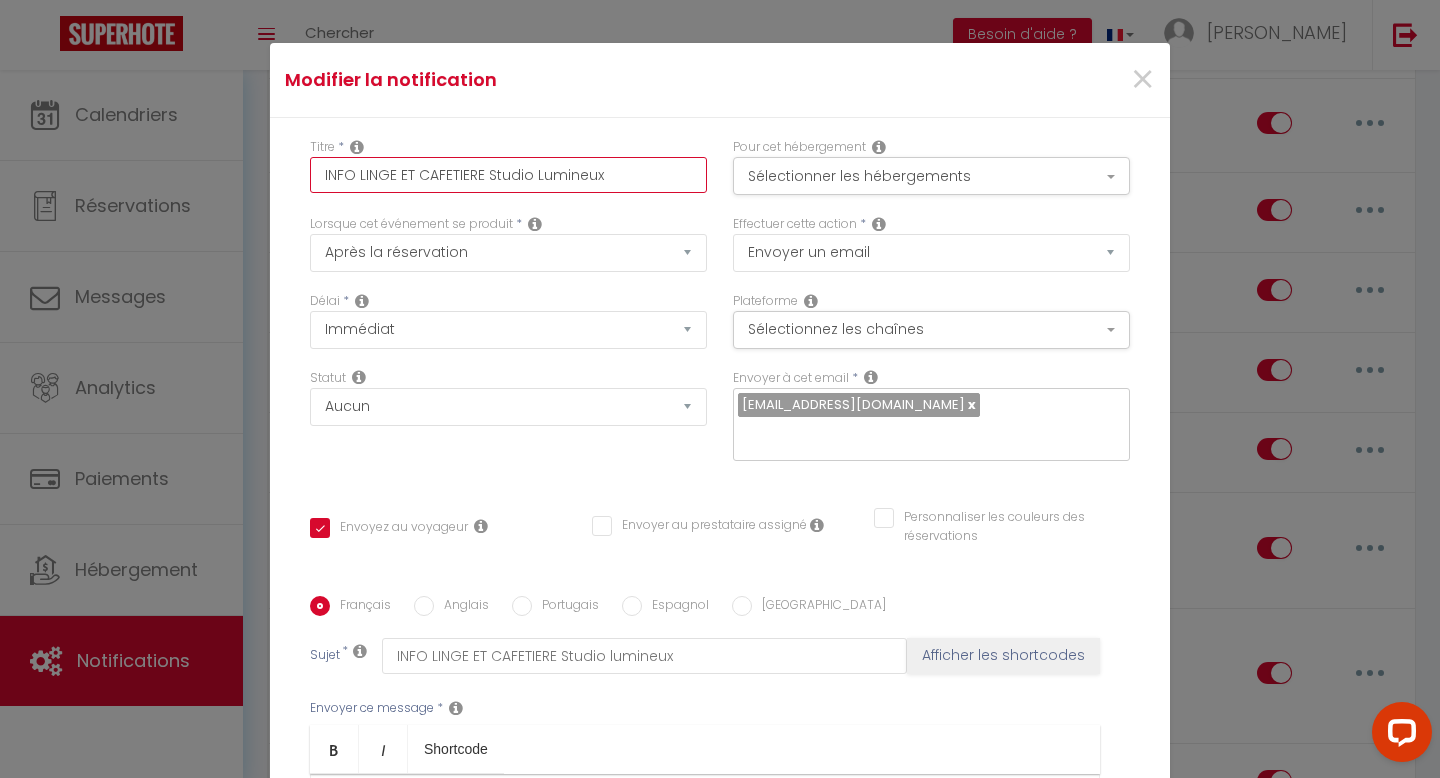 click on "INFO LINGE ET CAFETIERE Studio Lumineux" at bounding box center (508, 175) 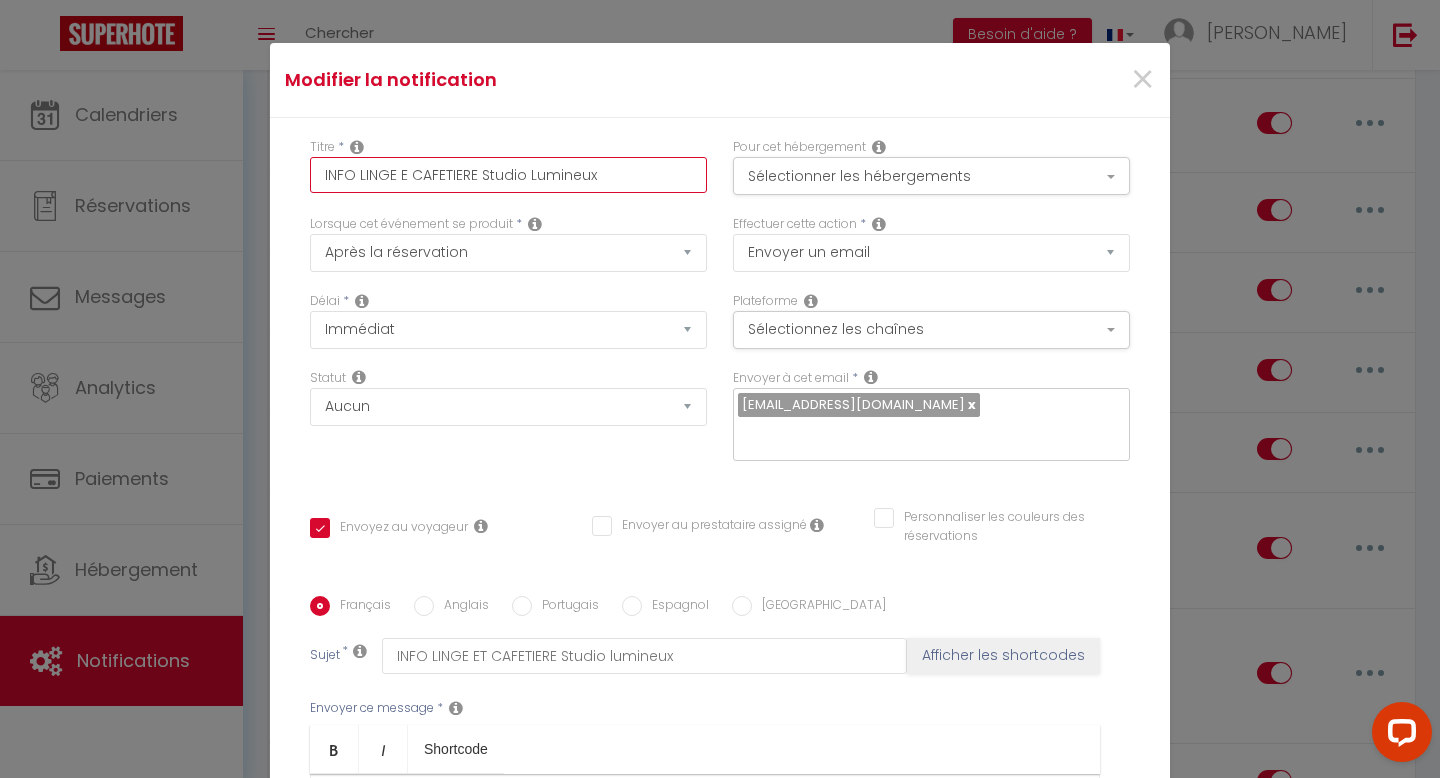 checkbox on "true" 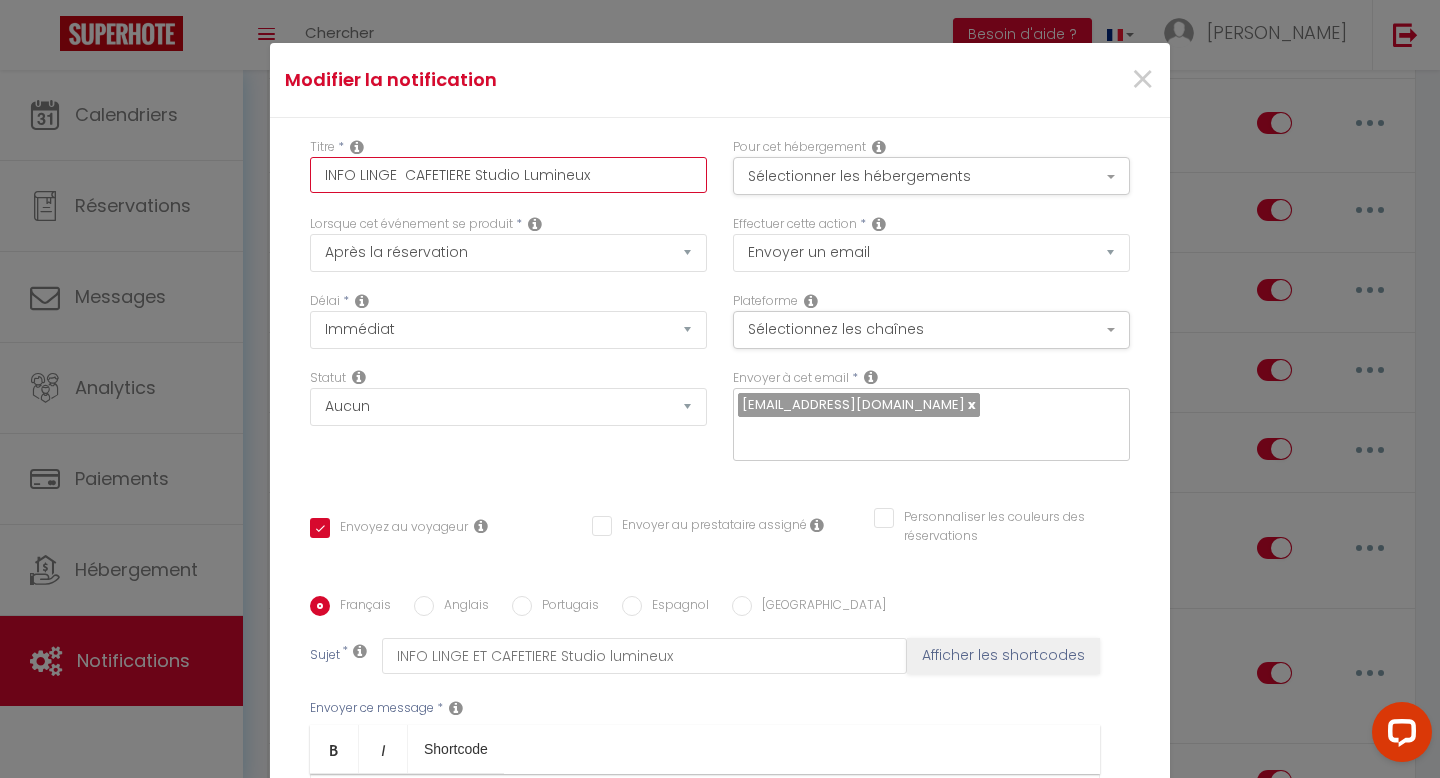 checkbox on "true" 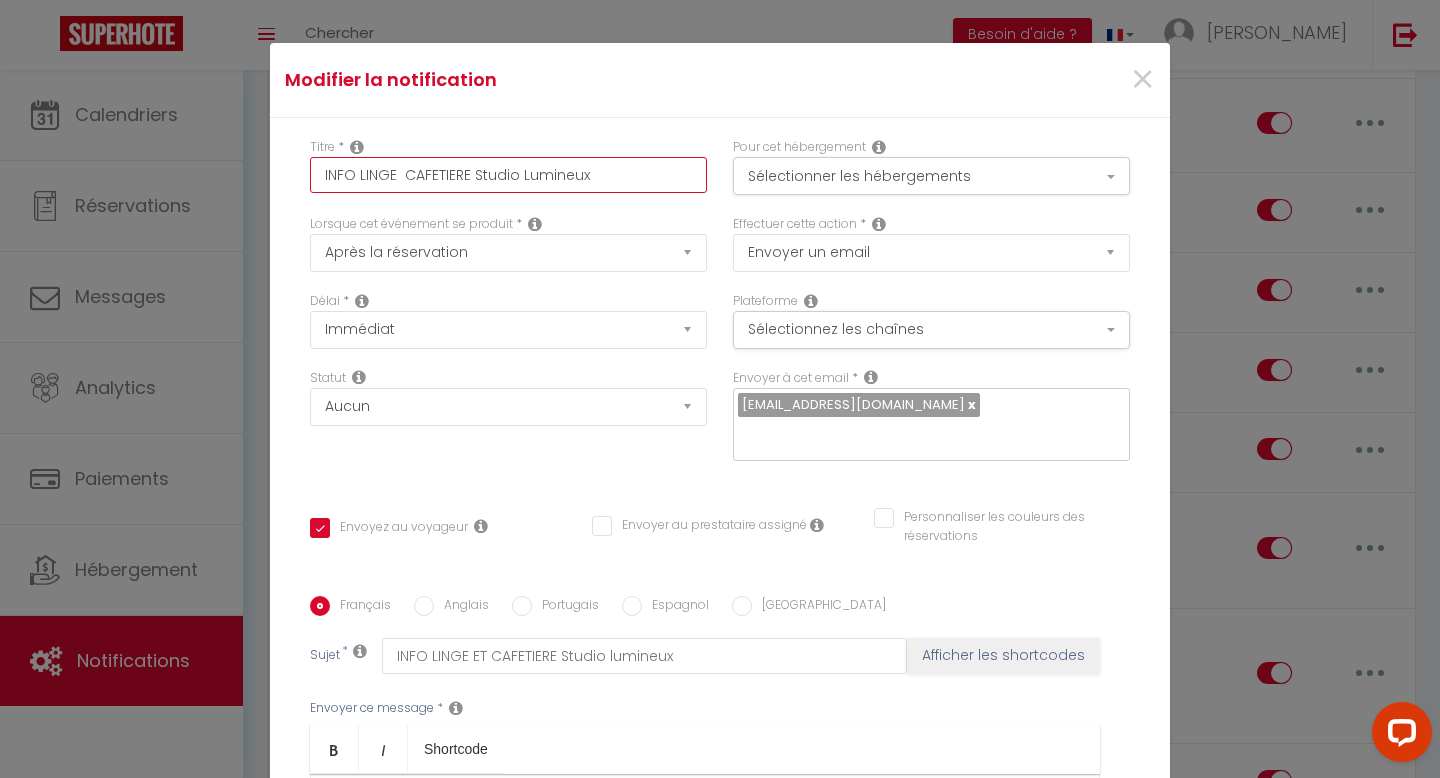type on "INFO LINGE , CAFETIERE Studio Lumineux" 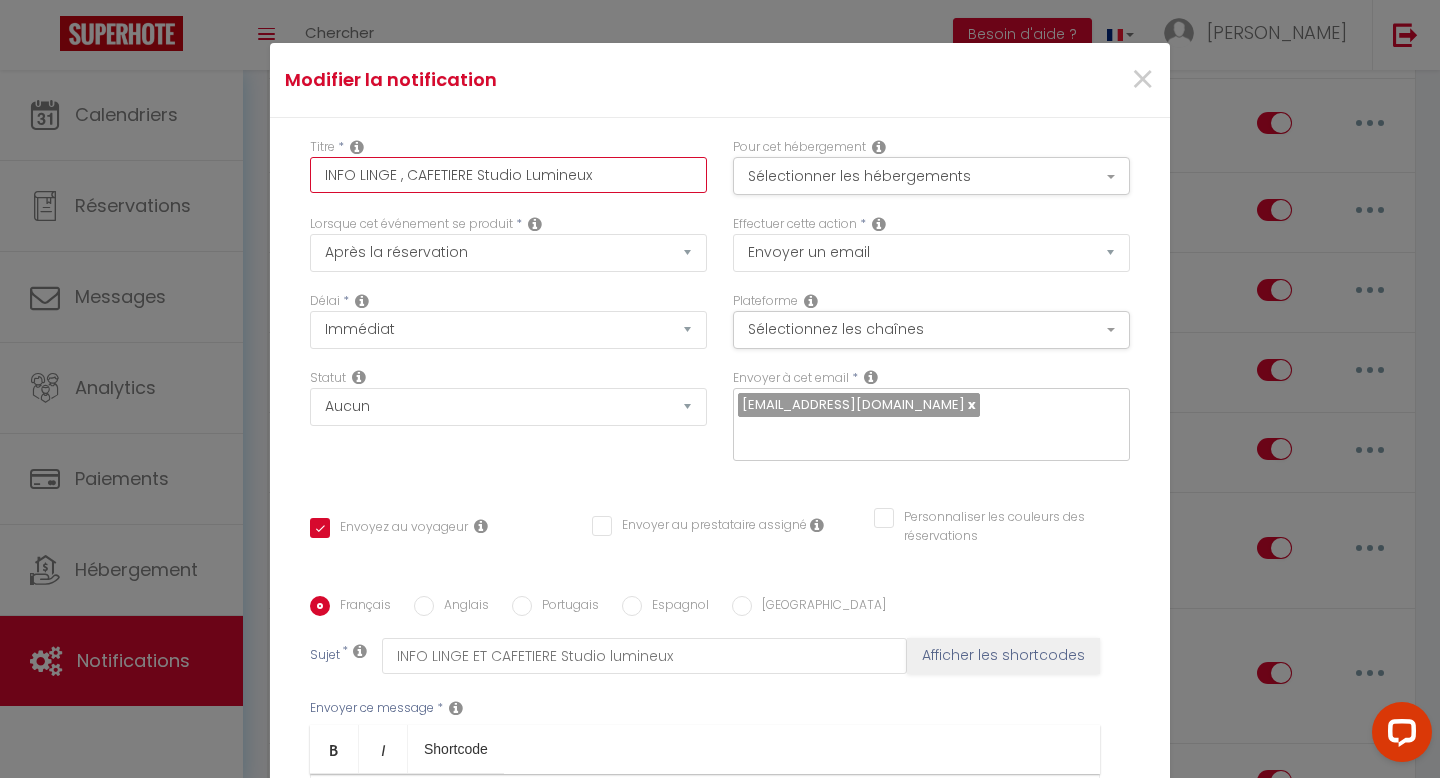 checkbox on "true" 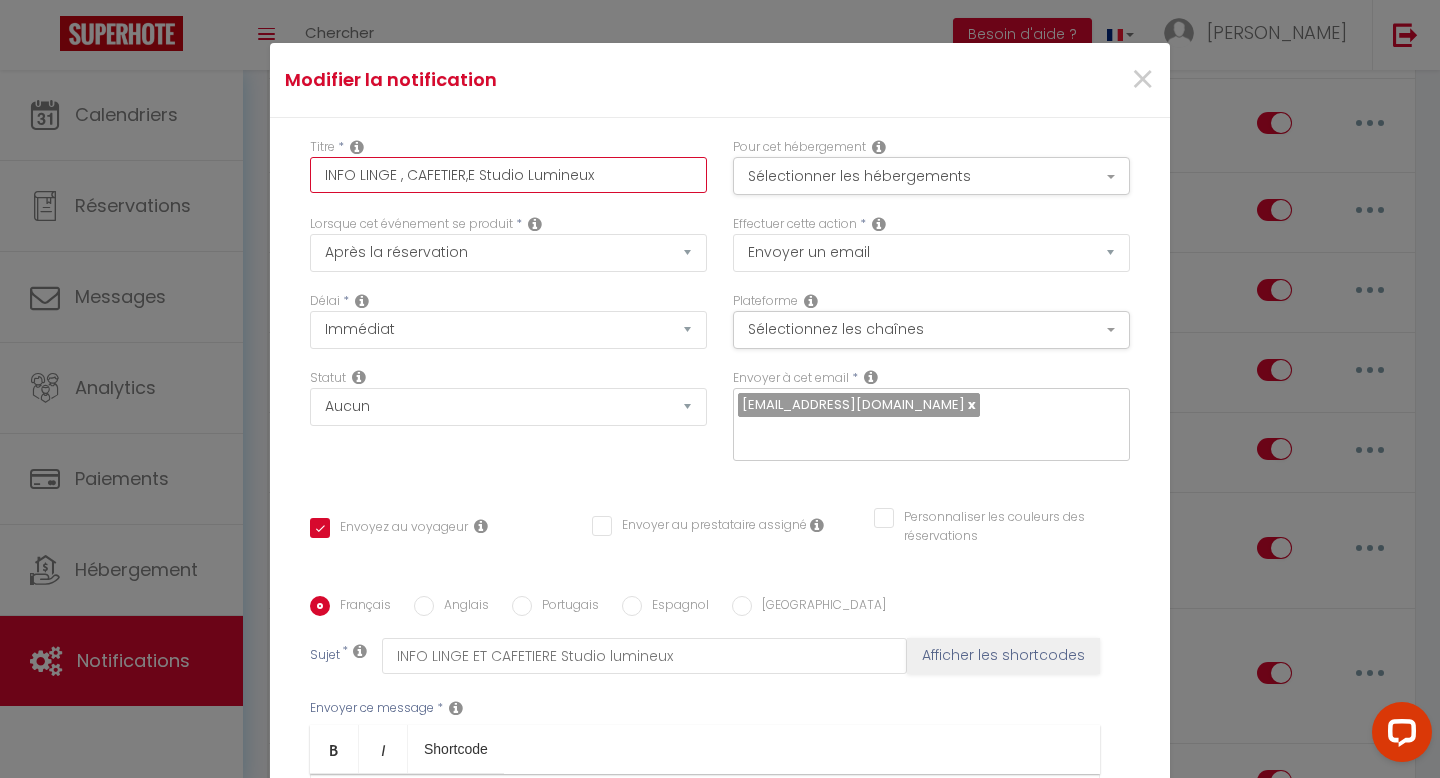 checkbox on "true" 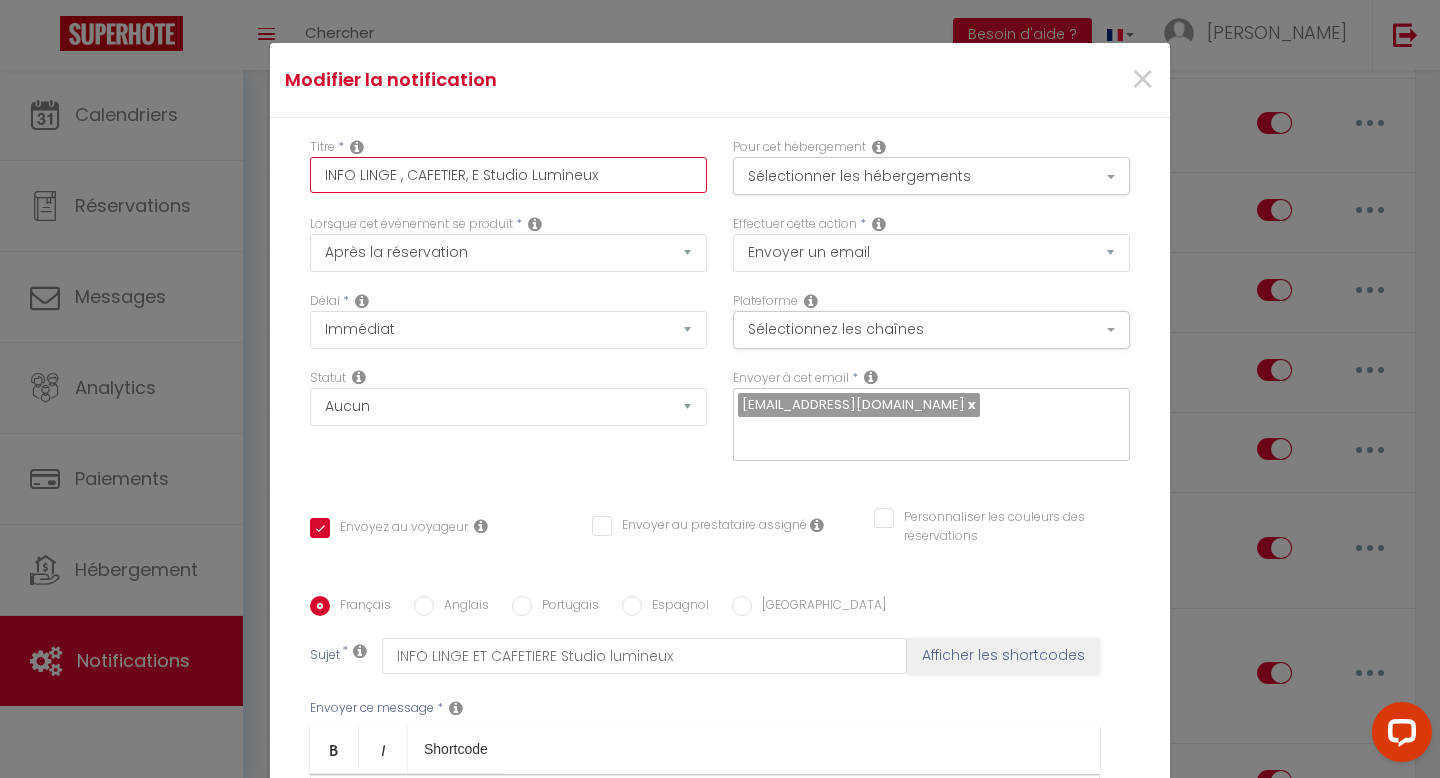 checkbox on "true" 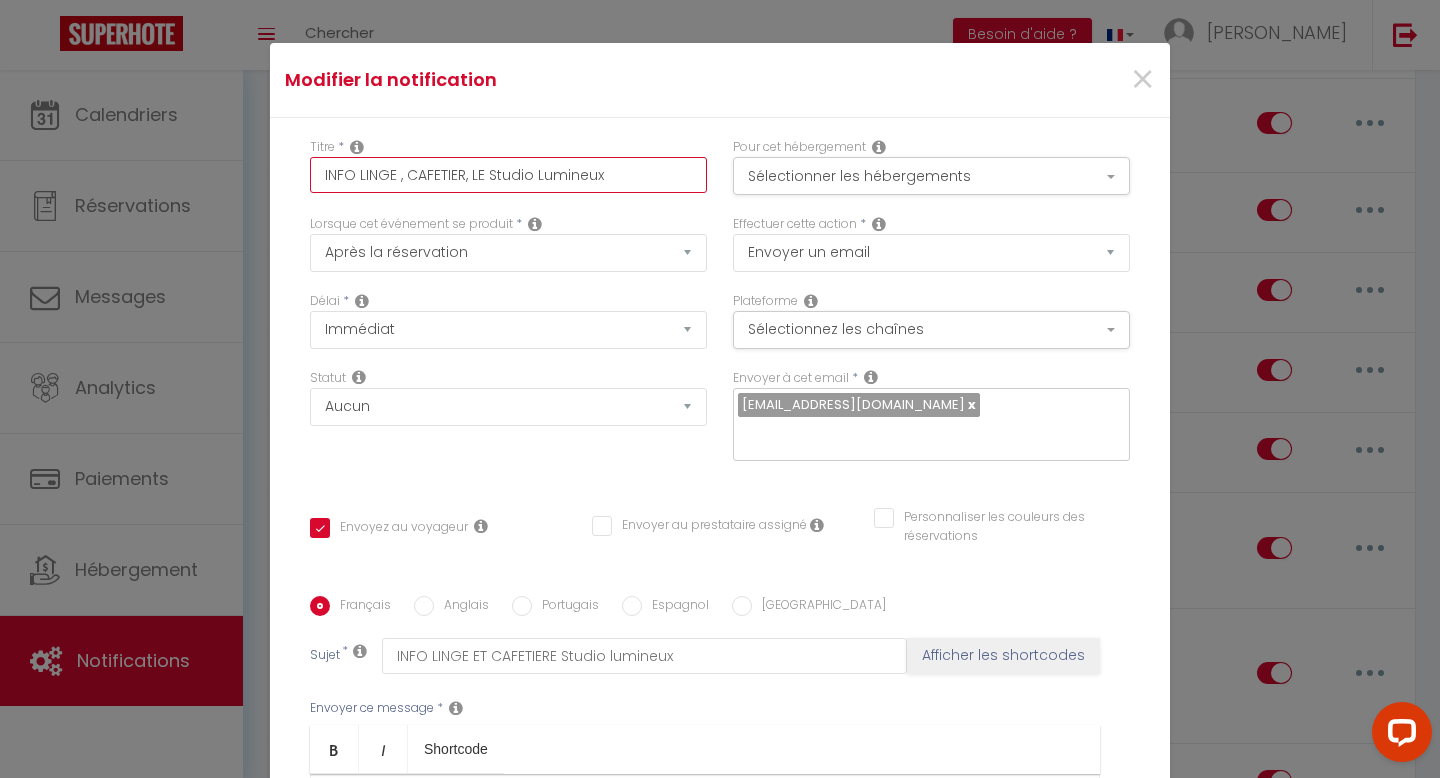checkbox on "true" 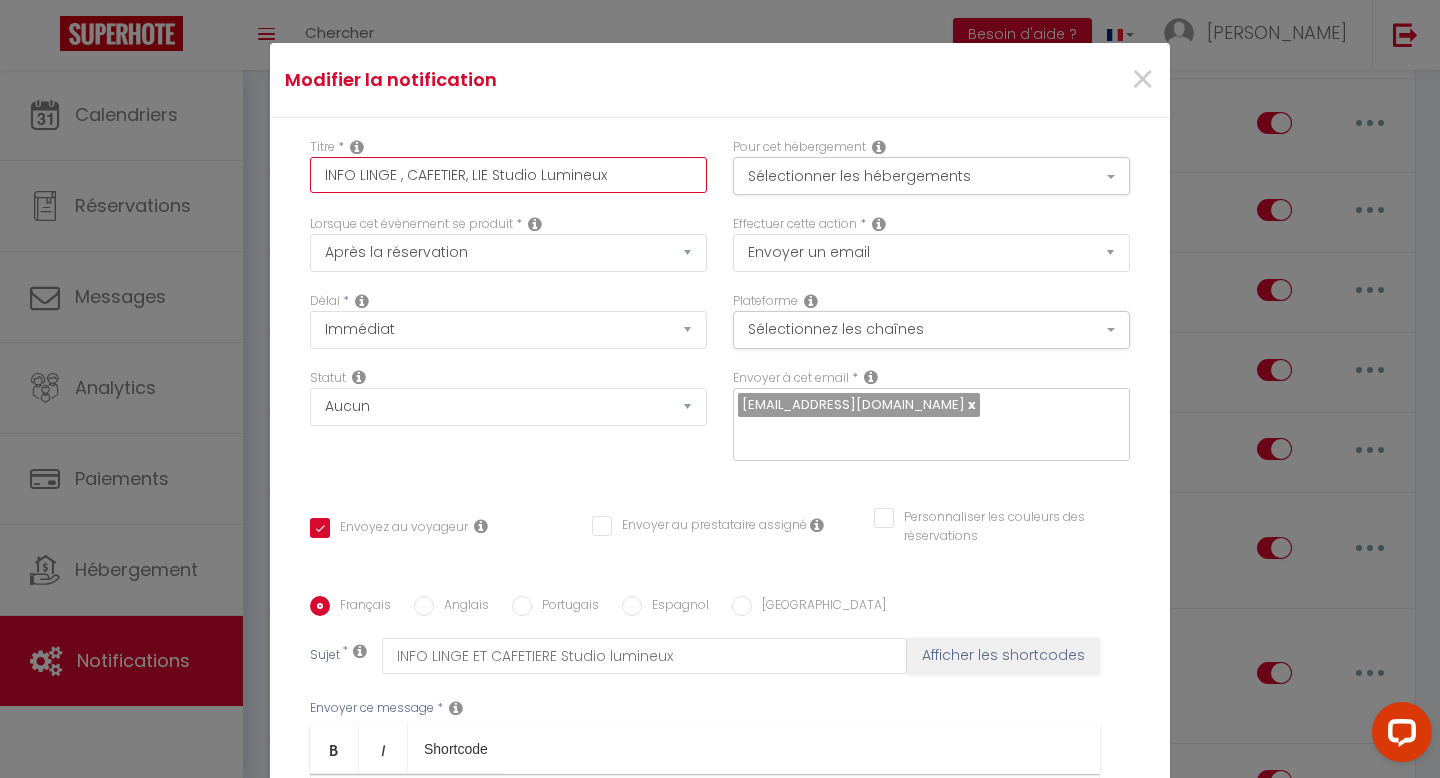 checkbox on "true" 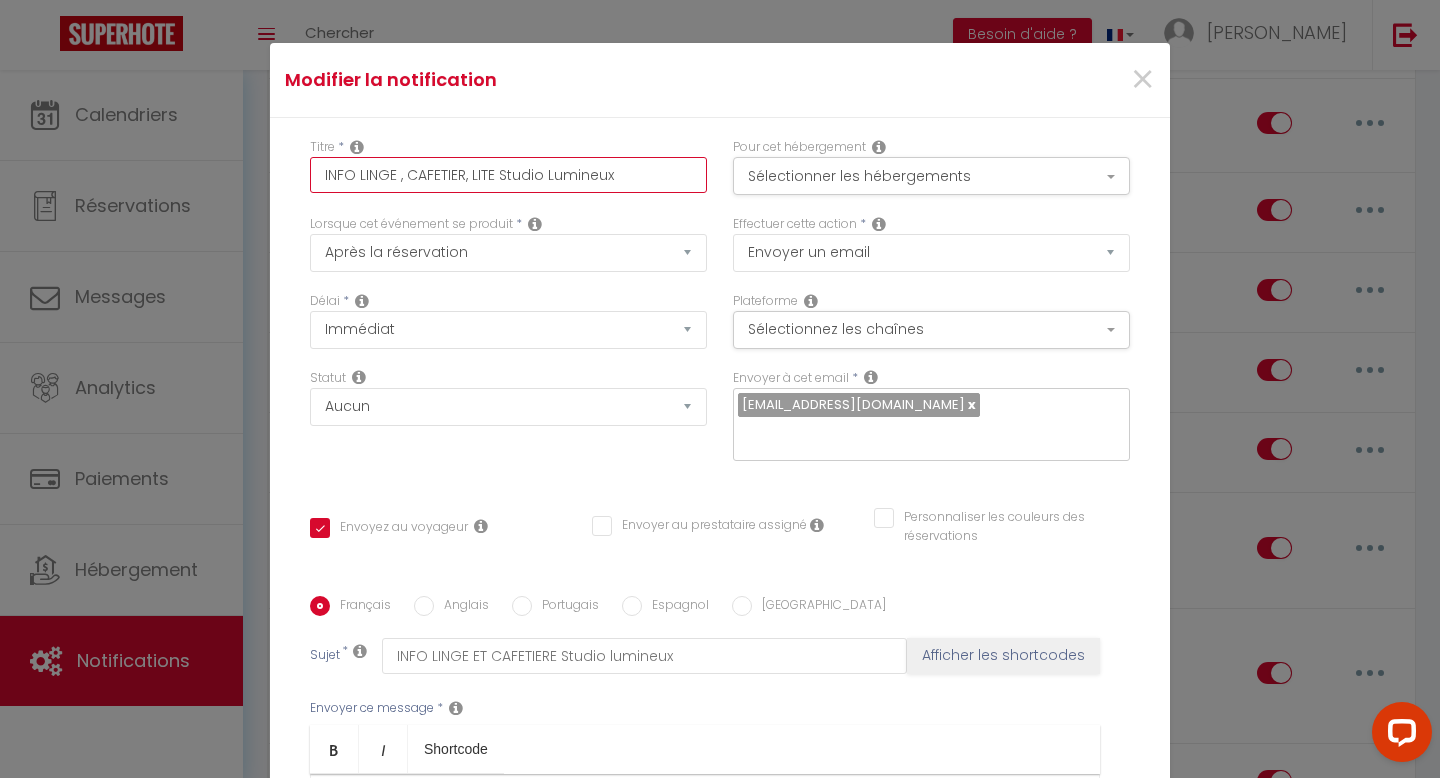 checkbox on "true" 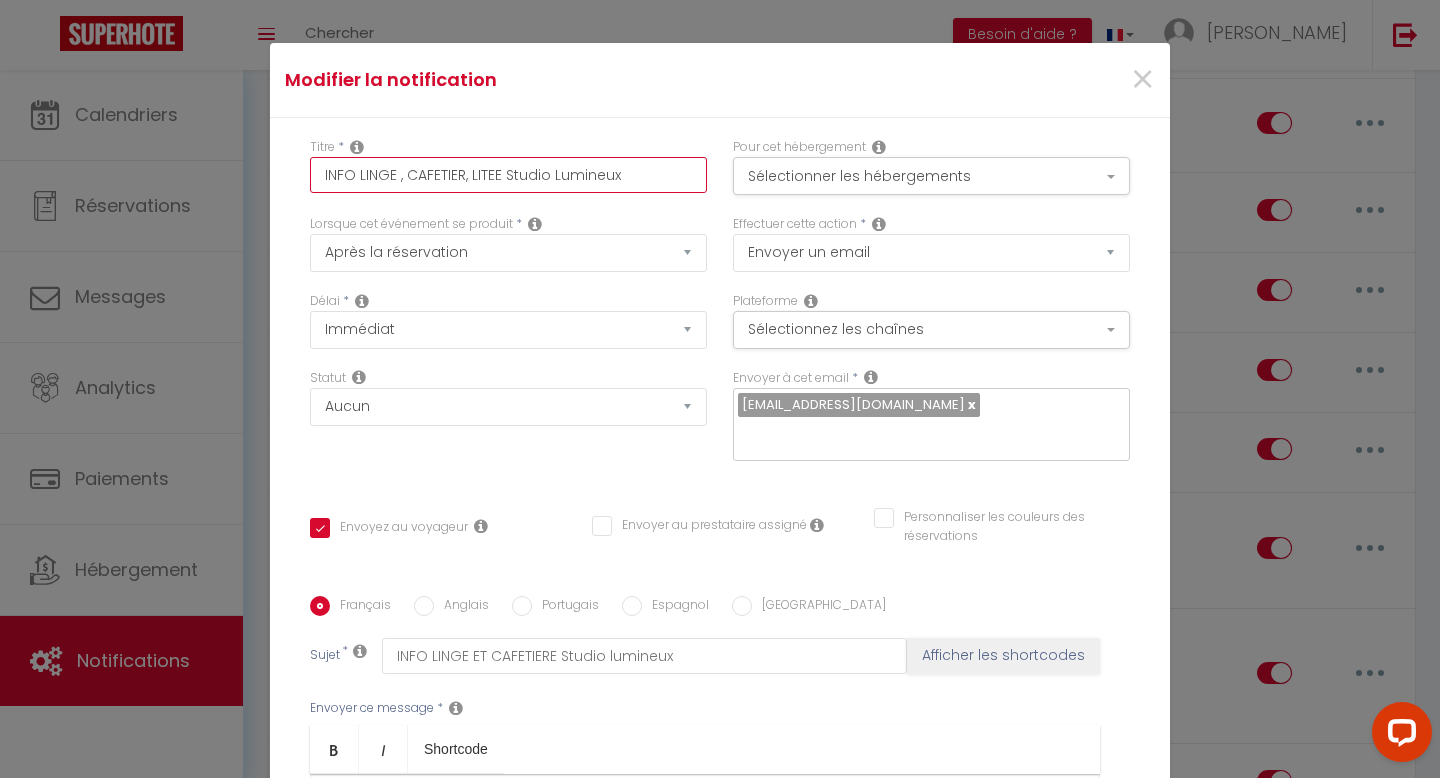 checkbox on "true" 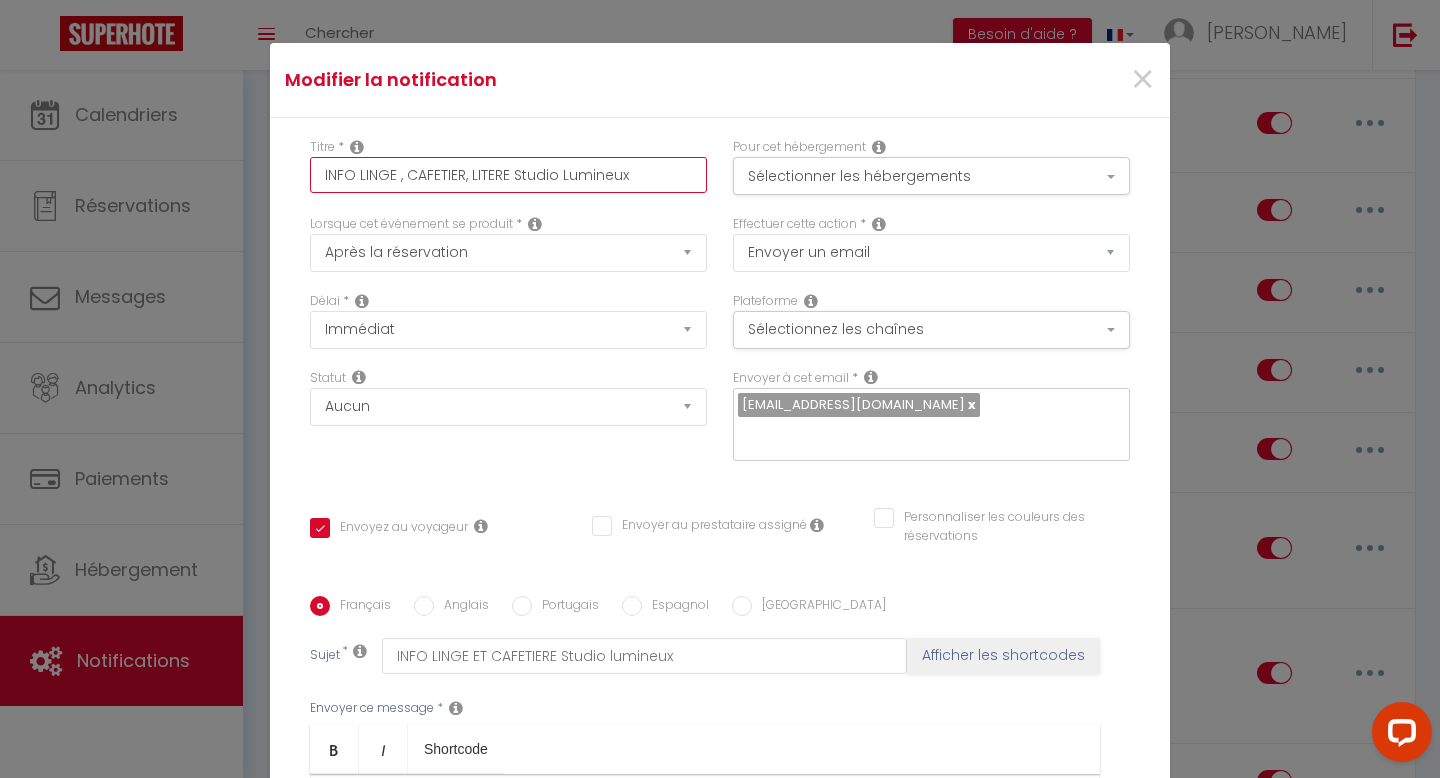 checkbox on "true" 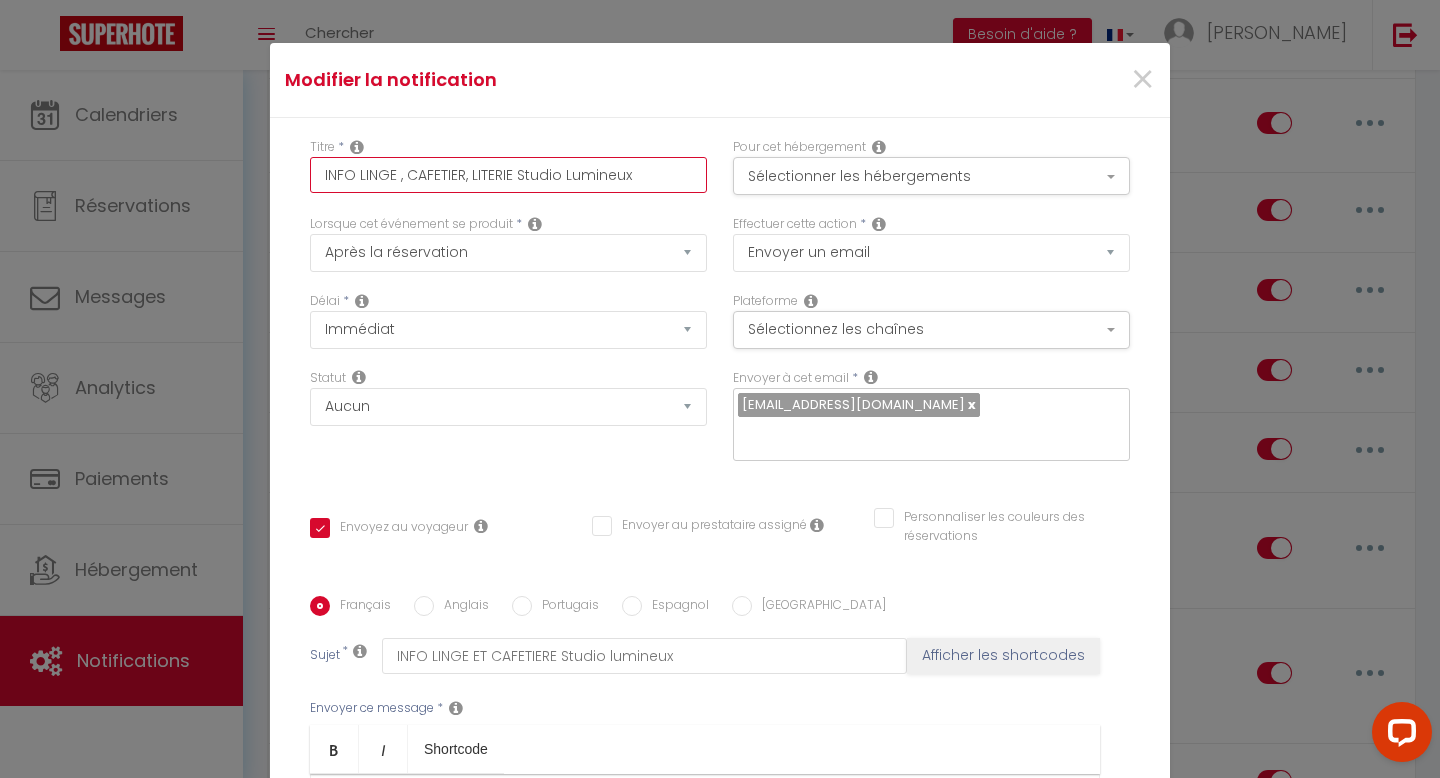 checkbox on "true" 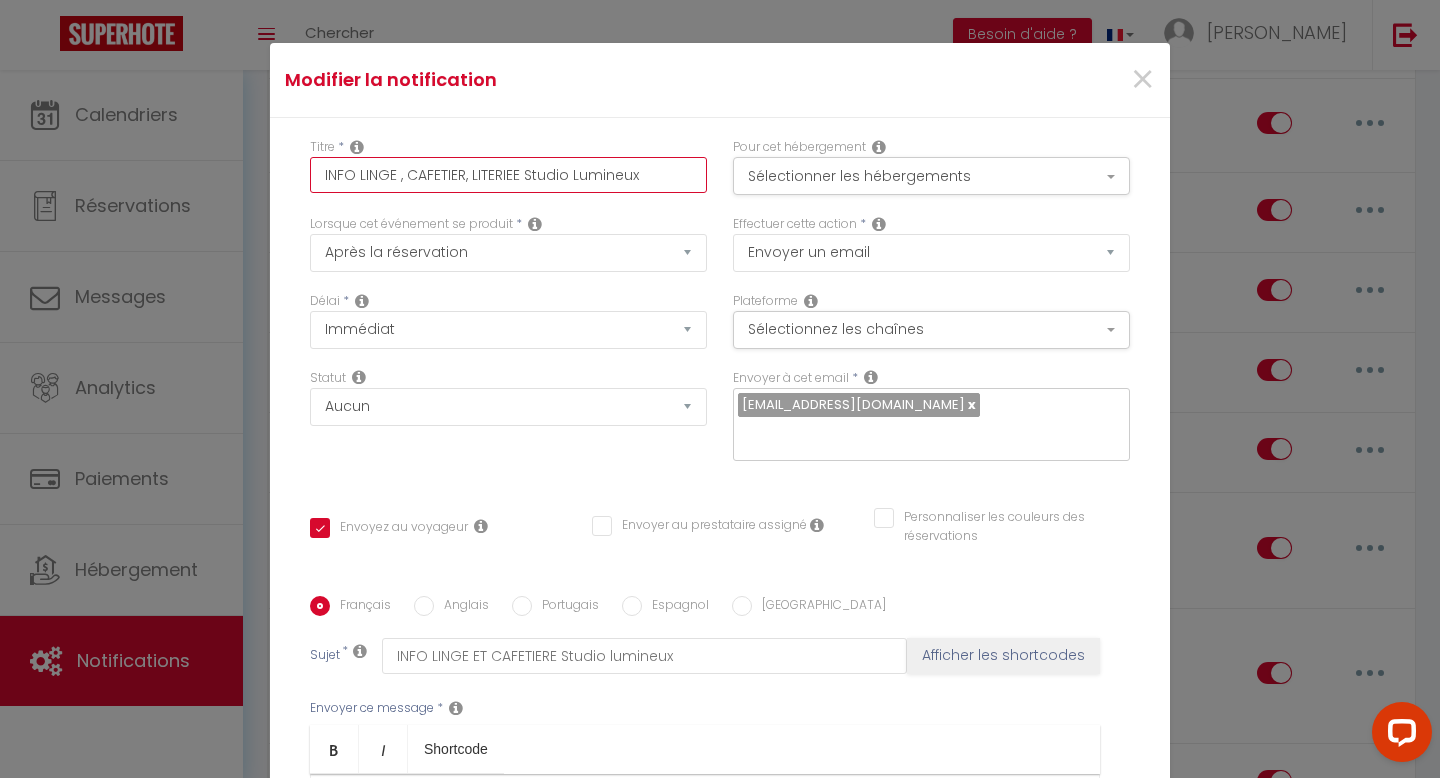 checkbox on "true" 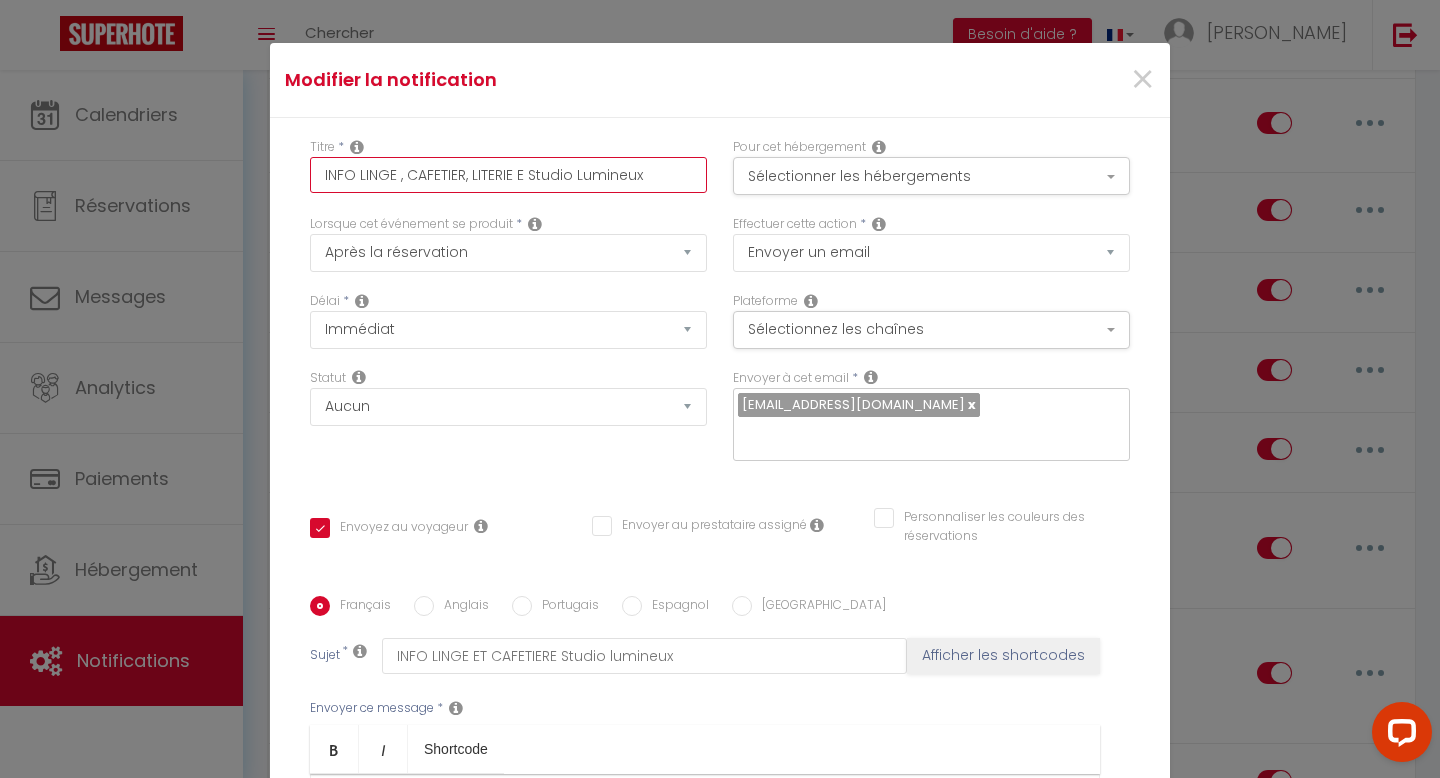 checkbox on "true" 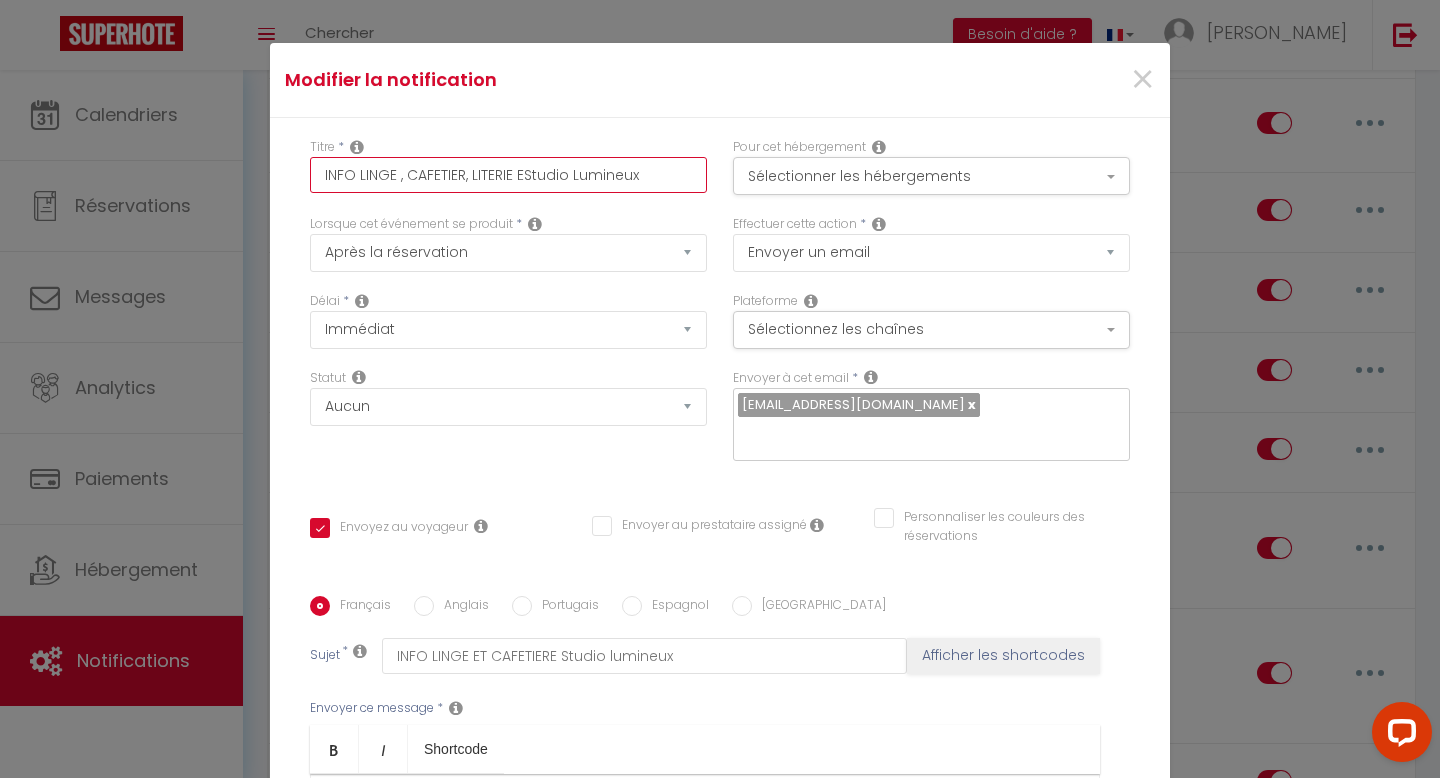 checkbox on "true" 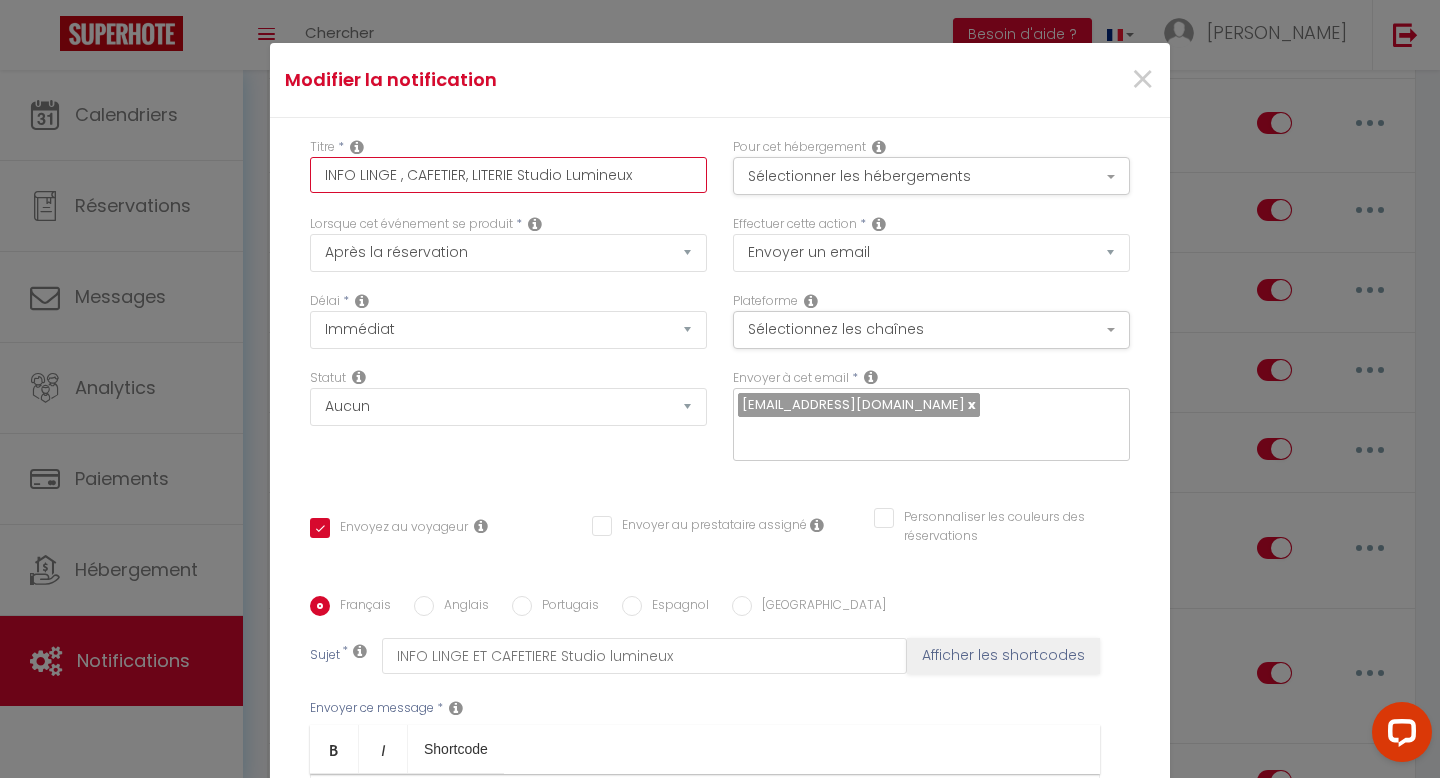 checkbox on "true" 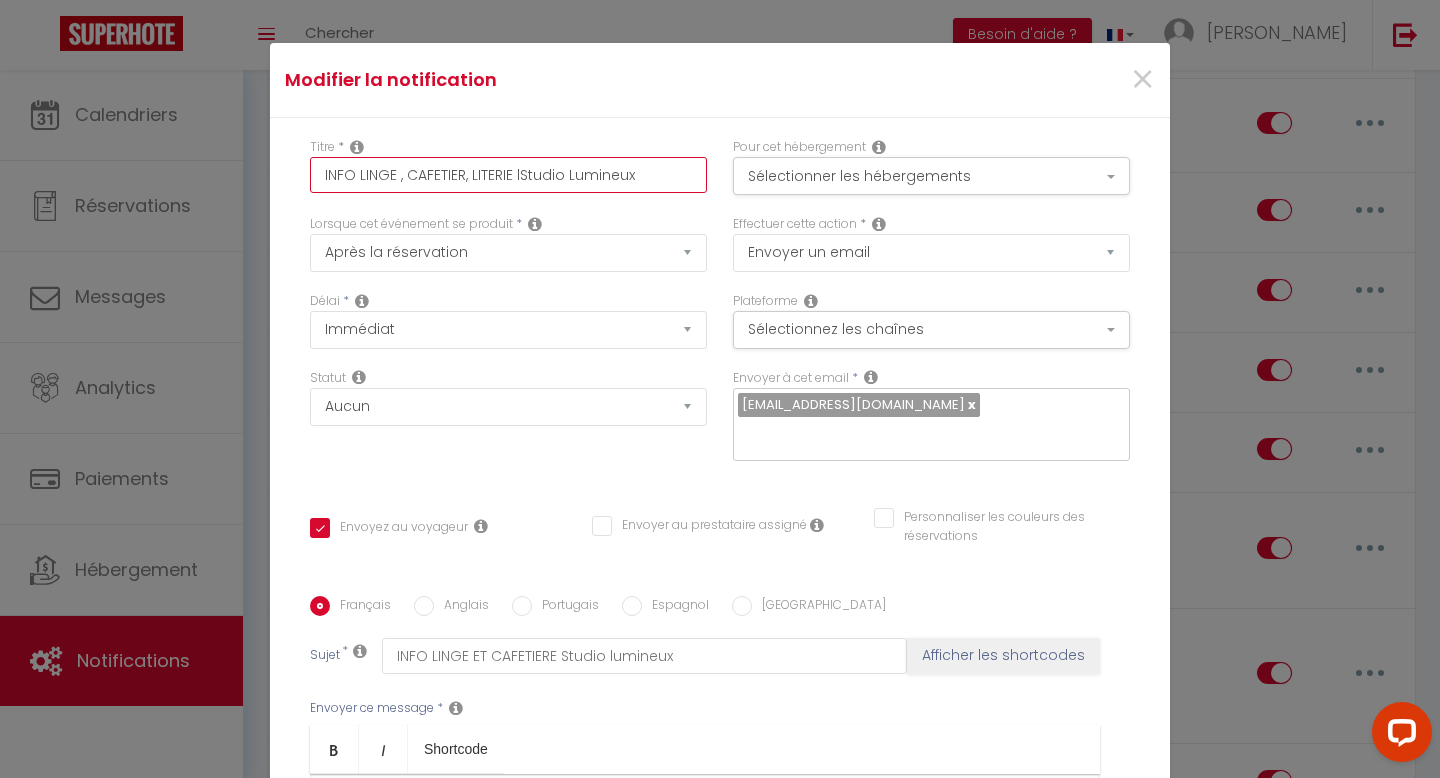 checkbox on "true" 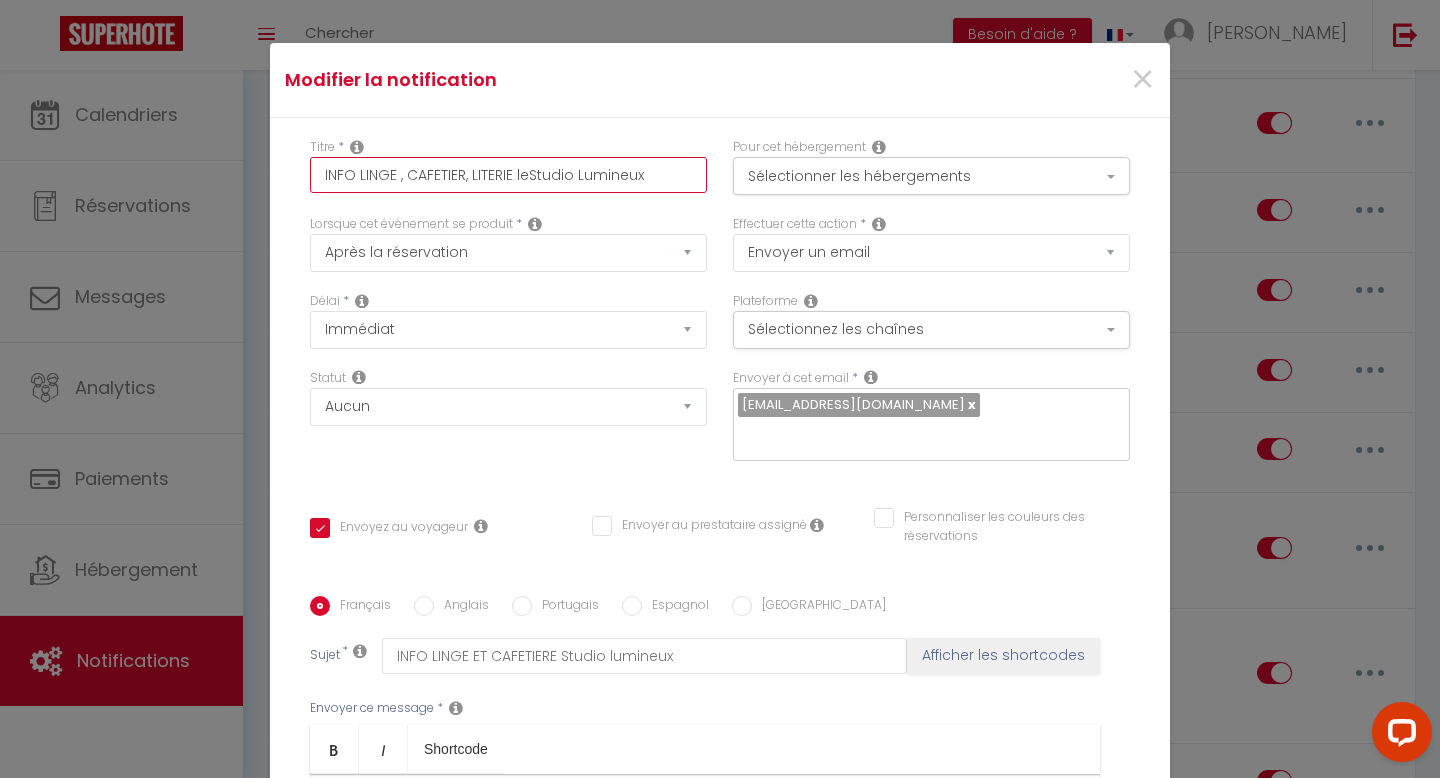 checkbox on "true" 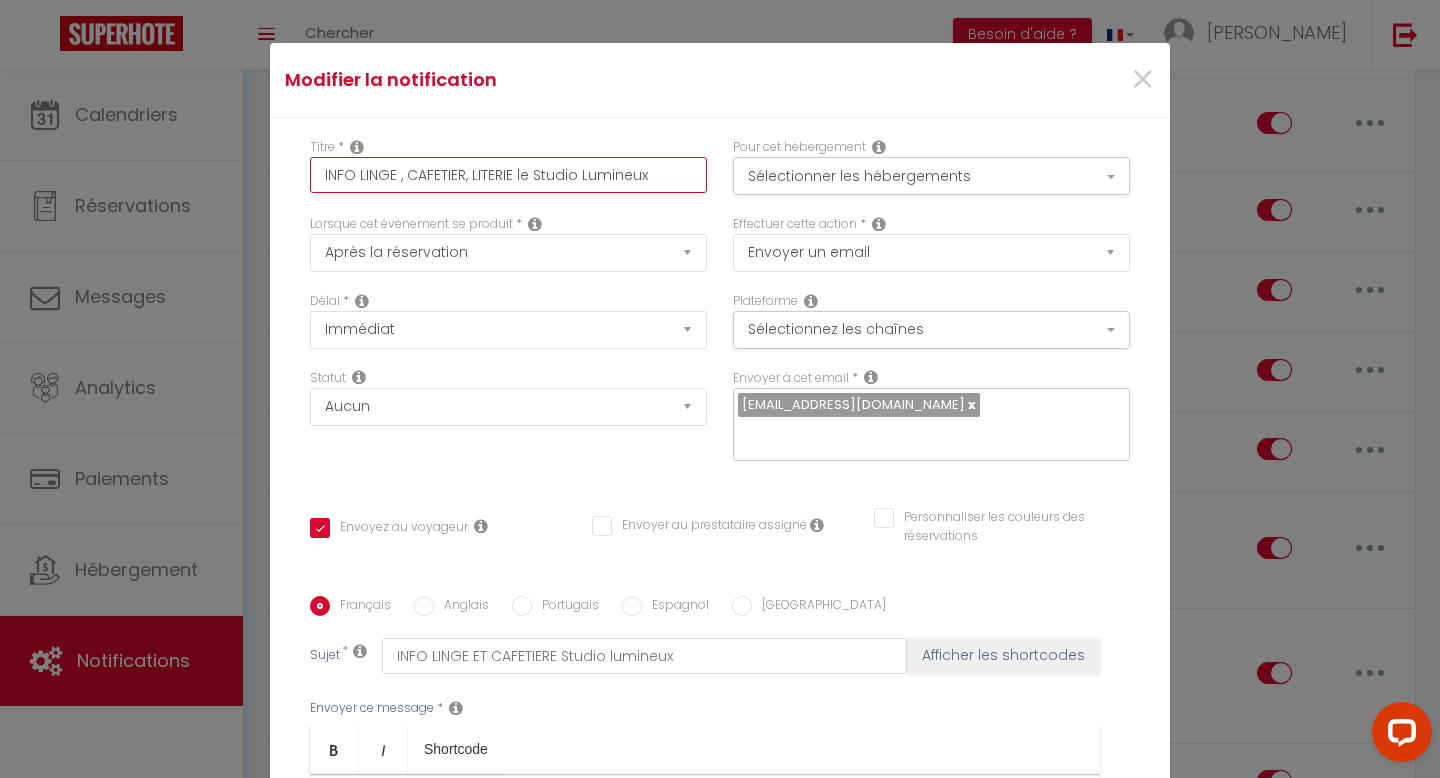 checkbox on "true" 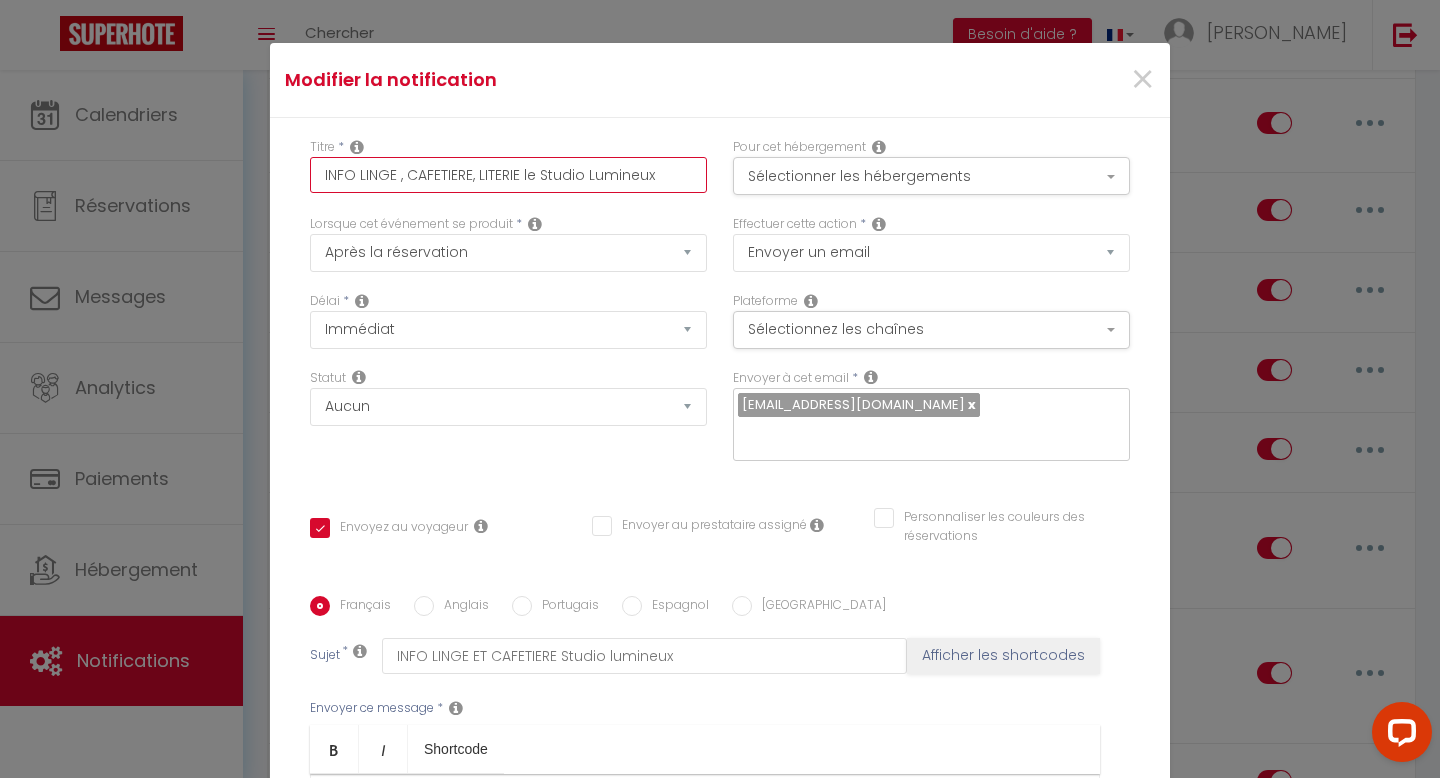 checkbox on "true" 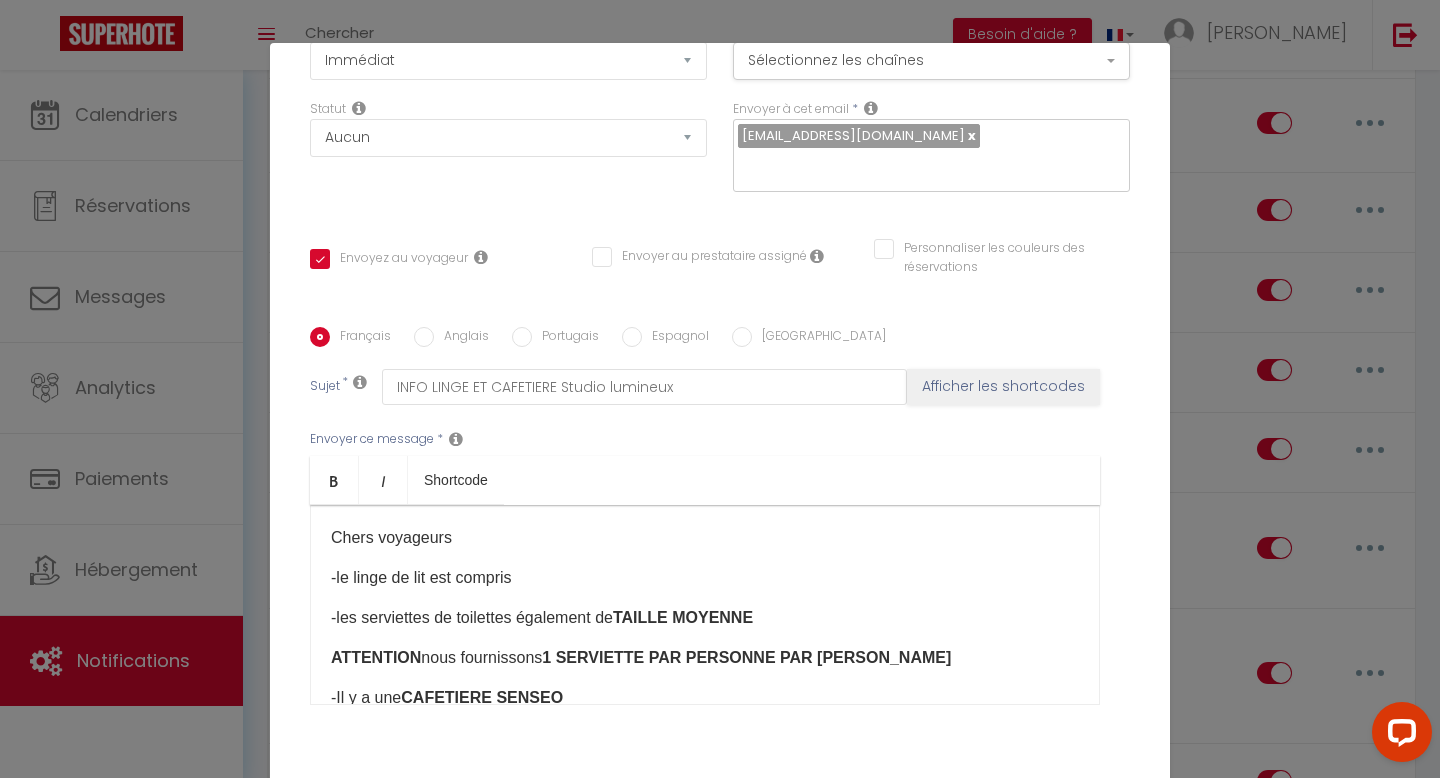 scroll, scrollTop: 315, scrollLeft: 0, axis: vertical 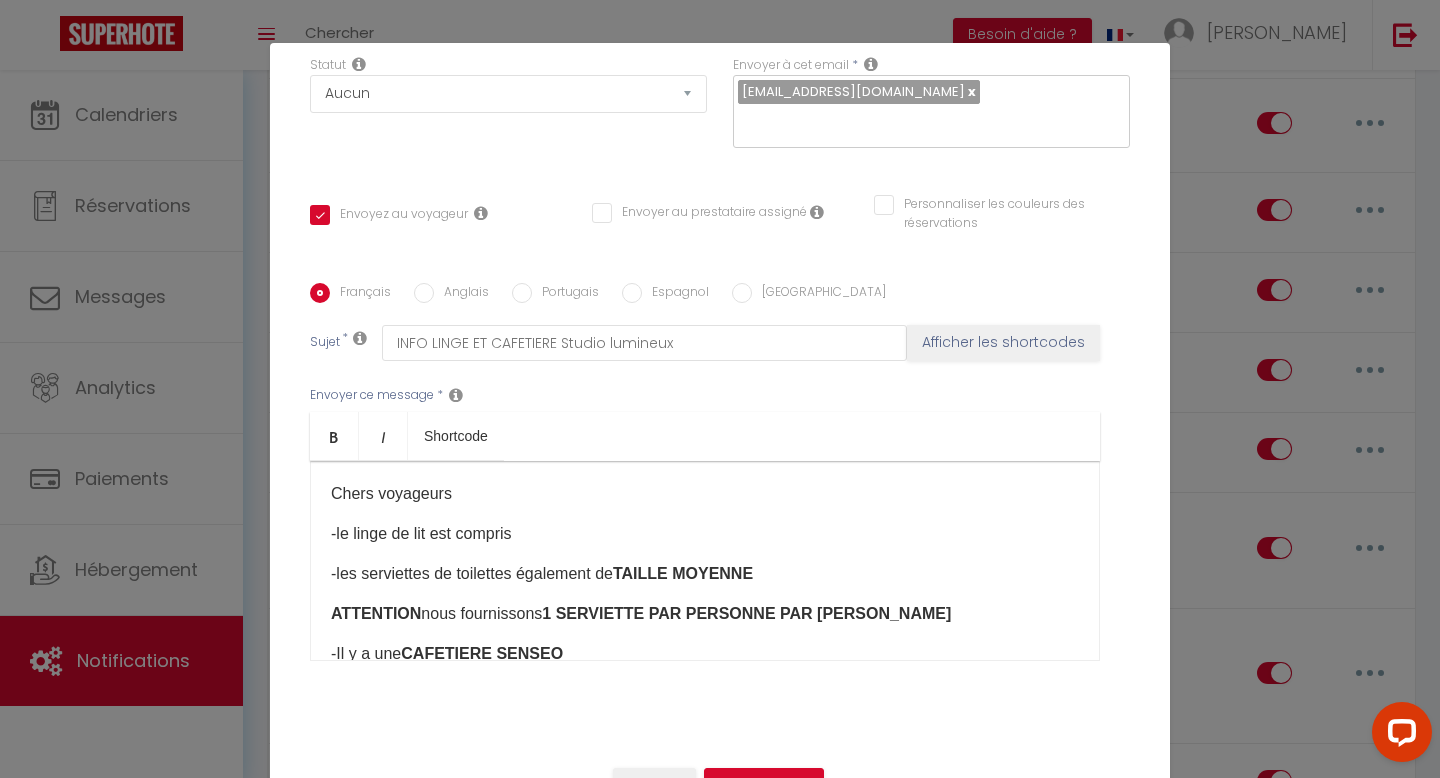 type on "INFO LINGE , CAFETIERE, LITERIE le Studio Lumineux" 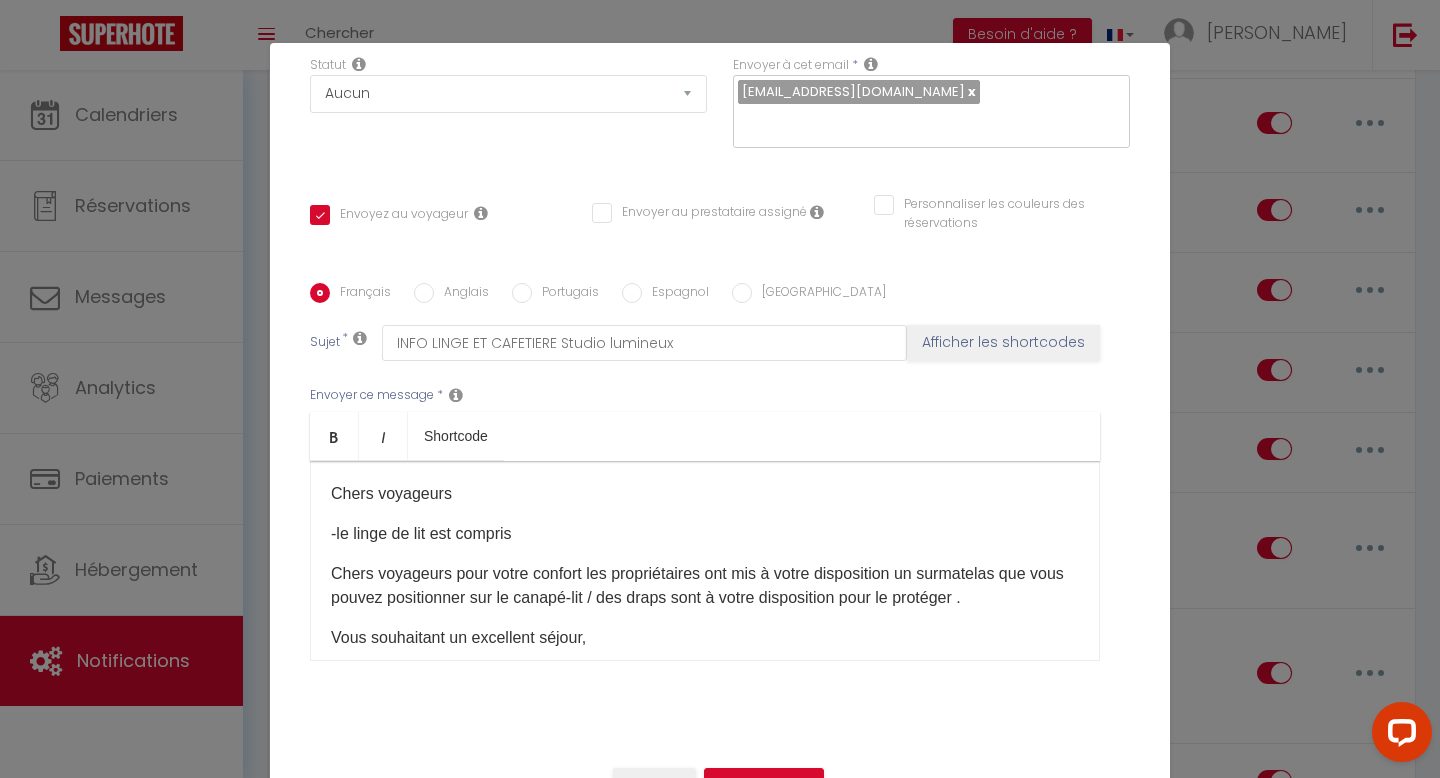 click on "Chers voyageurs pour votre confort les propriétaires ont mis à votre disposition un surmatelas que vous pouvez positionner sur le canapé-lit / des draps sont à votre disposition pour le protéger ." at bounding box center [705, 586] 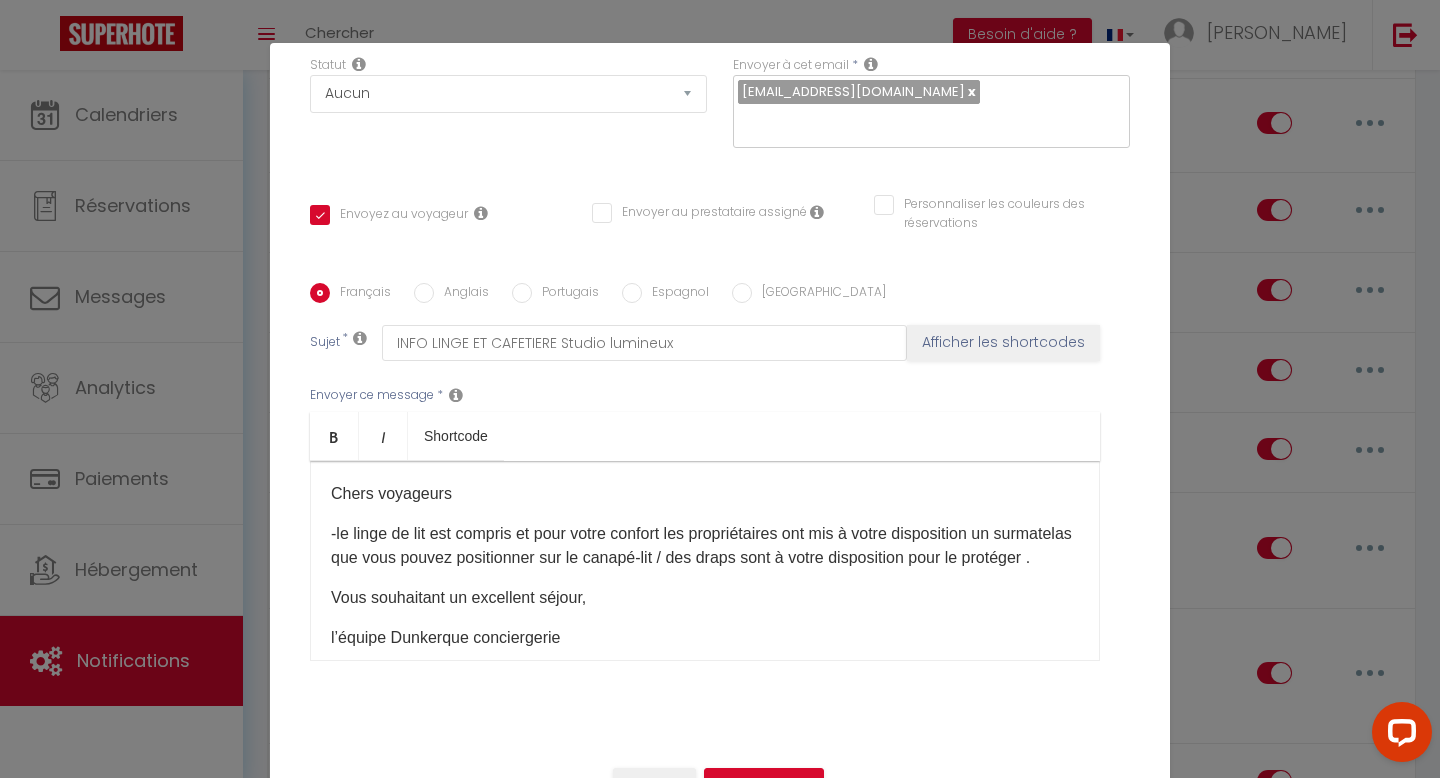 click on "-le linge de lit est compris et pour votre confort les propriétaires ont mis à votre disposition un surmatelas que vous pouvez positionner sur le canapé-lit / des draps sont à votre disposition pour le protéger ." at bounding box center (705, 546) 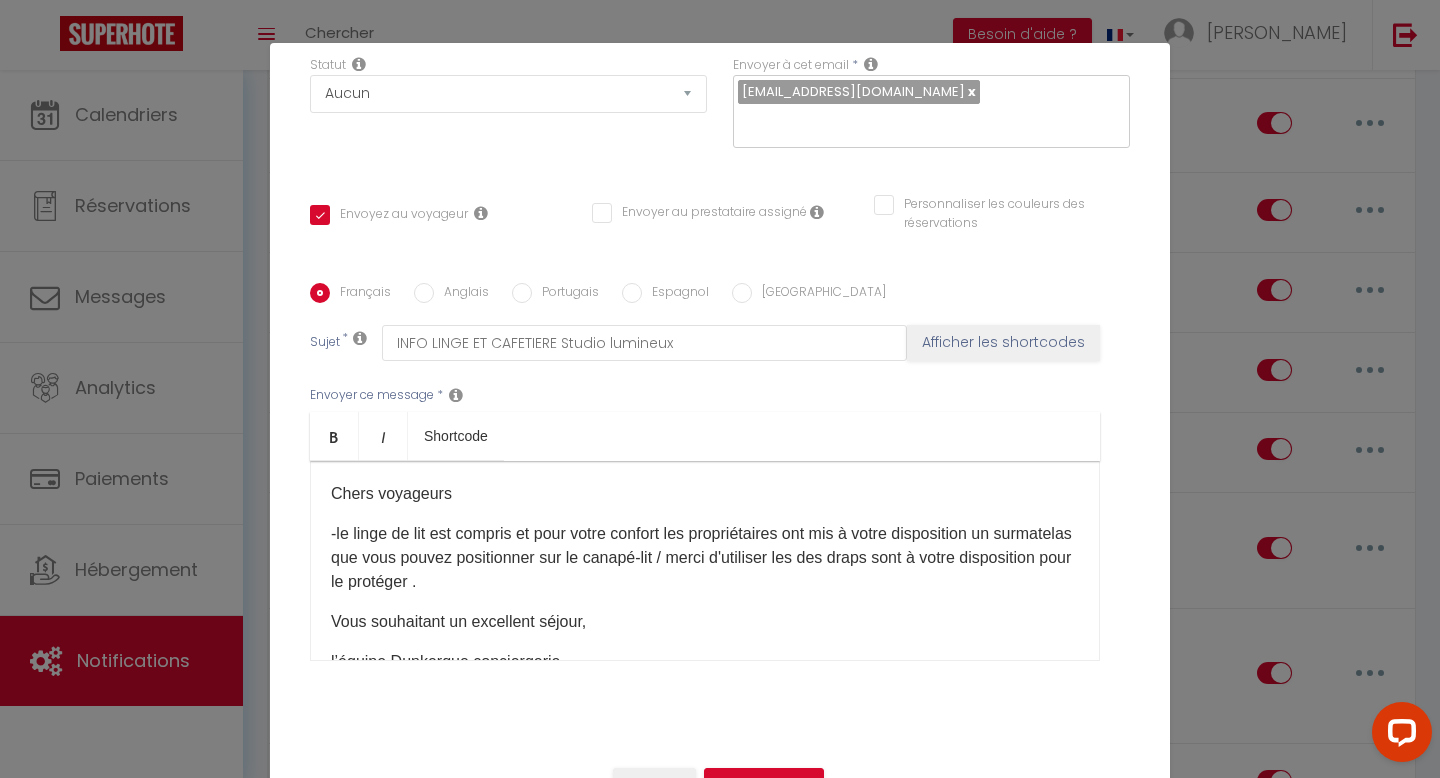 click on "-le linge de lit est compris et pour votre confort les propriétaires ont mis à votre disposition un surmatelas que vous pouvez positionner sur le canapé-lit / merci d'utiliser les des draps sont à votre disposition pour le protéger ." at bounding box center (705, 558) 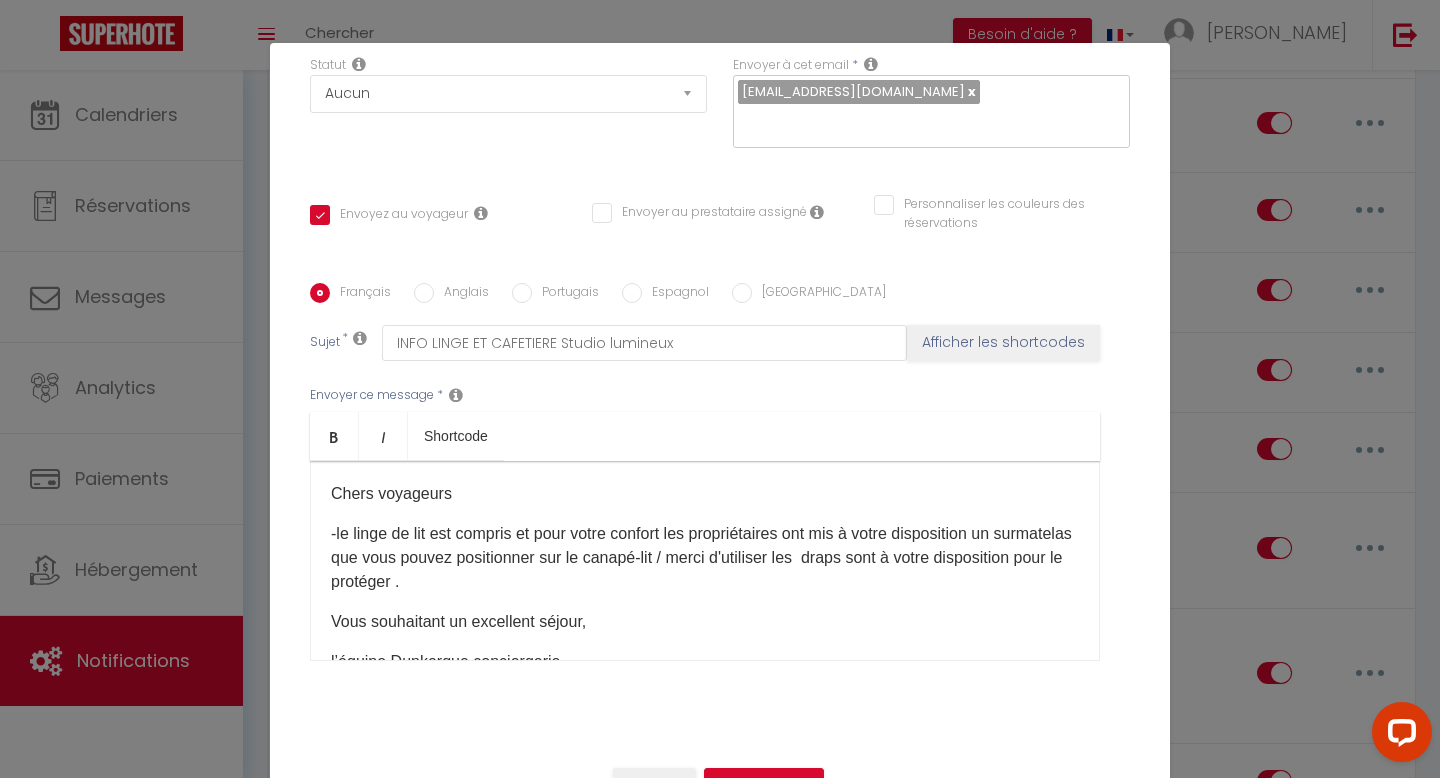 click on "-le linge de lit est compris et pour votre confort les propriétaires ont mis à votre disposition un surmatelas que vous pouvez positionner sur le canapé-lit / merci d'utiliser les  draps sont à votre disposition pour le protéger ." at bounding box center (705, 558) 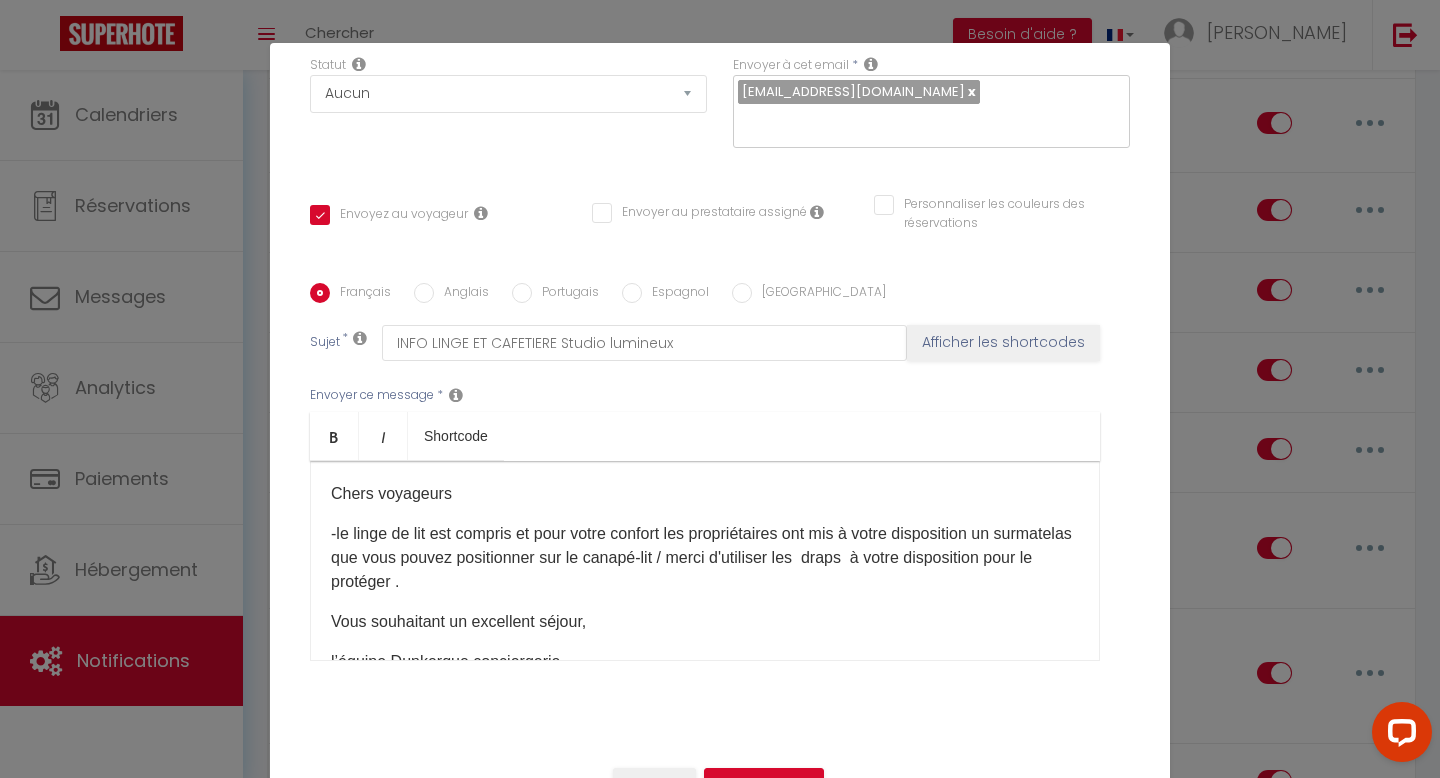 click on "-le linge de lit est compris et pour votre confort les propriétaires ont mis à votre disposition un surmatelas que vous pouvez positionner sur le canapé-lit / merci d'utiliser les  draps  à votre disposition pour le protéger ." at bounding box center [705, 558] 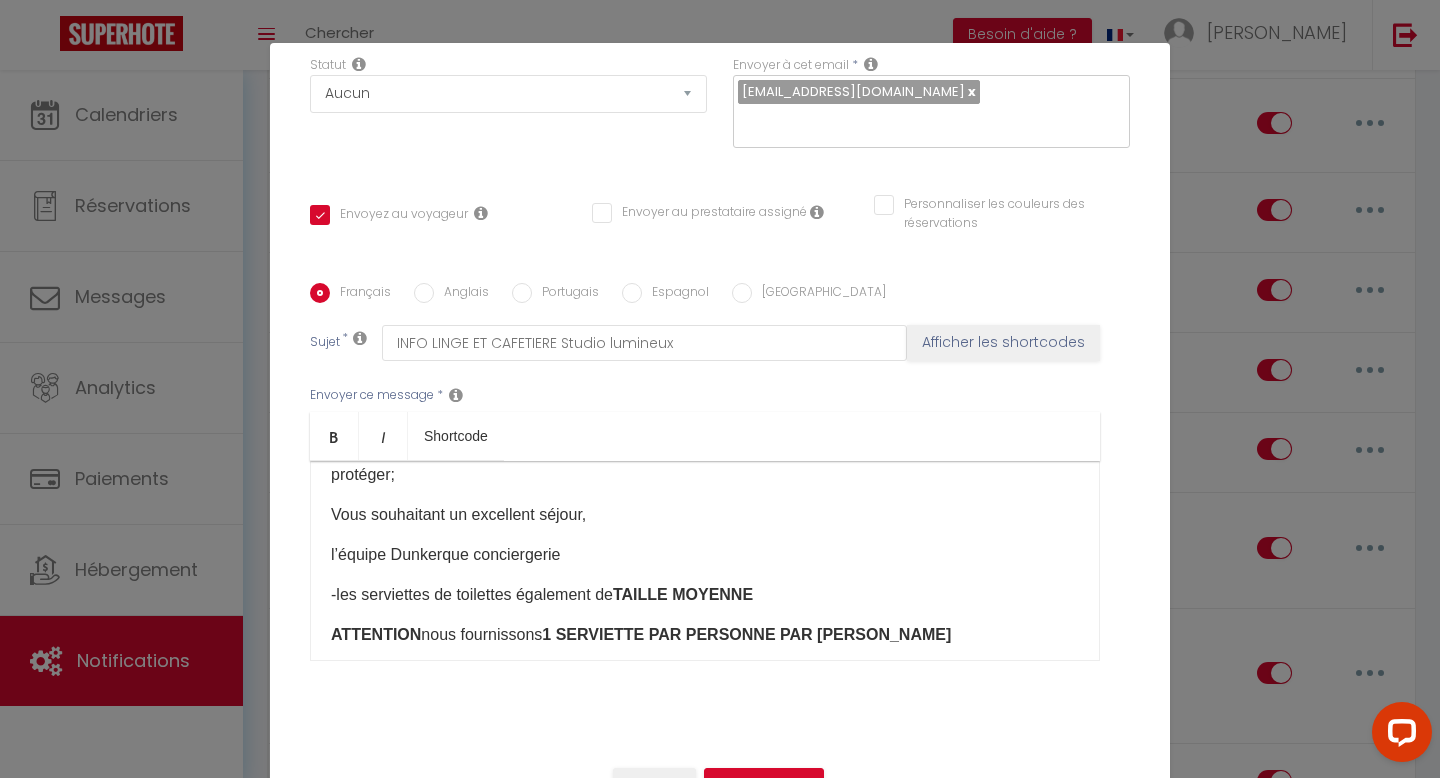 scroll, scrollTop: 103, scrollLeft: 0, axis: vertical 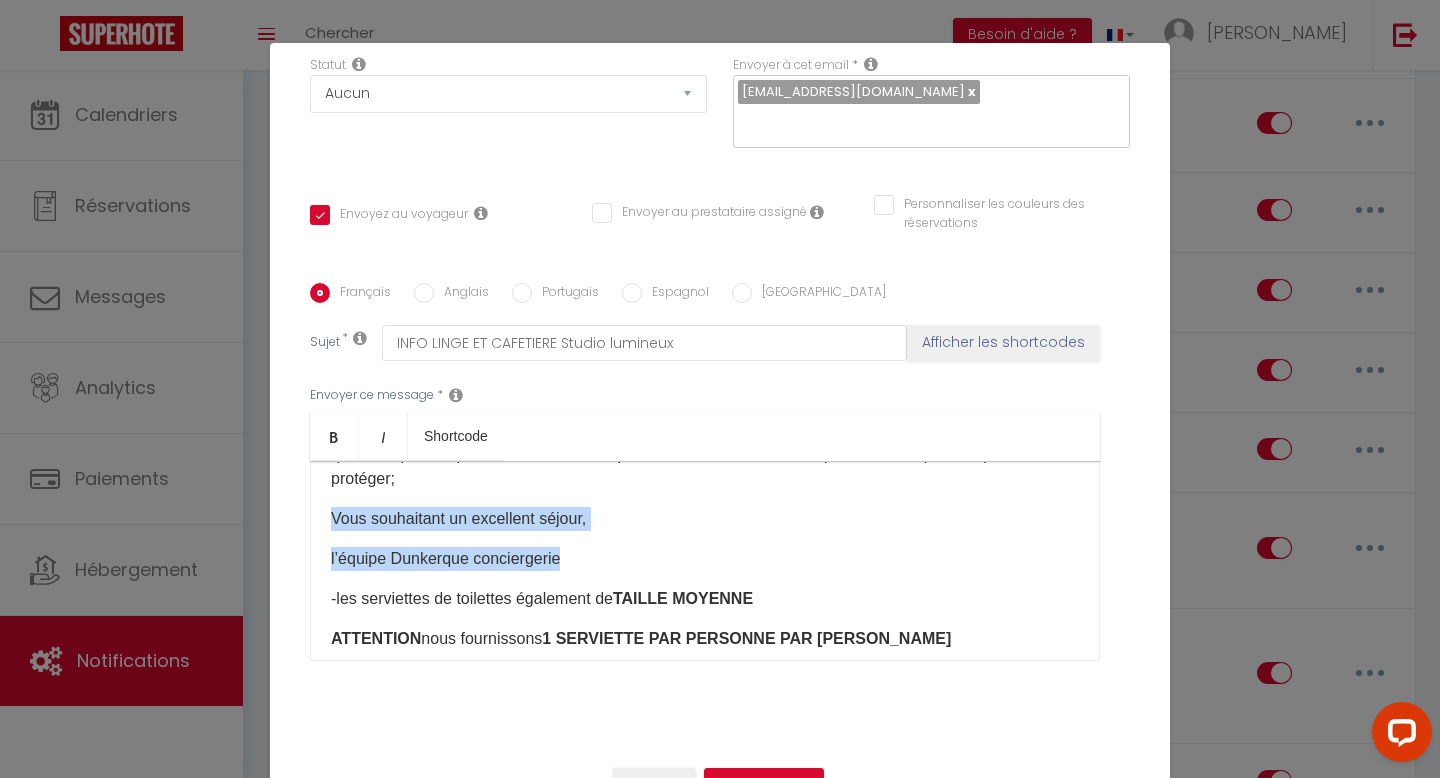 drag, startPoint x: 581, startPoint y: 564, endPoint x: 320, endPoint y: 515, distance: 265.55978 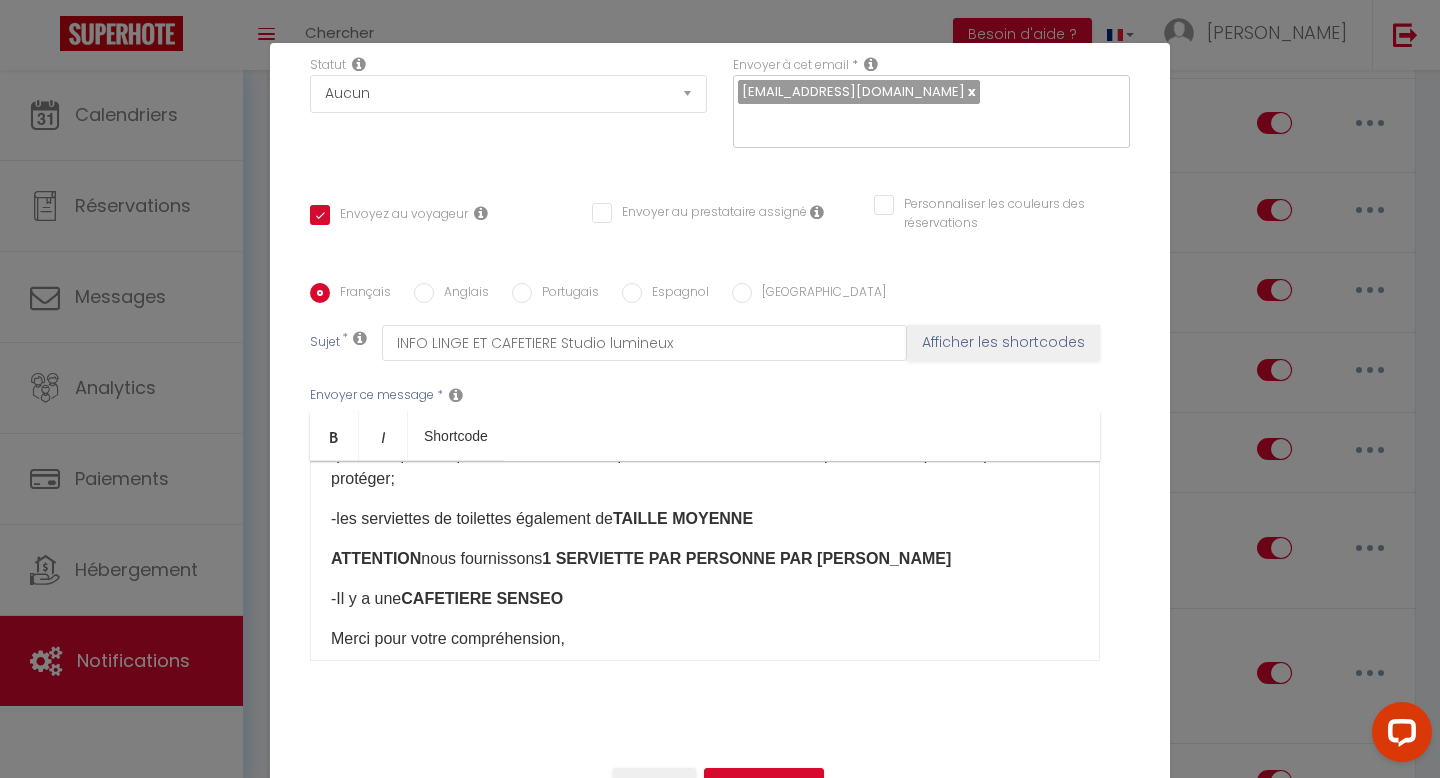 click on "-les serviettes de toilettes également de  TAILLE MOYENNE" at bounding box center [705, 519] 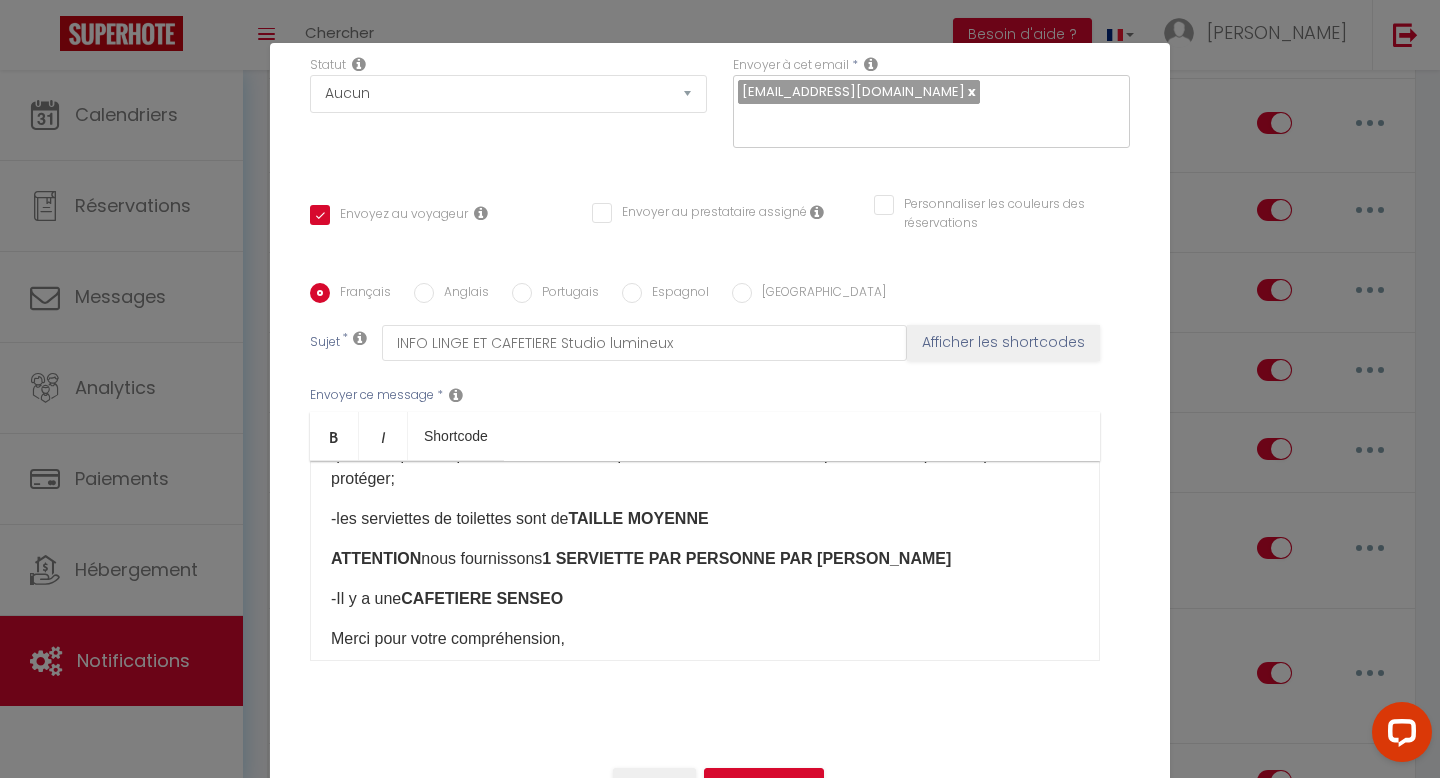 click on "ATTENTION   nous fournissons   1 SERVIETTE PAR PERSONNE PAR [PERSON_NAME]" at bounding box center [705, 559] 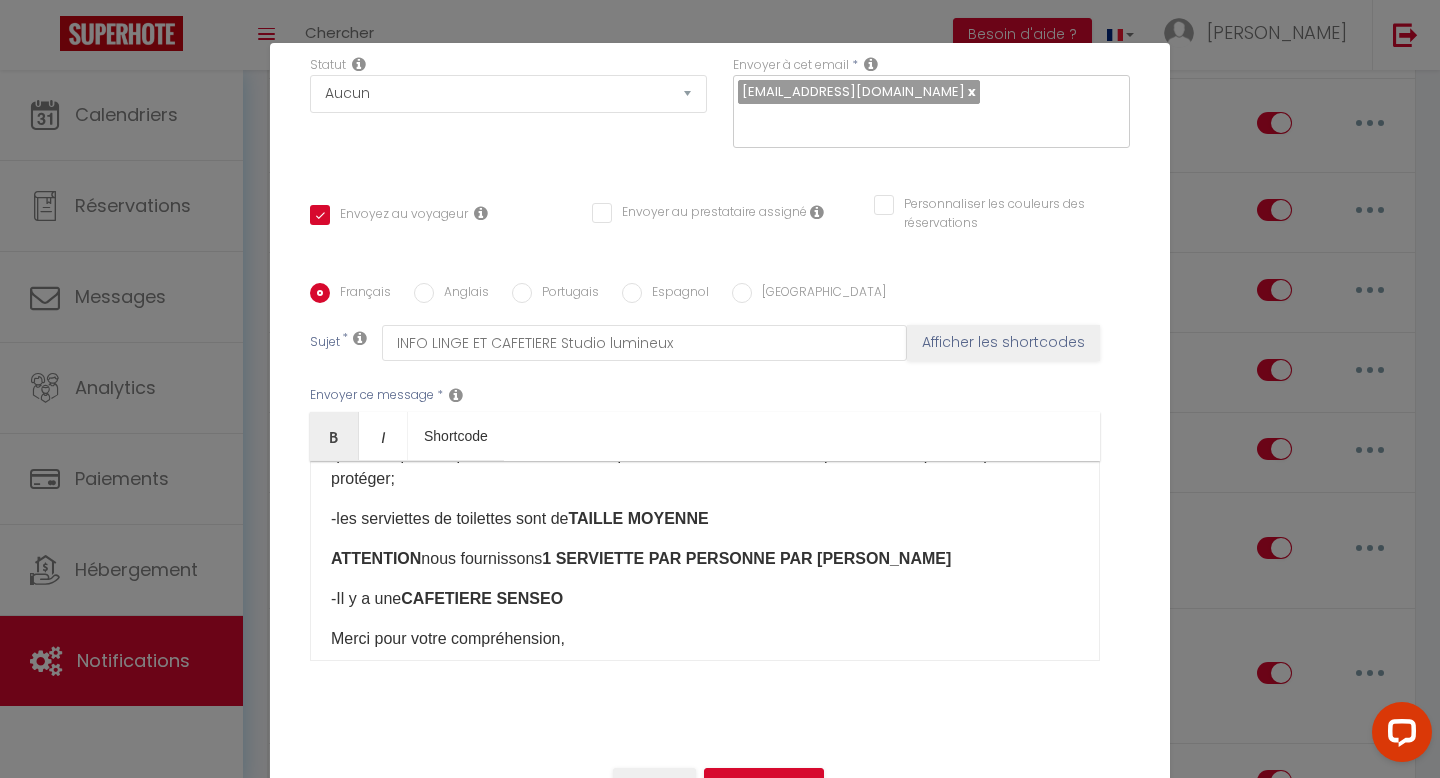 click on "1 SERVIETTE PAR PERSONNE PAR [PERSON_NAME]" at bounding box center (746, 558) 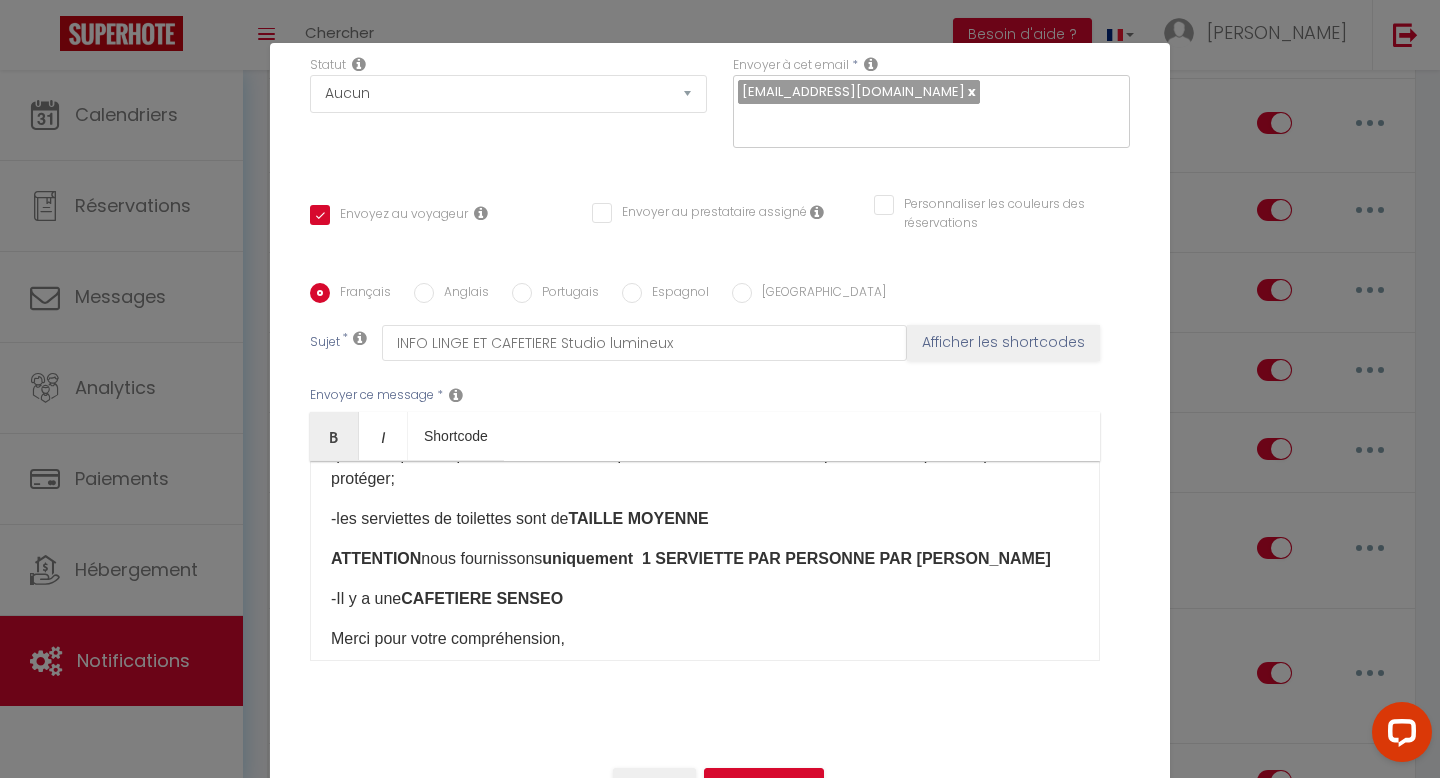 scroll, scrollTop: 120, scrollLeft: 0, axis: vertical 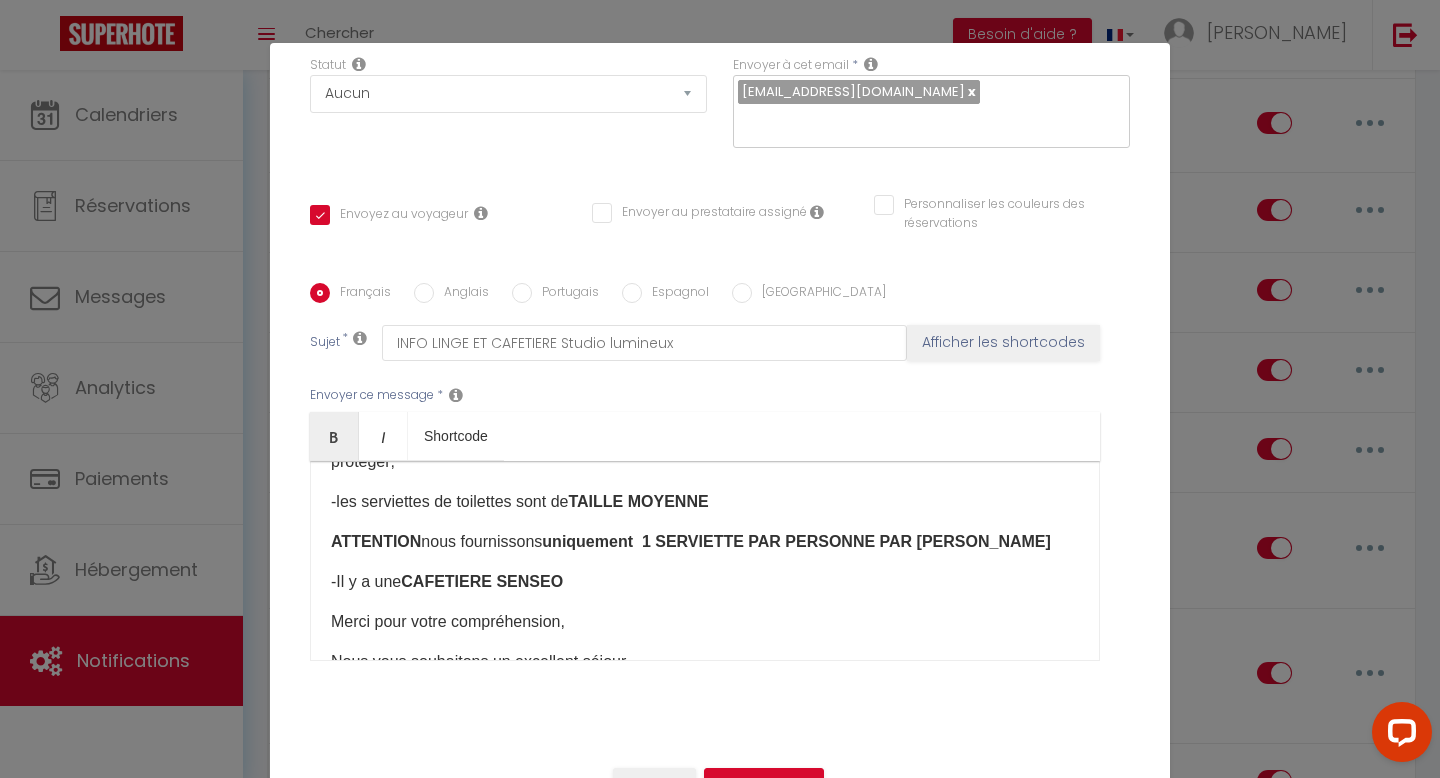 click on "uniquement  1 SERVIETTE PAR PERSONNE PAR [PERSON_NAME]" at bounding box center (796, 541) 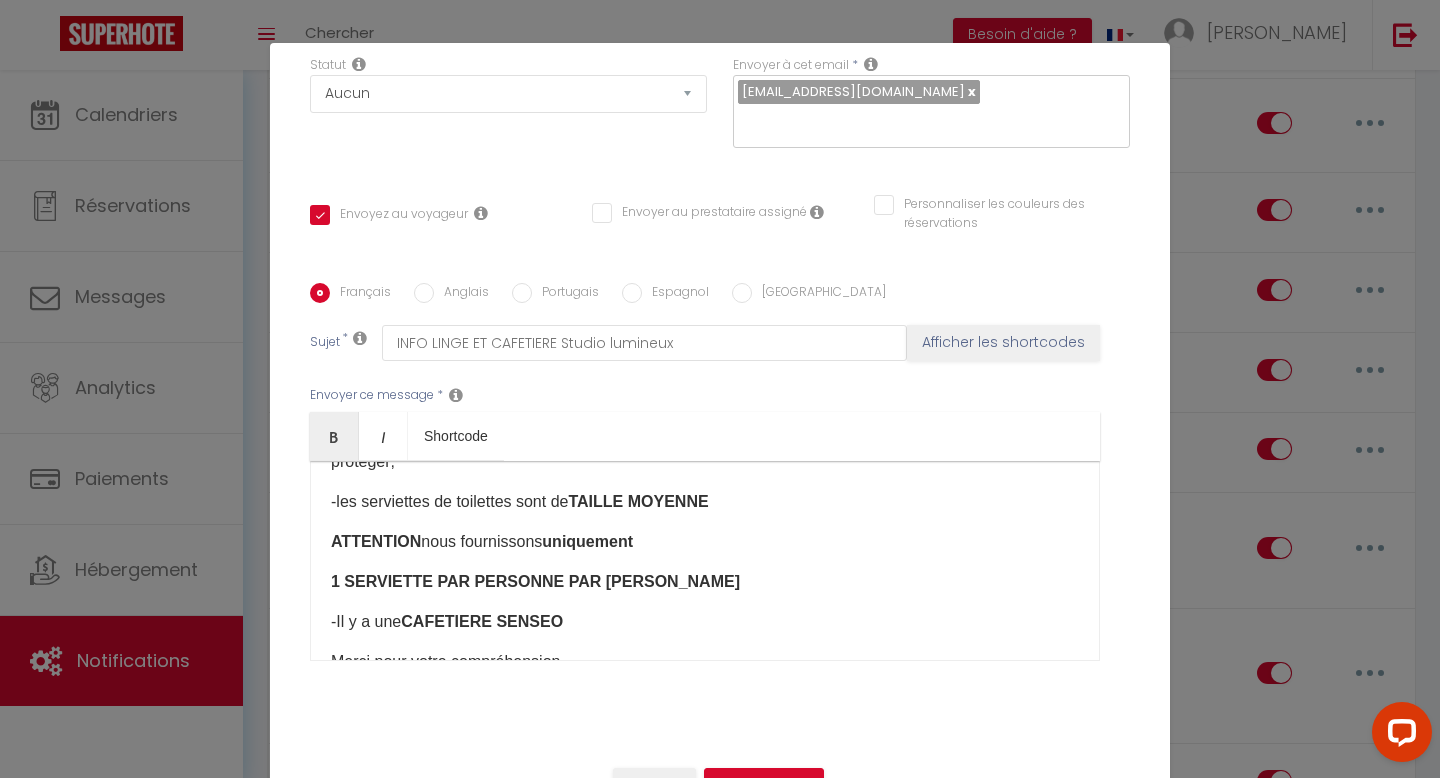 click on "uniquement" at bounding box center [587, 541] 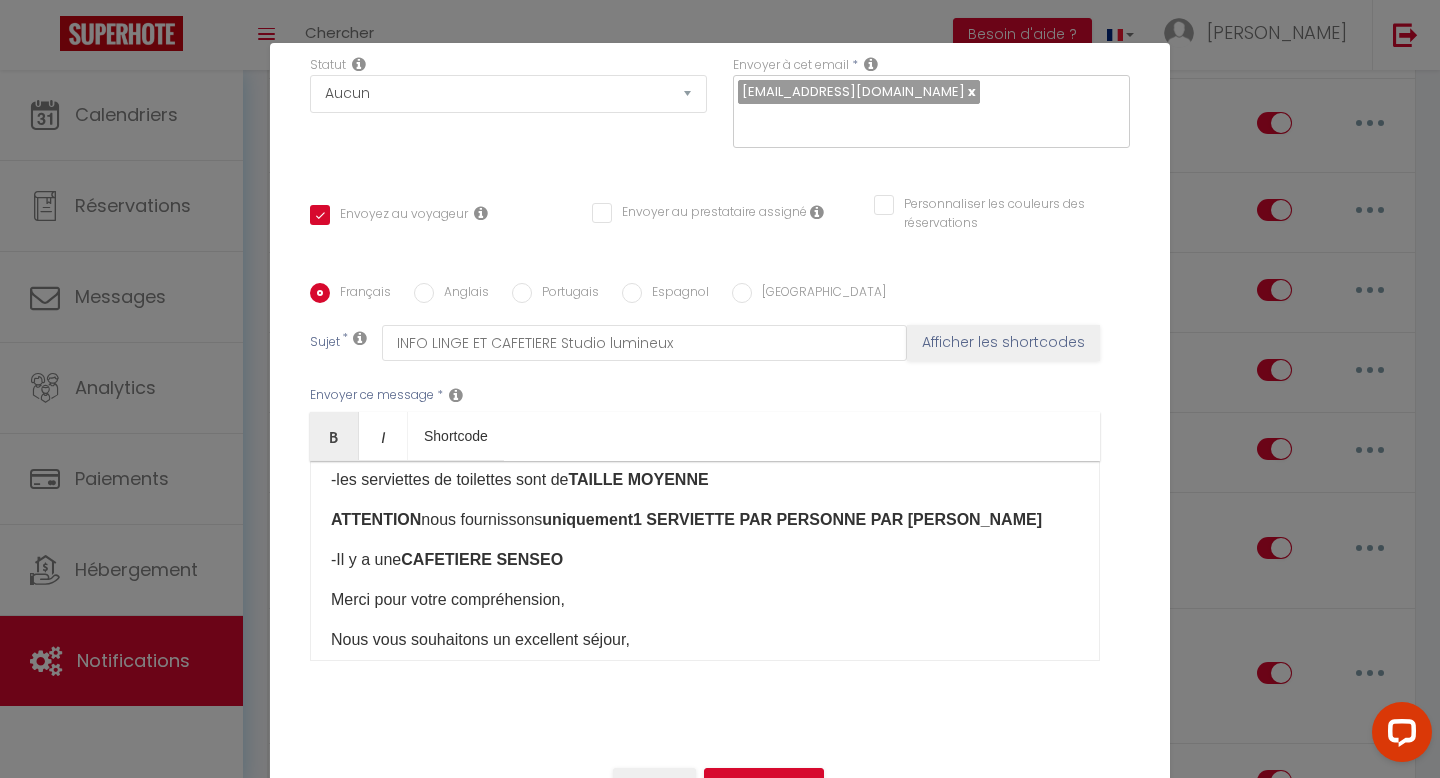 scroll, scrollTop: 147, scrollLeft: 0, axis: vertical 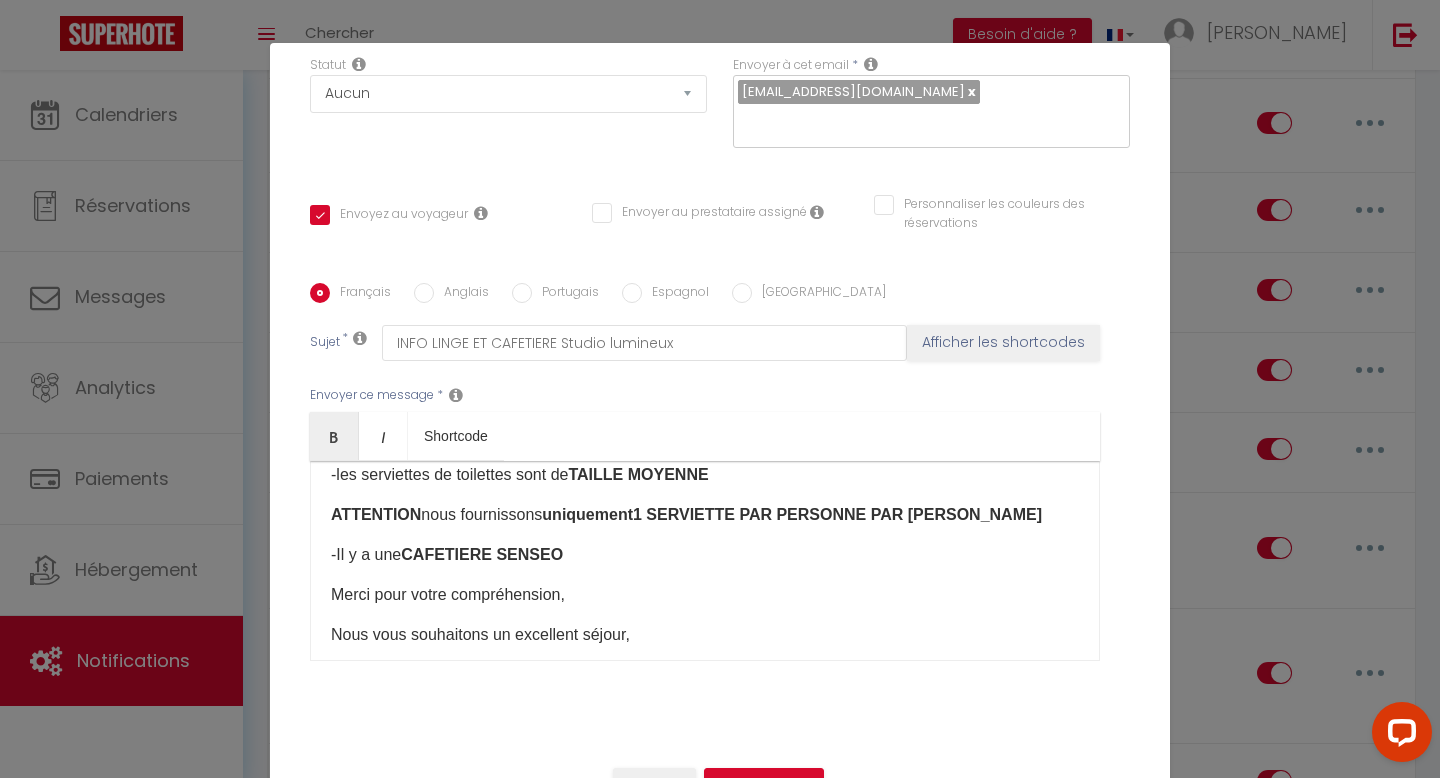 click on "CAFETIERE SENSEO" at bounding box center [482, 554] 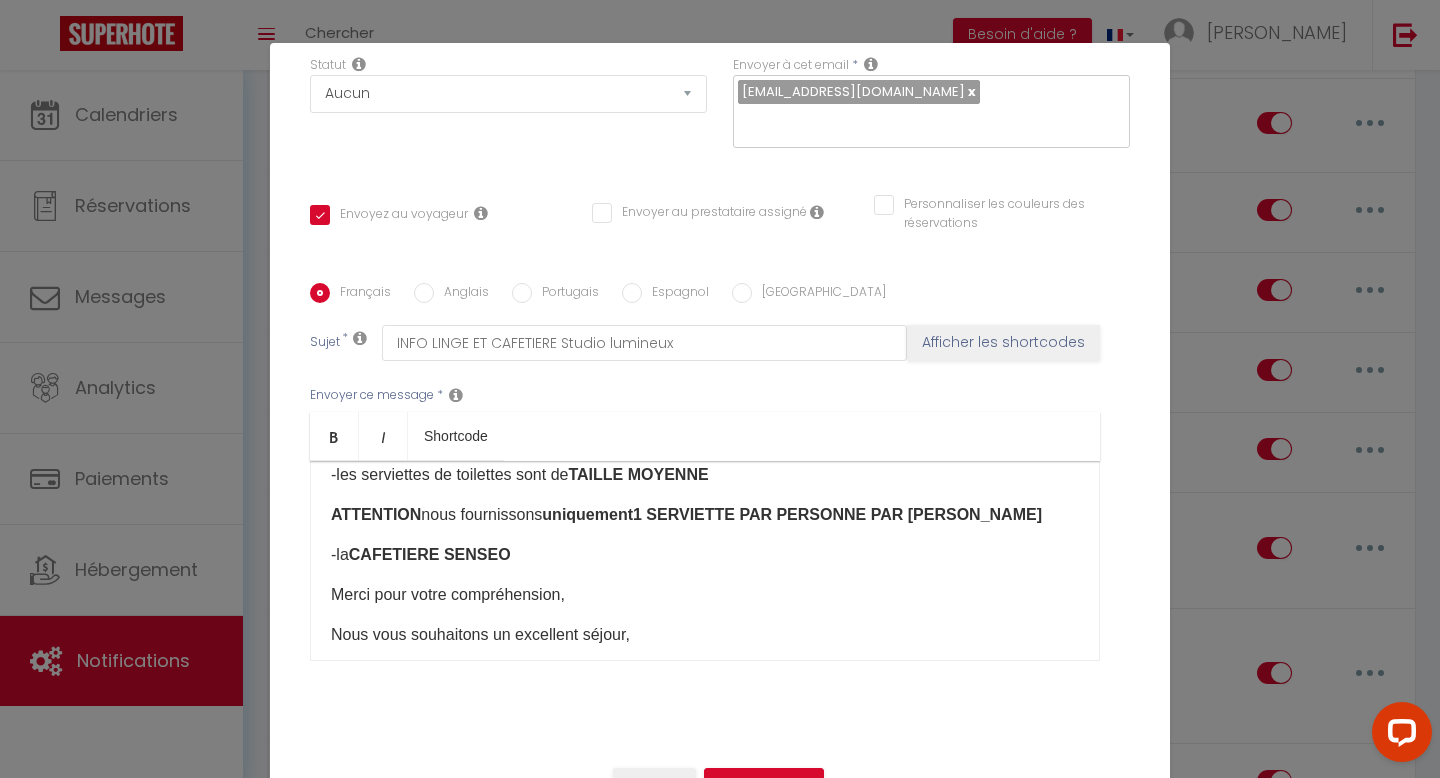 click on "CAFETIERE SENSEO" at bounding box center (430, 554) 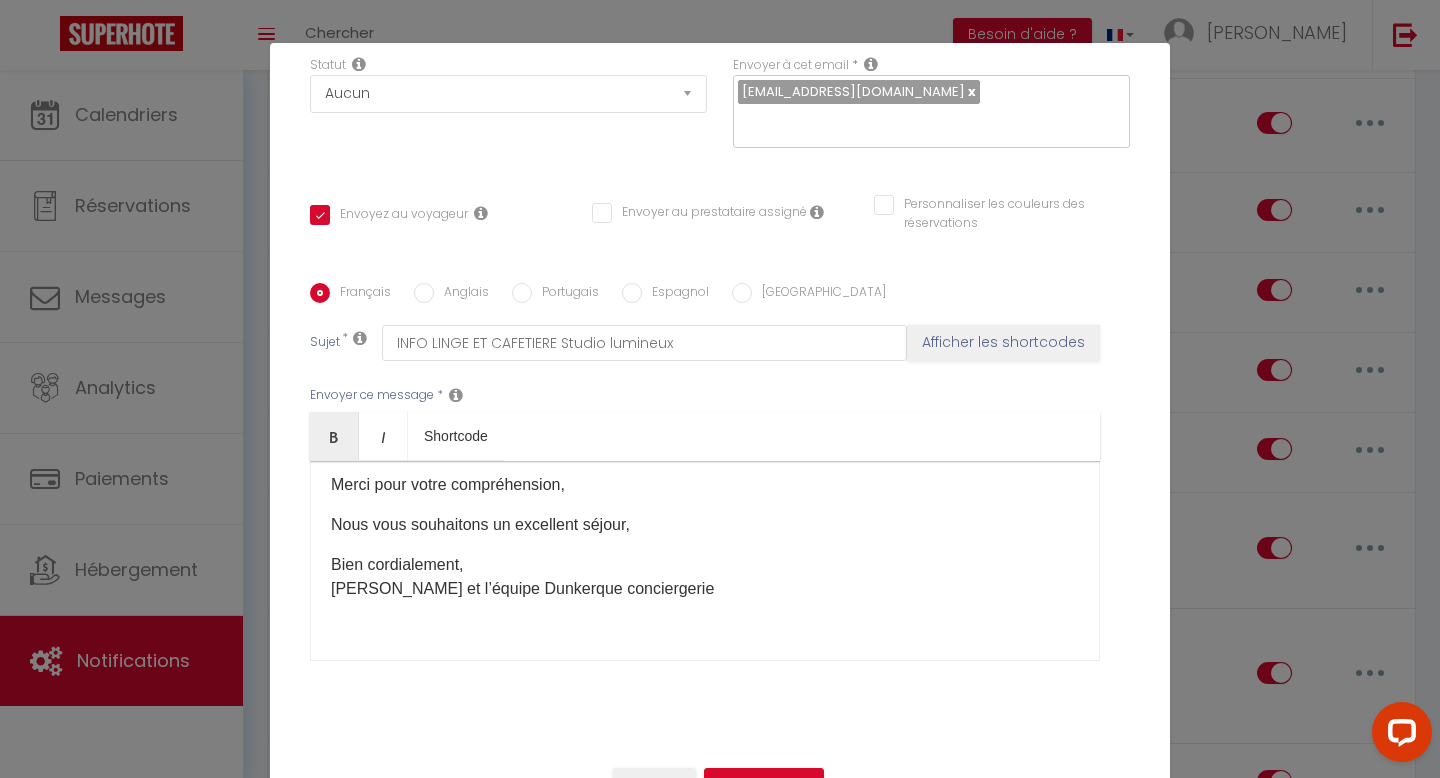 scroll, scrollTop: 278, scrollLeft: 0, axis: vertical 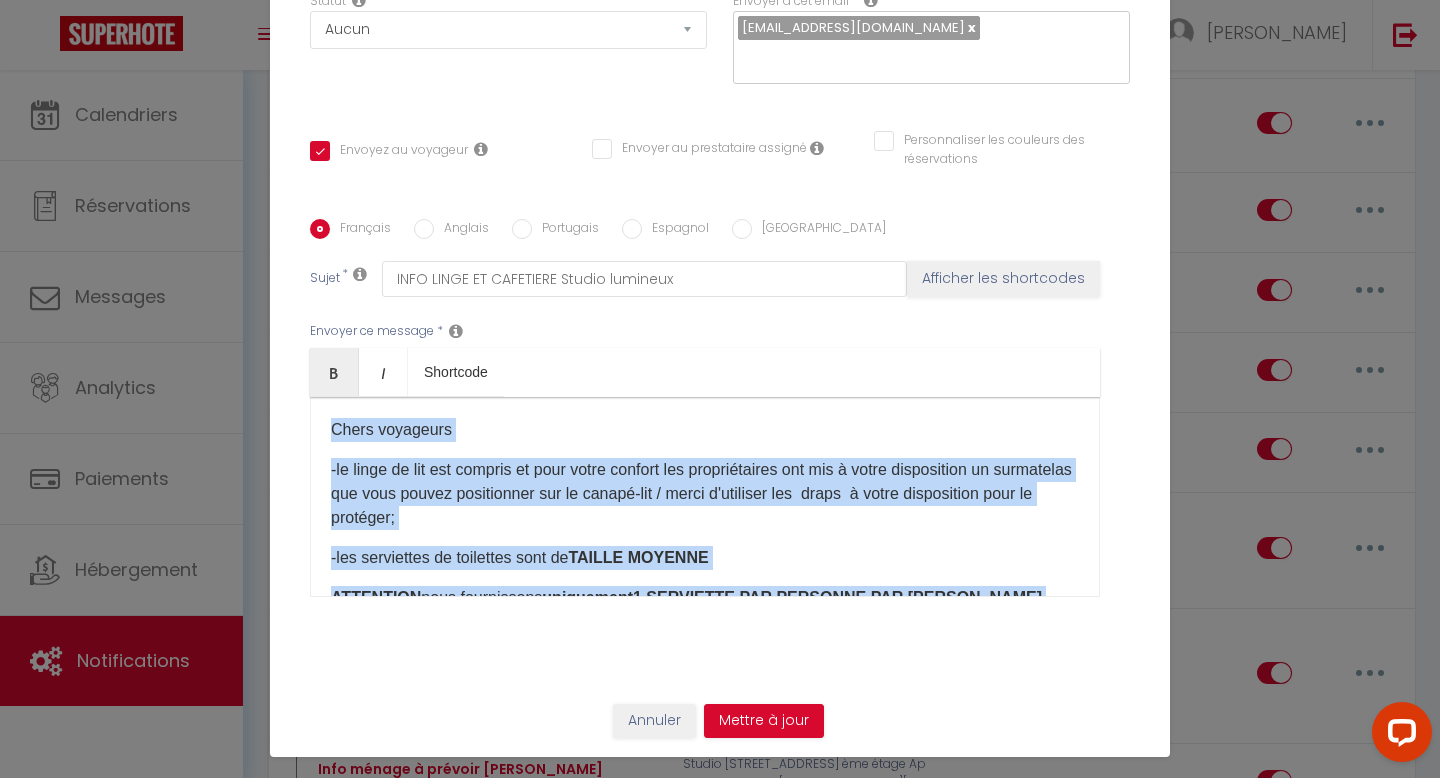 drag, startPoint x: 710, startPoint y: 511, endPoint x: 282, endPoint y: 377, distance: 448.48633 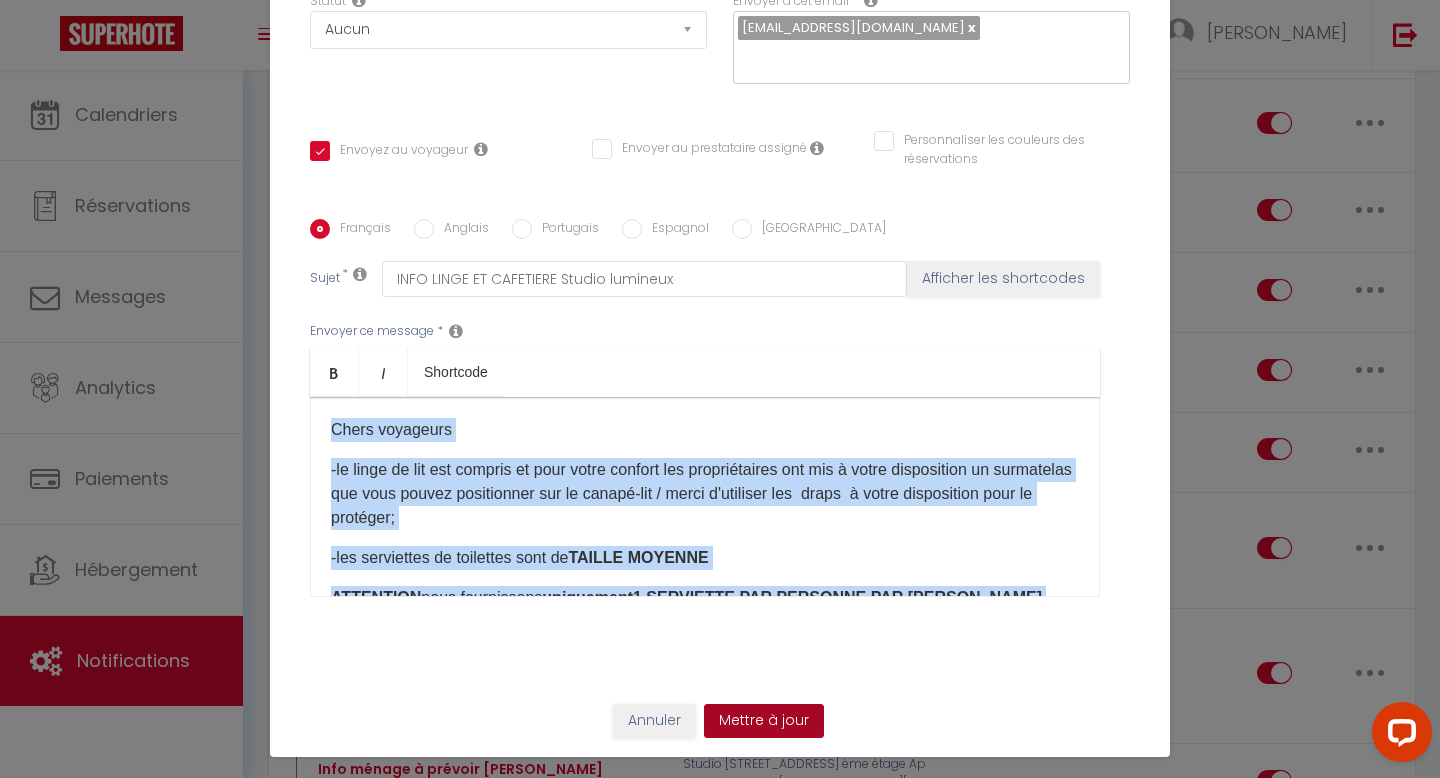 click on "Mettre à jour" at bounding box center [764, 721] 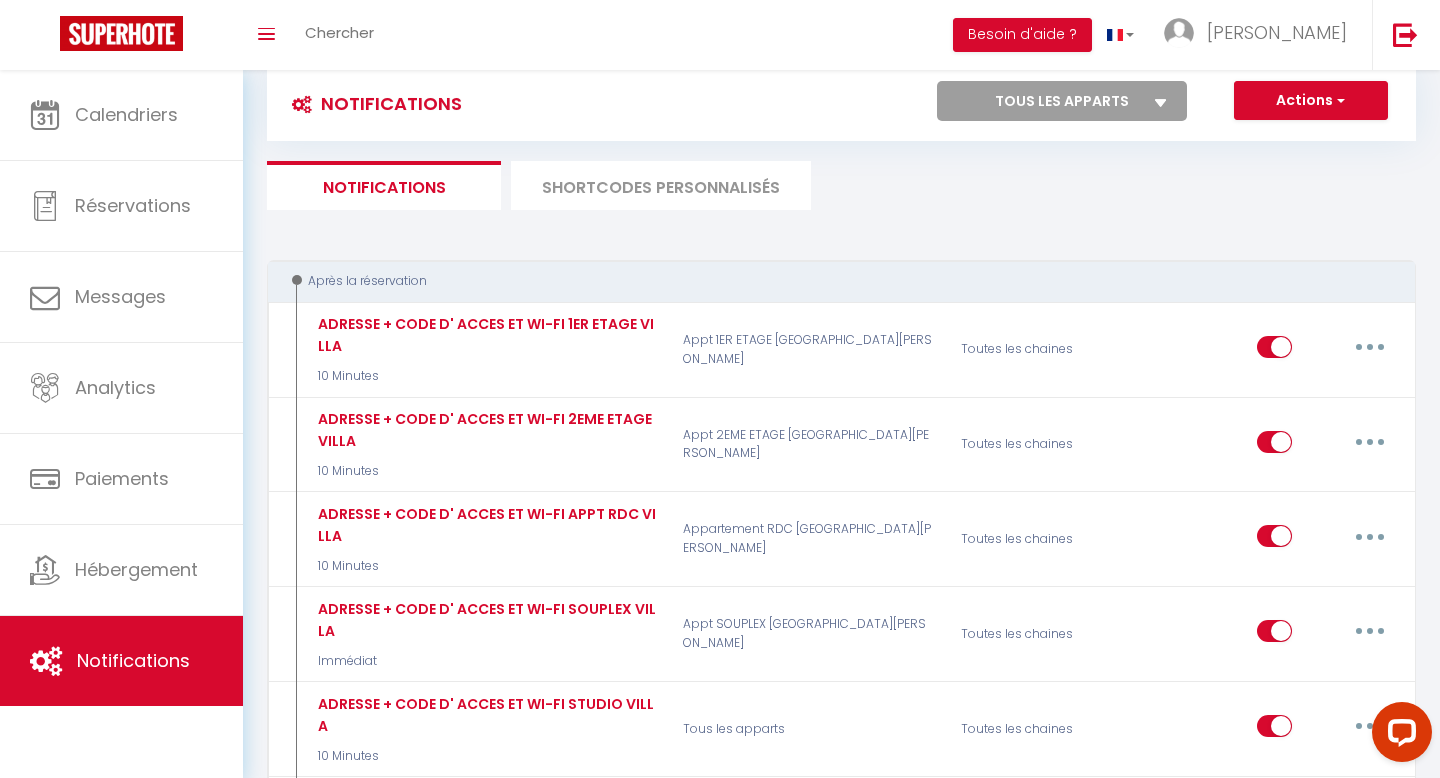 scroll, scrollTop: 0, scrollLeft: 0, axis: both 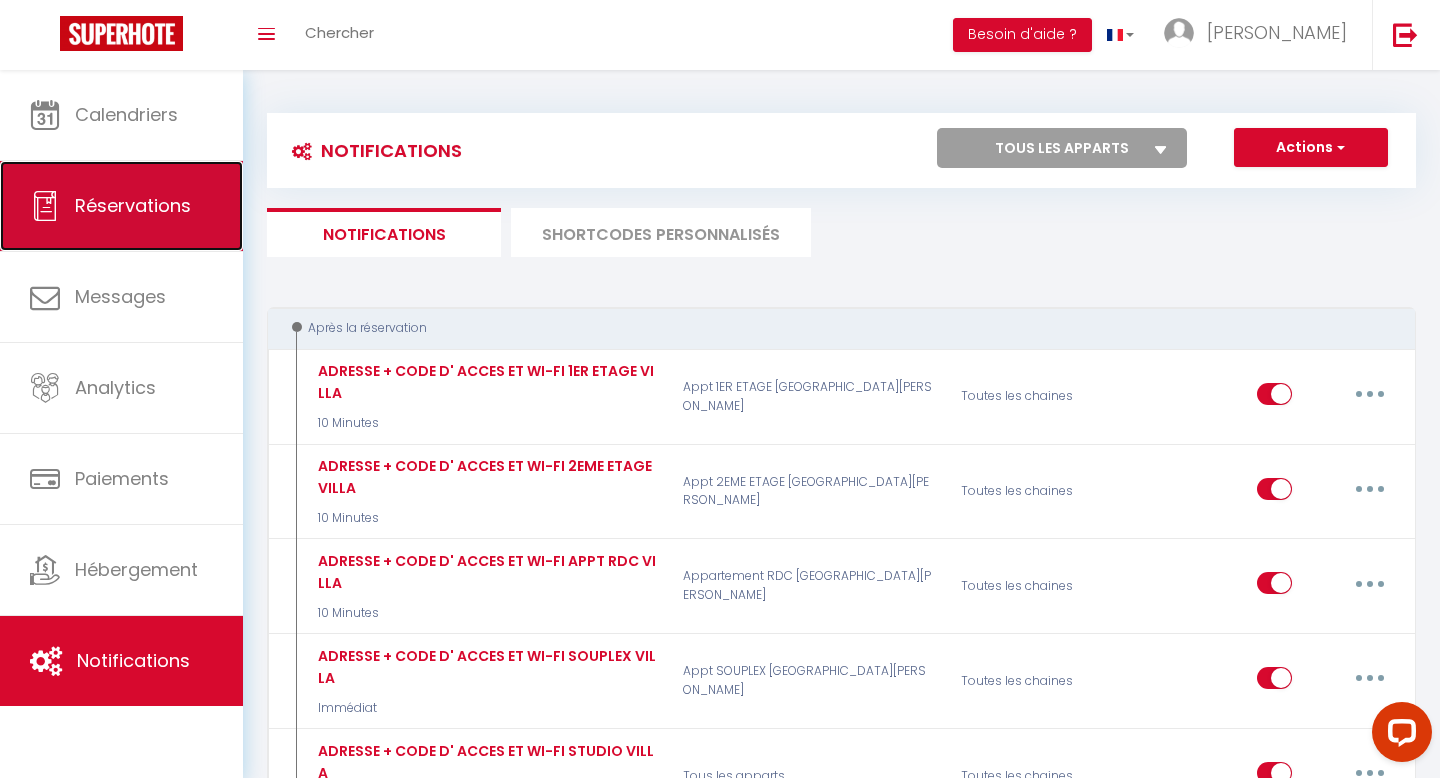 click on "Réservations" at bounding box center [121, 206] 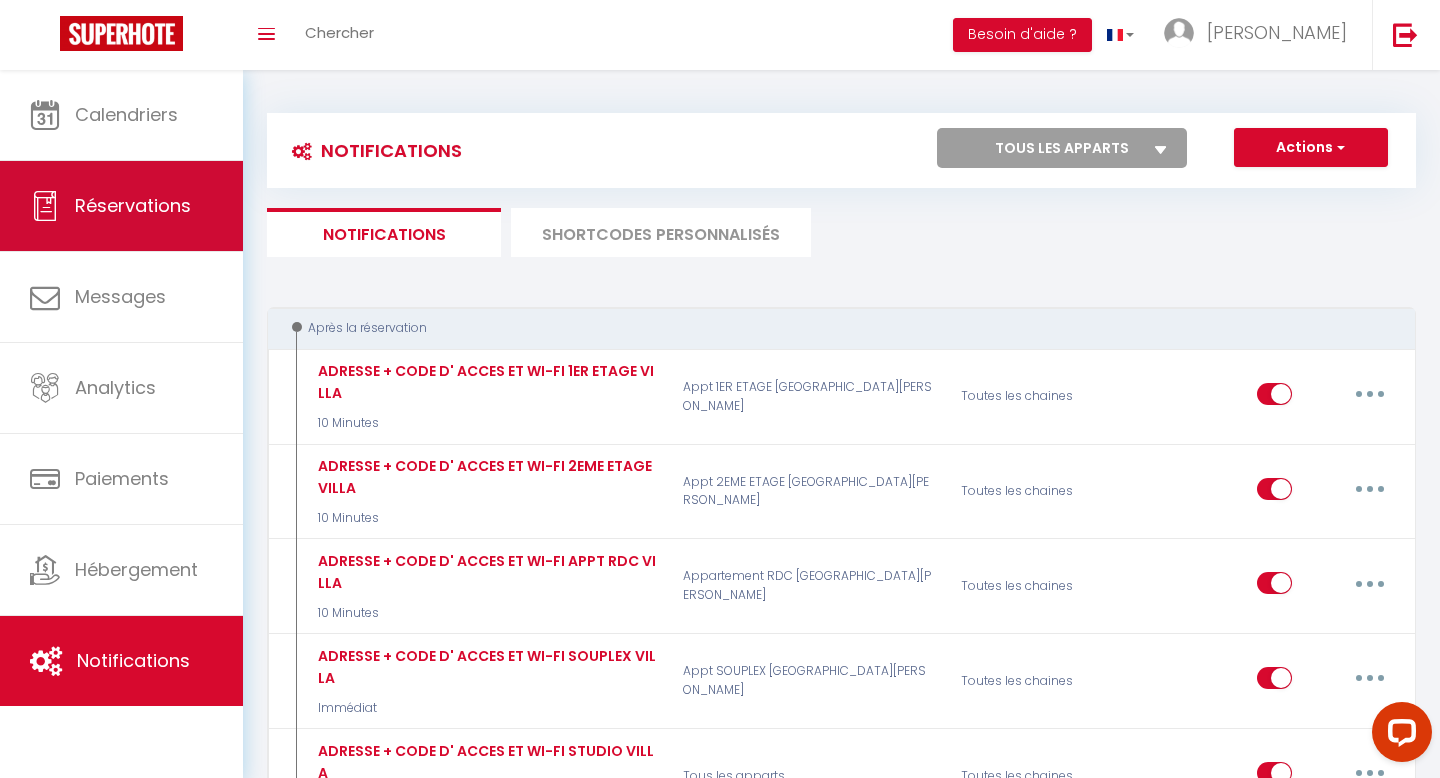 select on "not_cancelled" 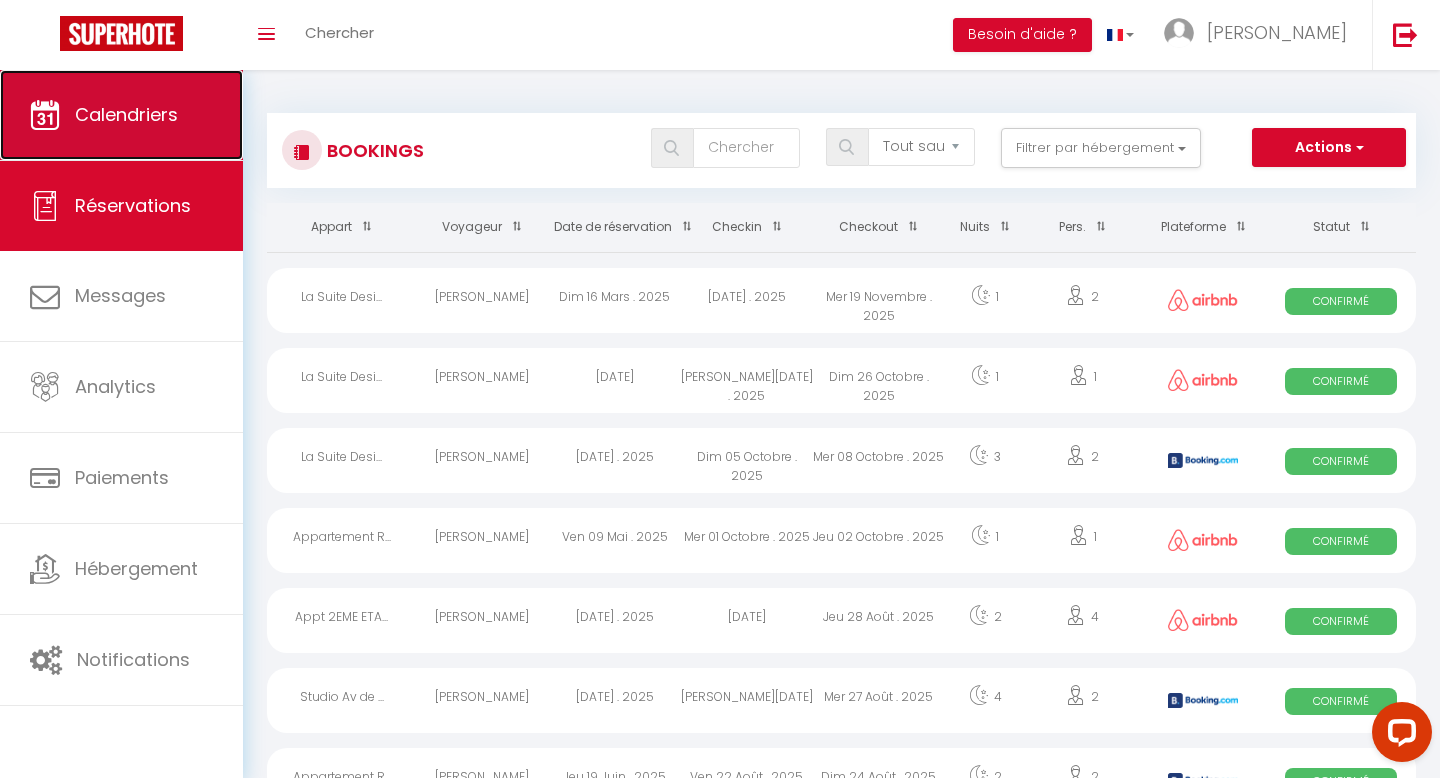 click on "Calendriers" at bounding box center [121, 115] 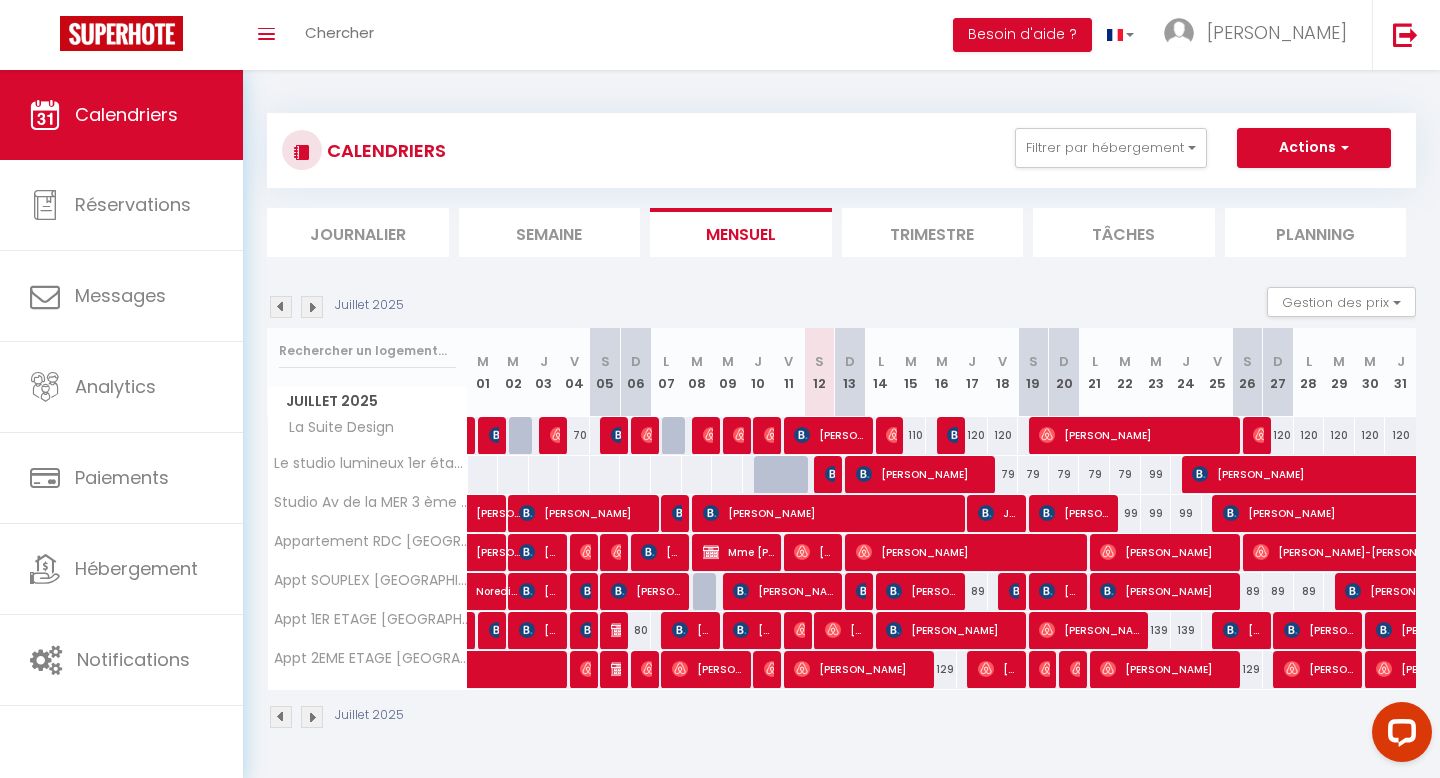 click on "Trimestre" at bounding box center [933, 232] 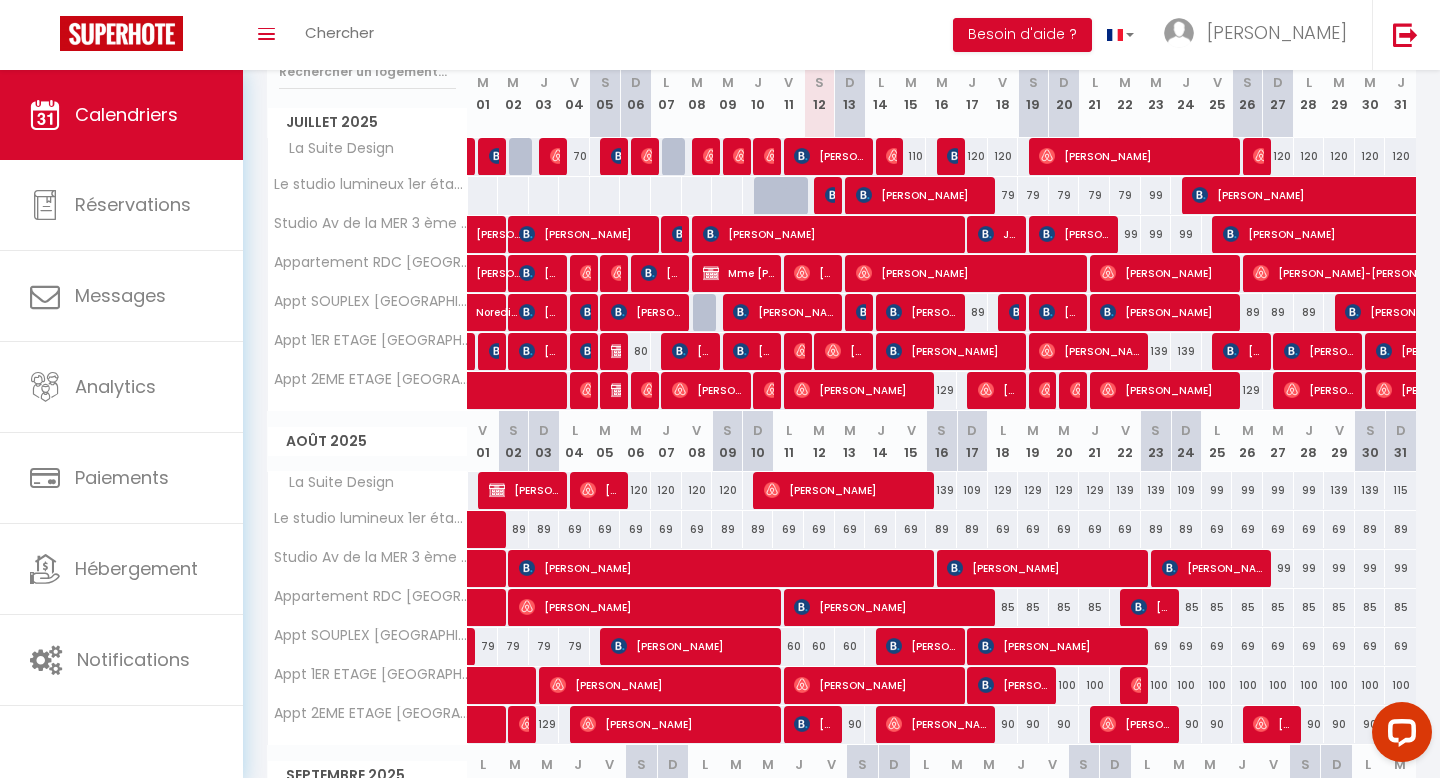 scroll, scrollTop: 275, scrollLeft: 0, axis: vertical 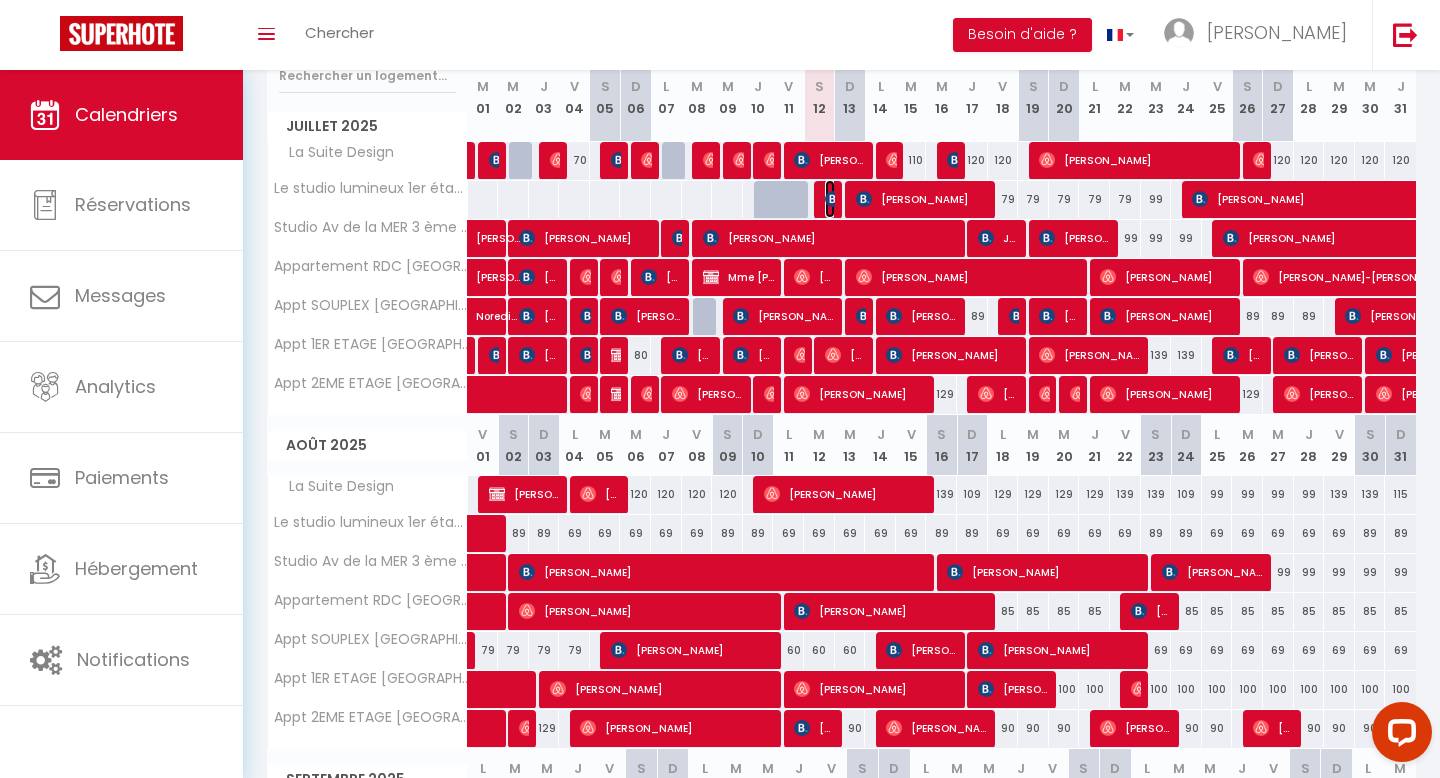 click on "[PERSON_NAME]" at bounding box center [830, 199] 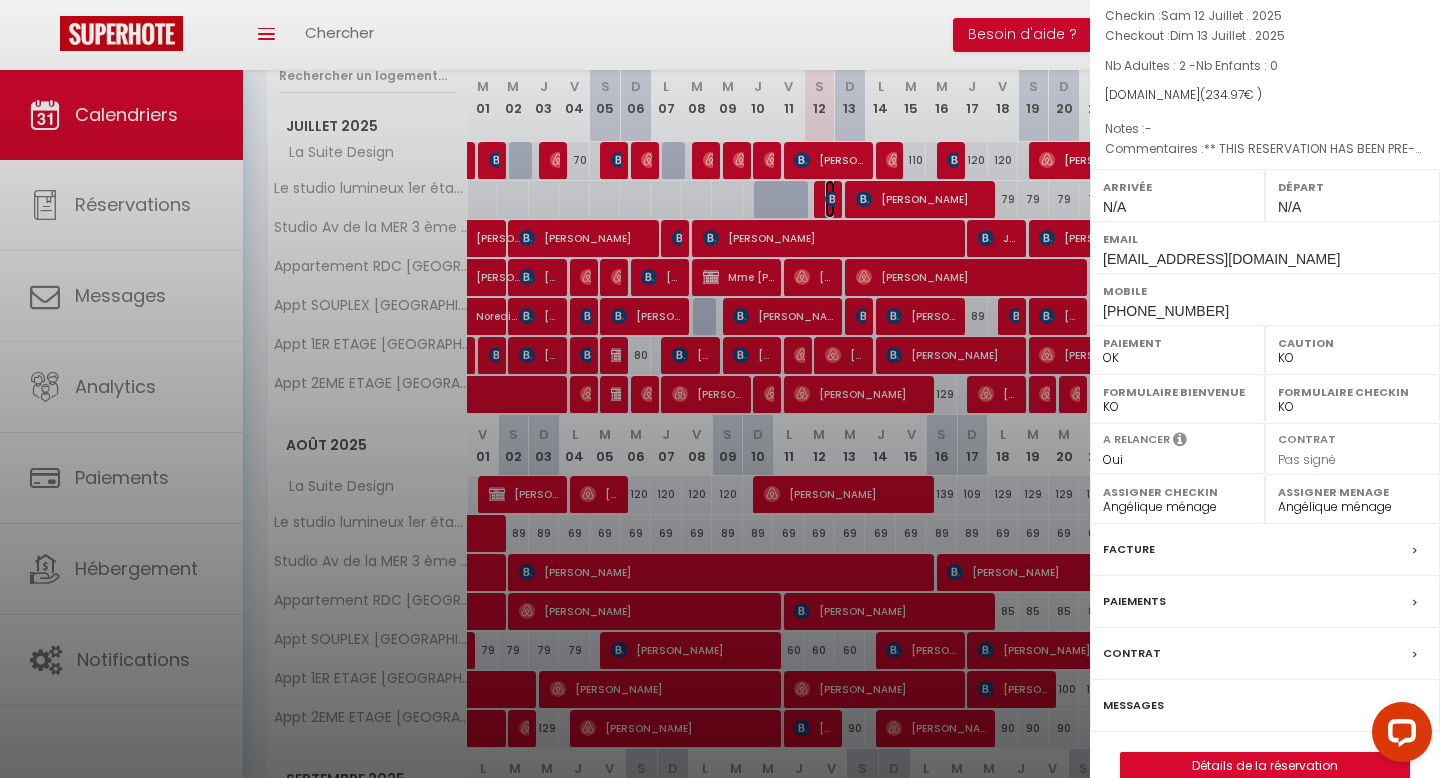 scroll, scrollTop: 154, scrollLeft: 0, axis: vertical 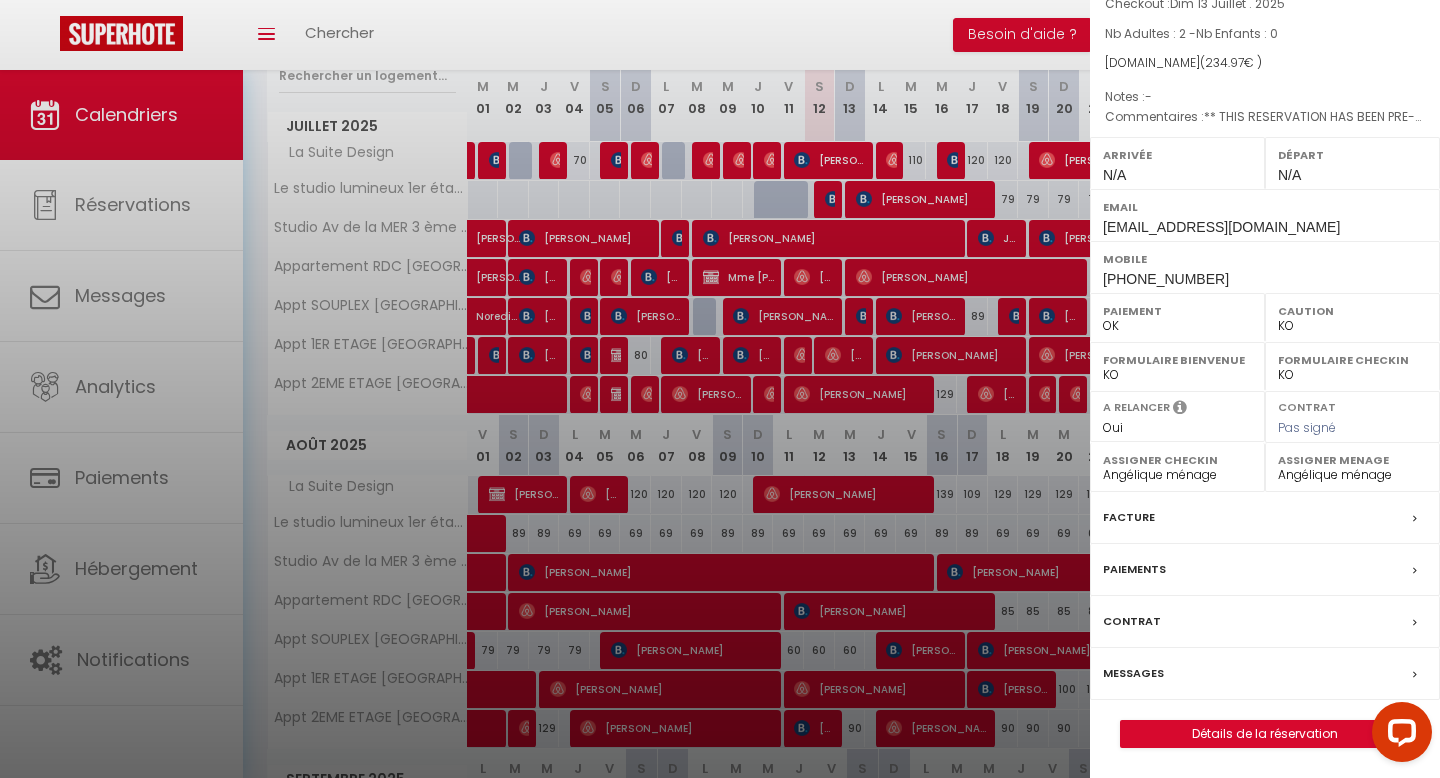 click on "Messages" at bounding box center [1265, 674] 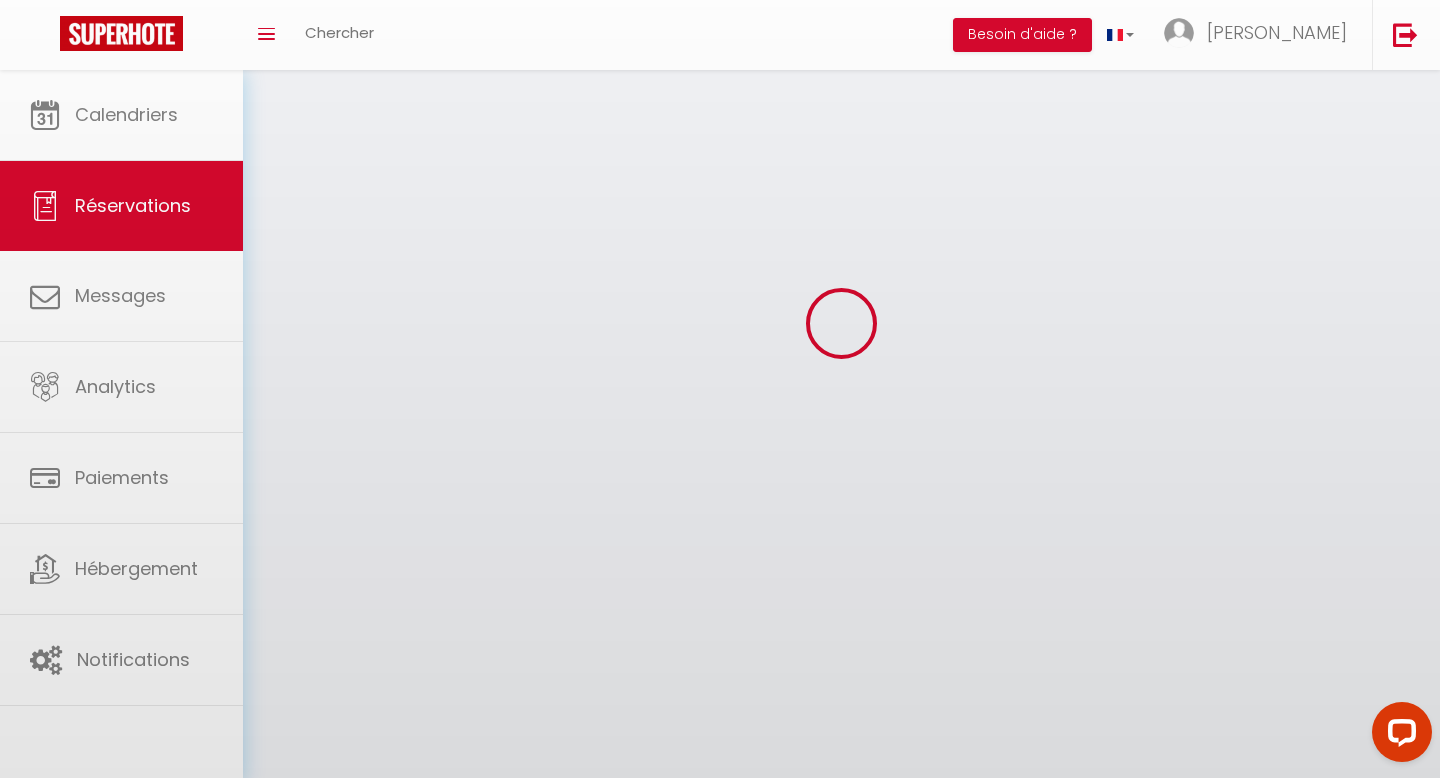 scroll, scrollTop: 0, scrollLeft: 0, axis: both 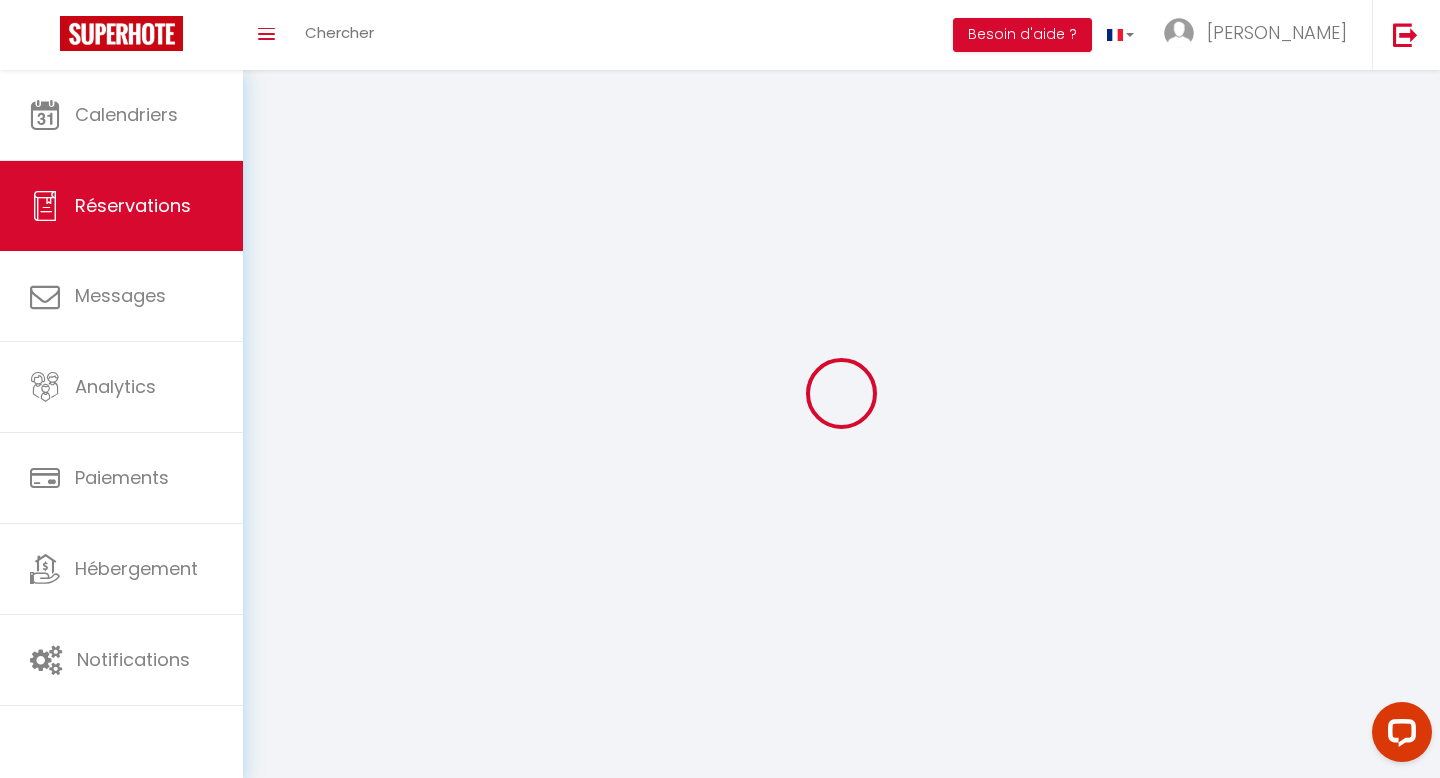 select 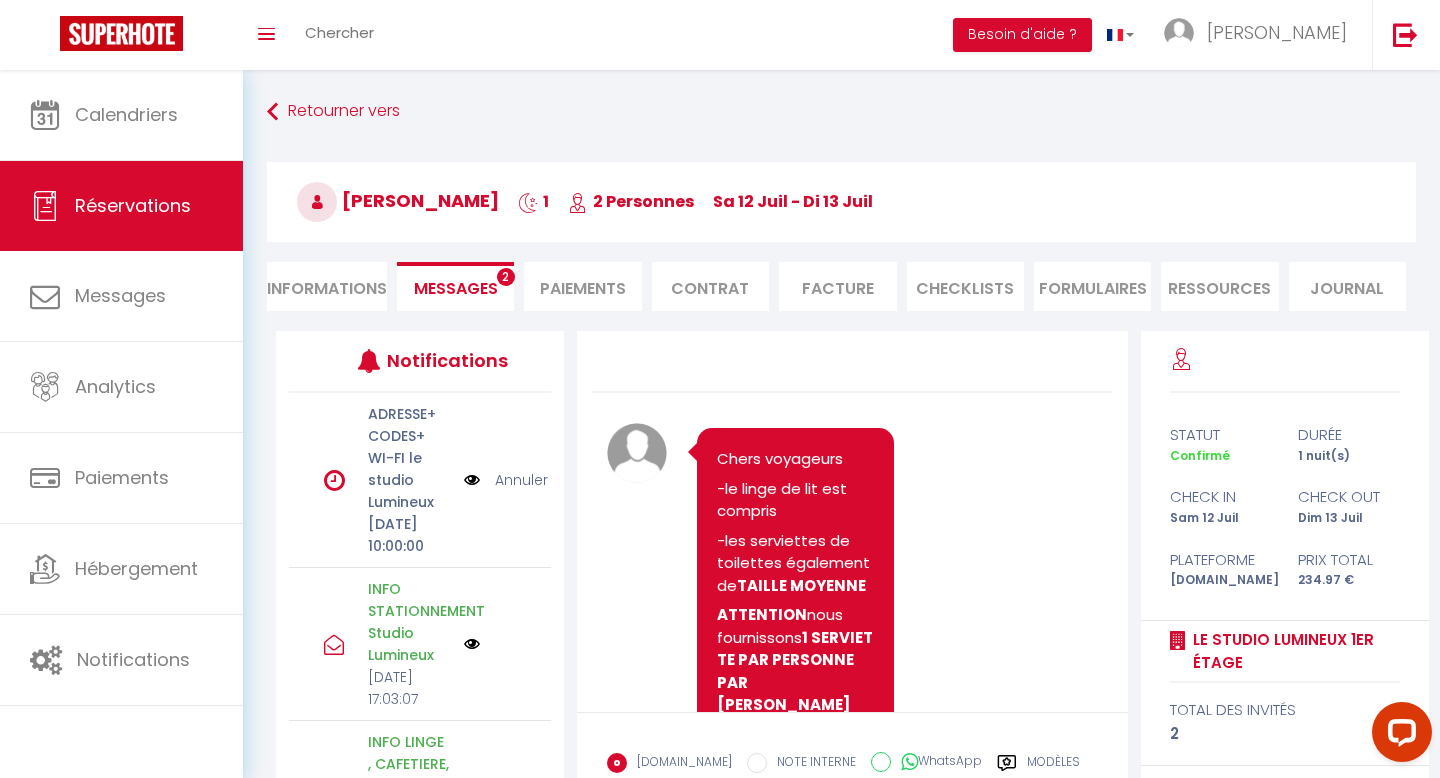 scroll, scrollTop: 4407, scrollLeft: 0, axis: vertical 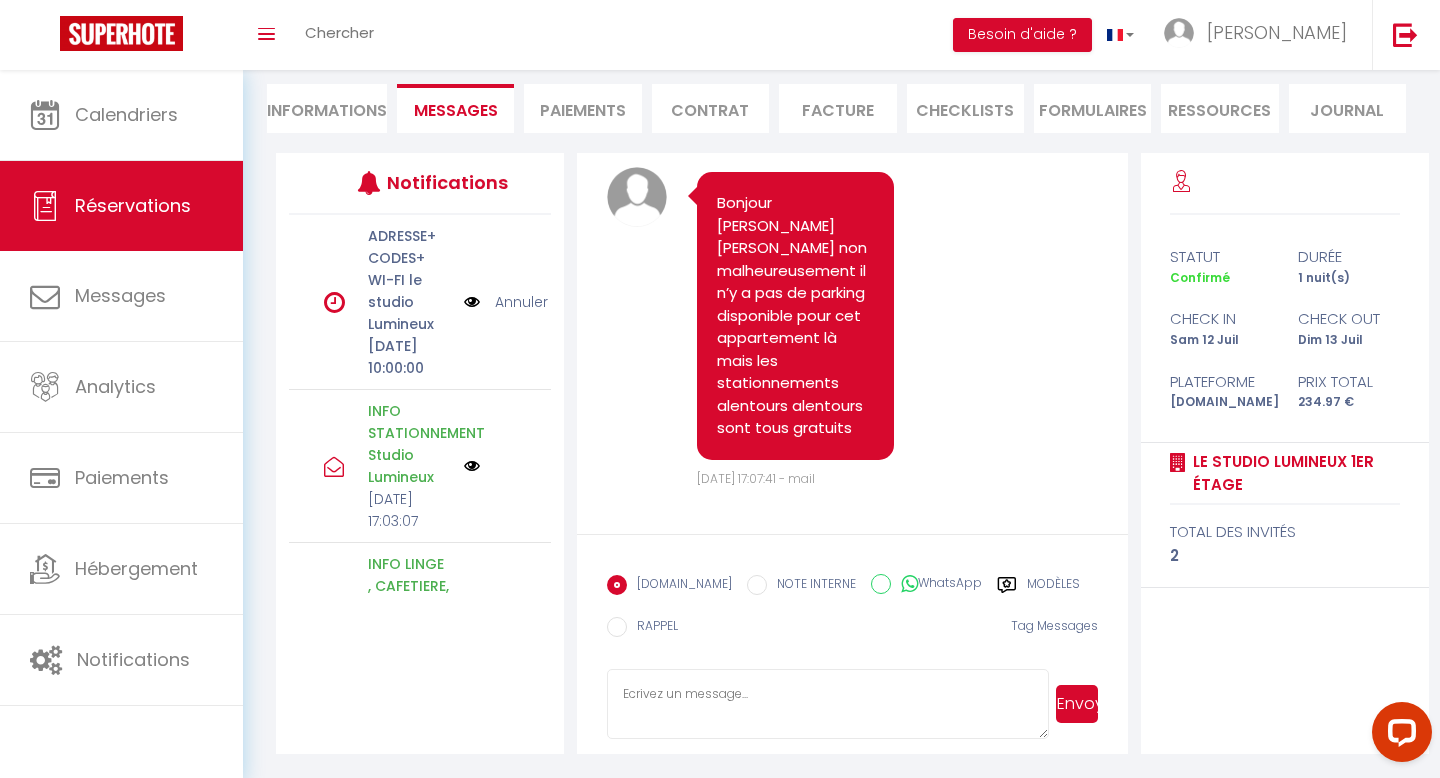 click at bounding box center [827, 704] 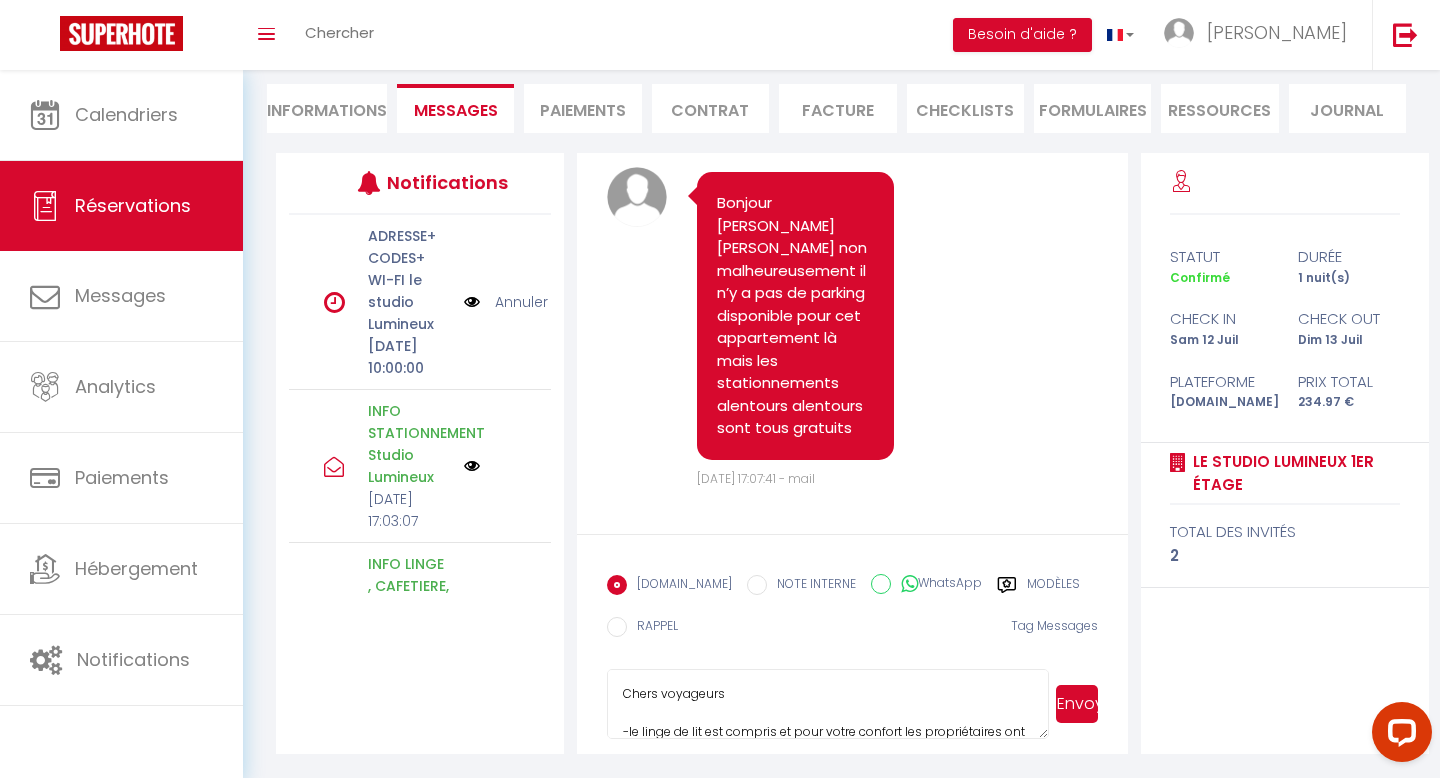 scroll, scrollTop: 323, scrollLeft: 0, axis: vertical 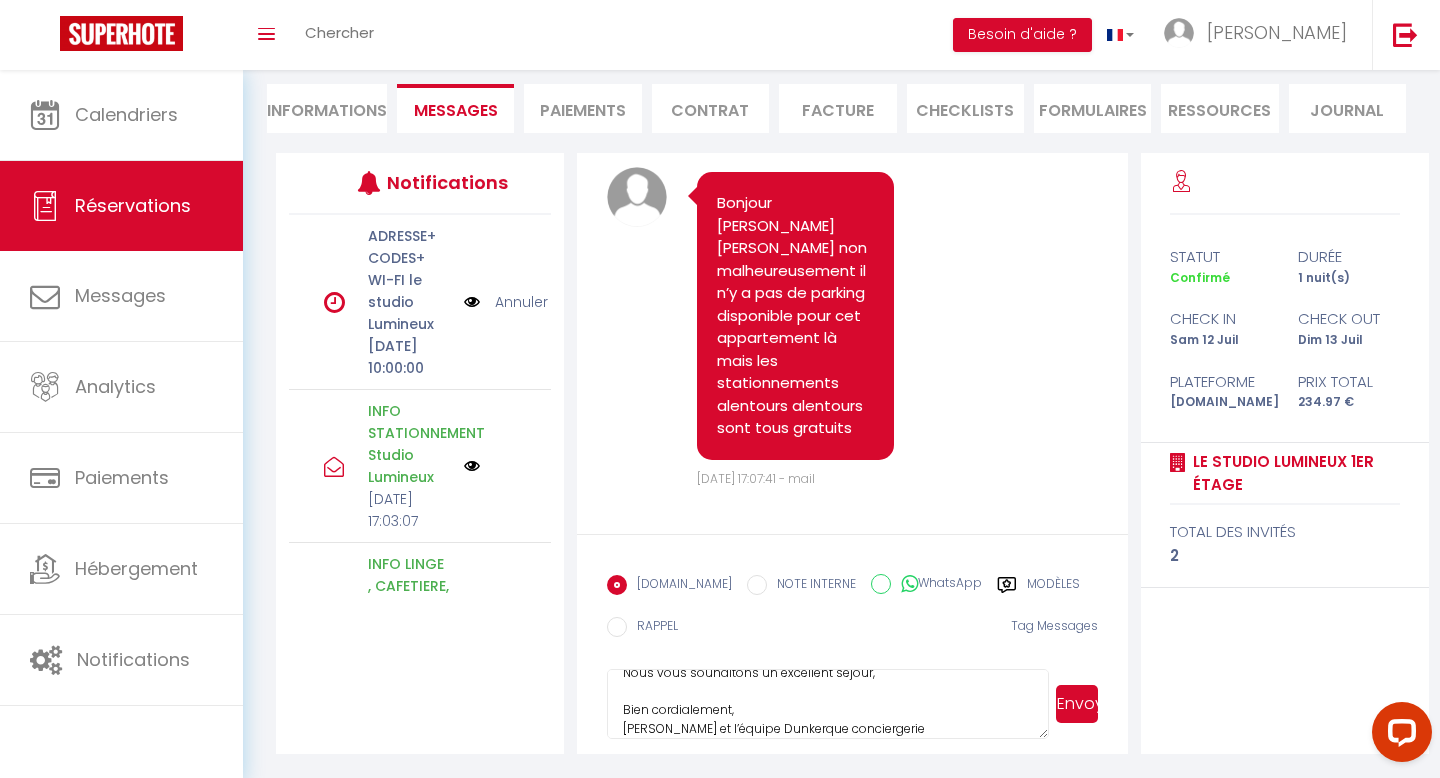 type on "​Chers voyageurs
-le linge de lit est compris et pour votre confort les propriétaires ont mis à votre disposition un surmatelas que vous pouvez positionner sur le canapé-lit / merci d'utiliser les  draps  à votre disposition pour le protéger;
-les serviettes de toilettes sont de TAILLE MOYENNE
ATTENTION  nous fournissons uniquement  1 SERVIETTE PAR PERSONNE PAR [PERSON_NAME]
​-la CAFETIERE est une  SENSEO
​Merci pour votre compréhension,
Nous vous souhaitons un excellent séjour,
Bien cordialement,
[PERSON_NAME] et l’équipe Dunkerque conciergerie ​" 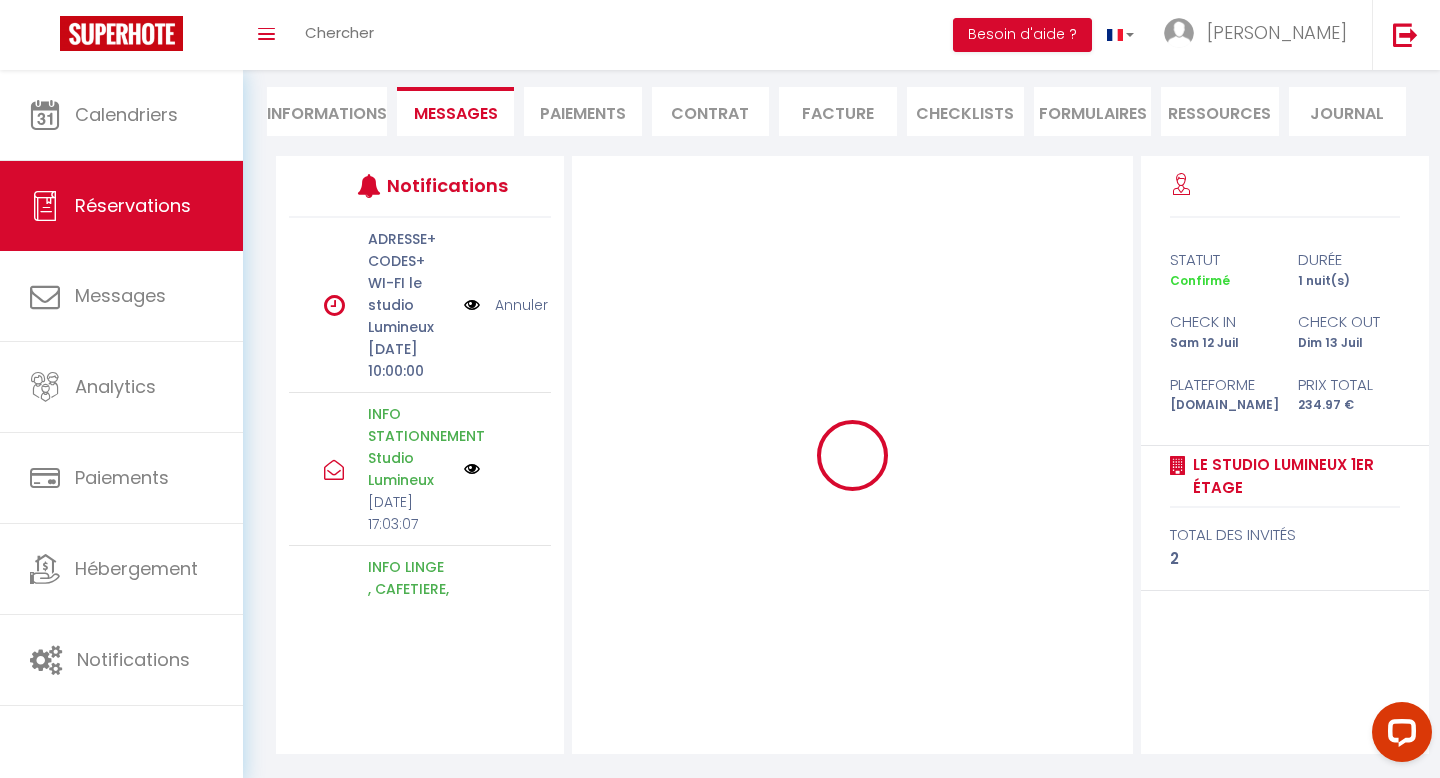 scroll, scrollTop: 175, scrollLeft: 0, axis: vertical 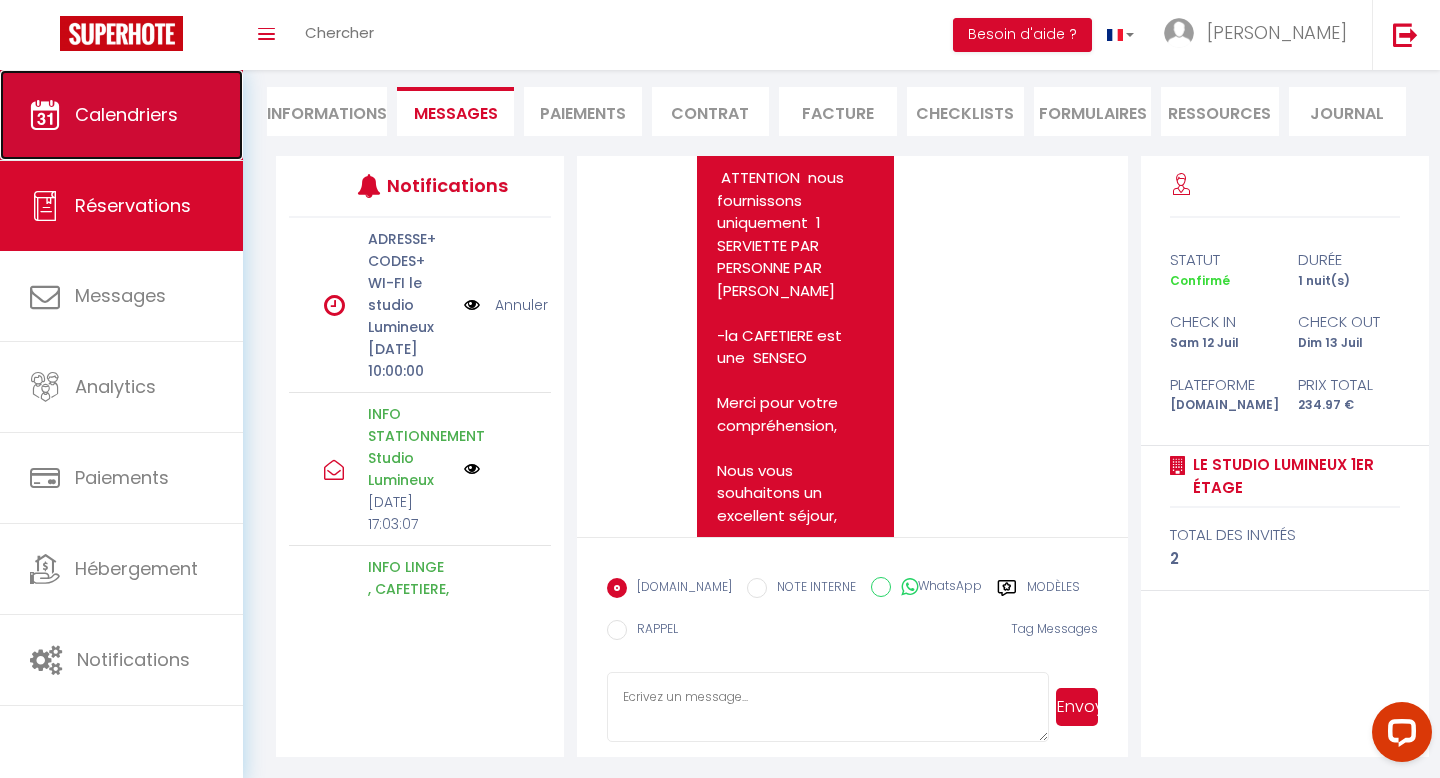 click on "Calendriers" at bounding box center (121, 115) 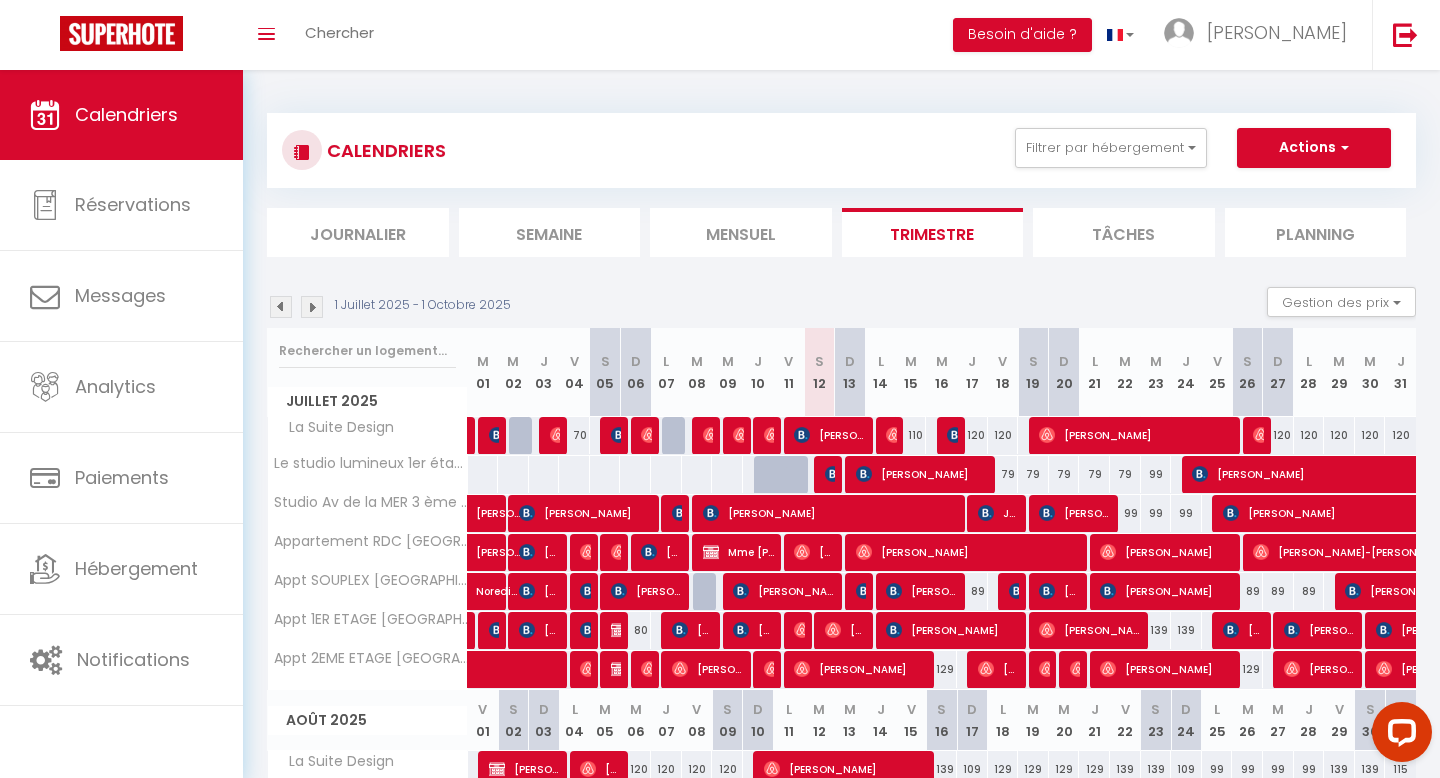 scroll, scrollTop: 43, scrollLeft: 0, axis: vertical 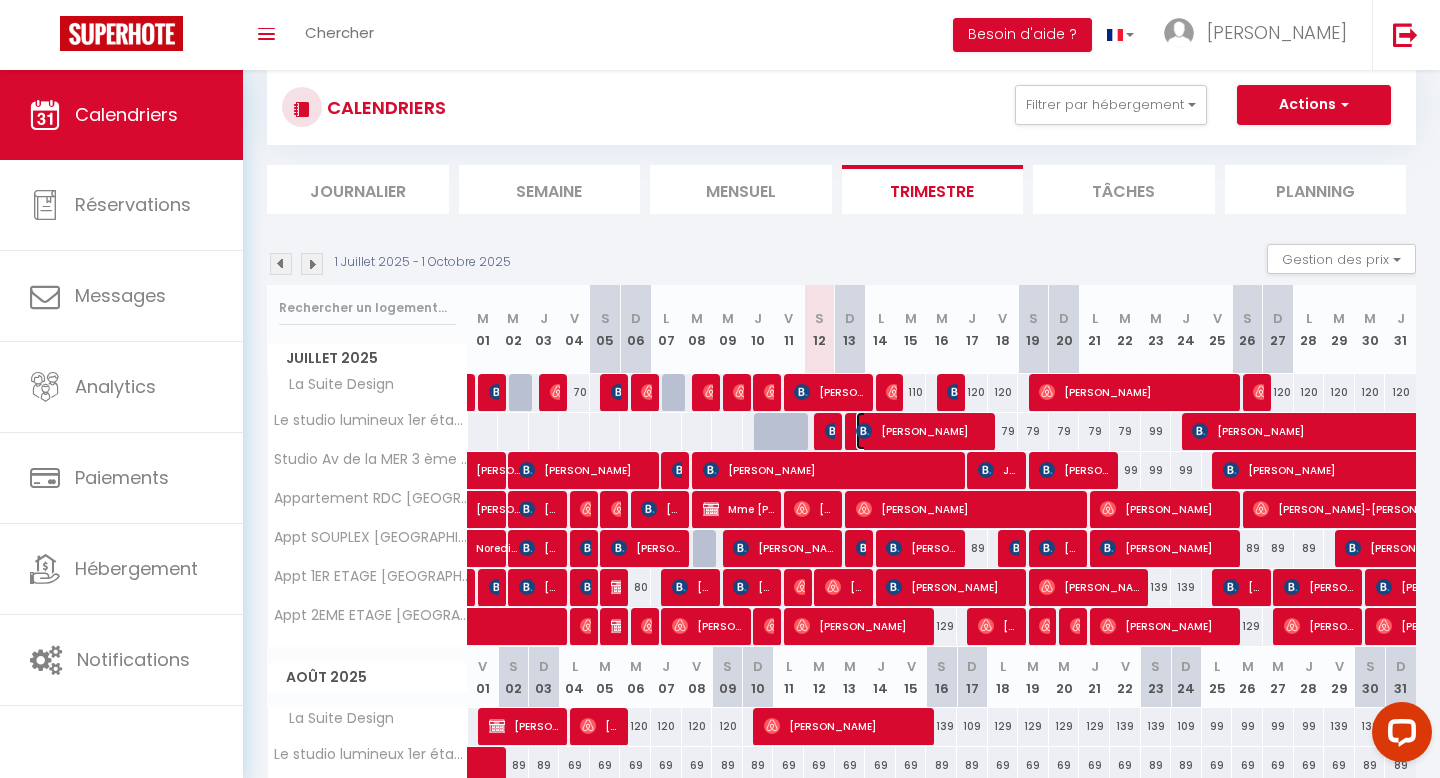 click on "[PERSON_NAME]" at bounding box center [923, 431] 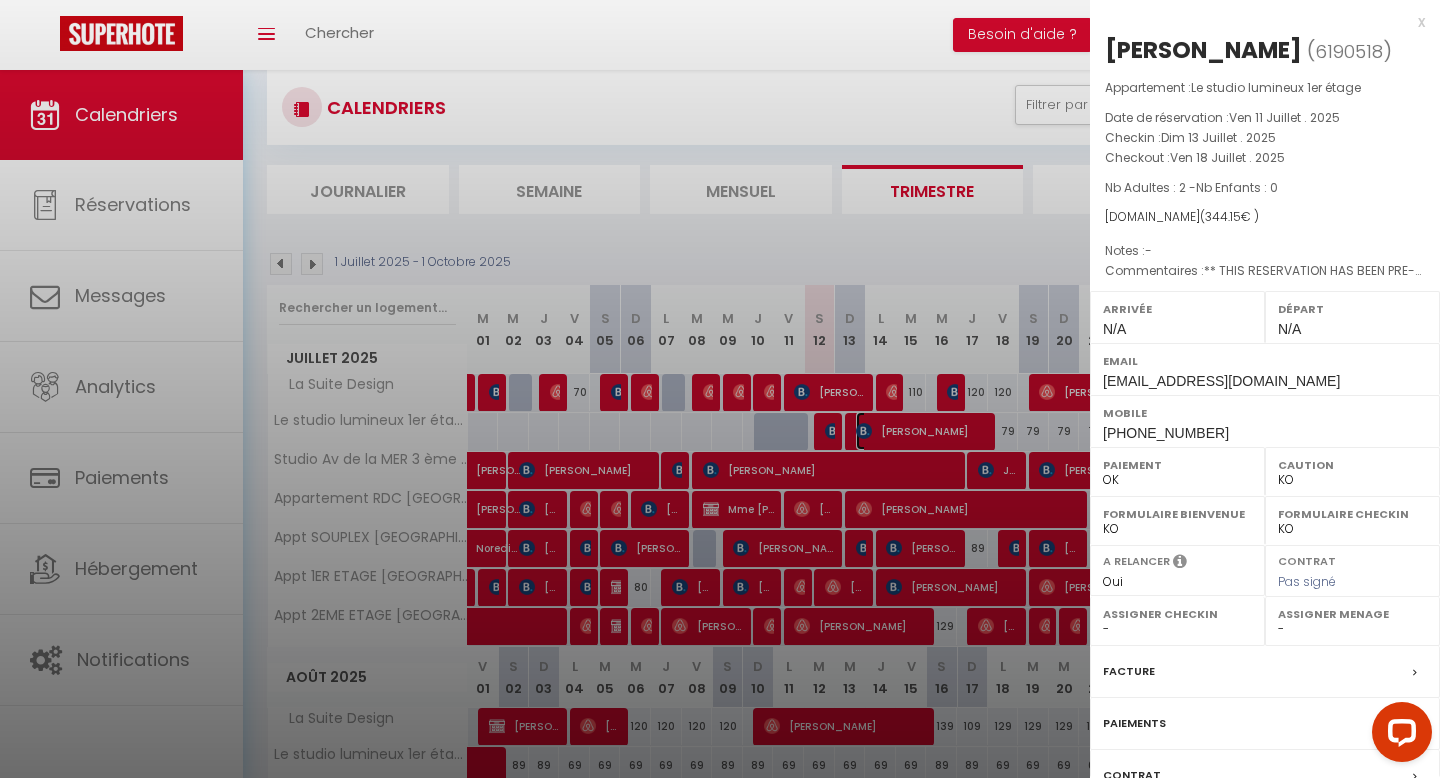 select on "32574" 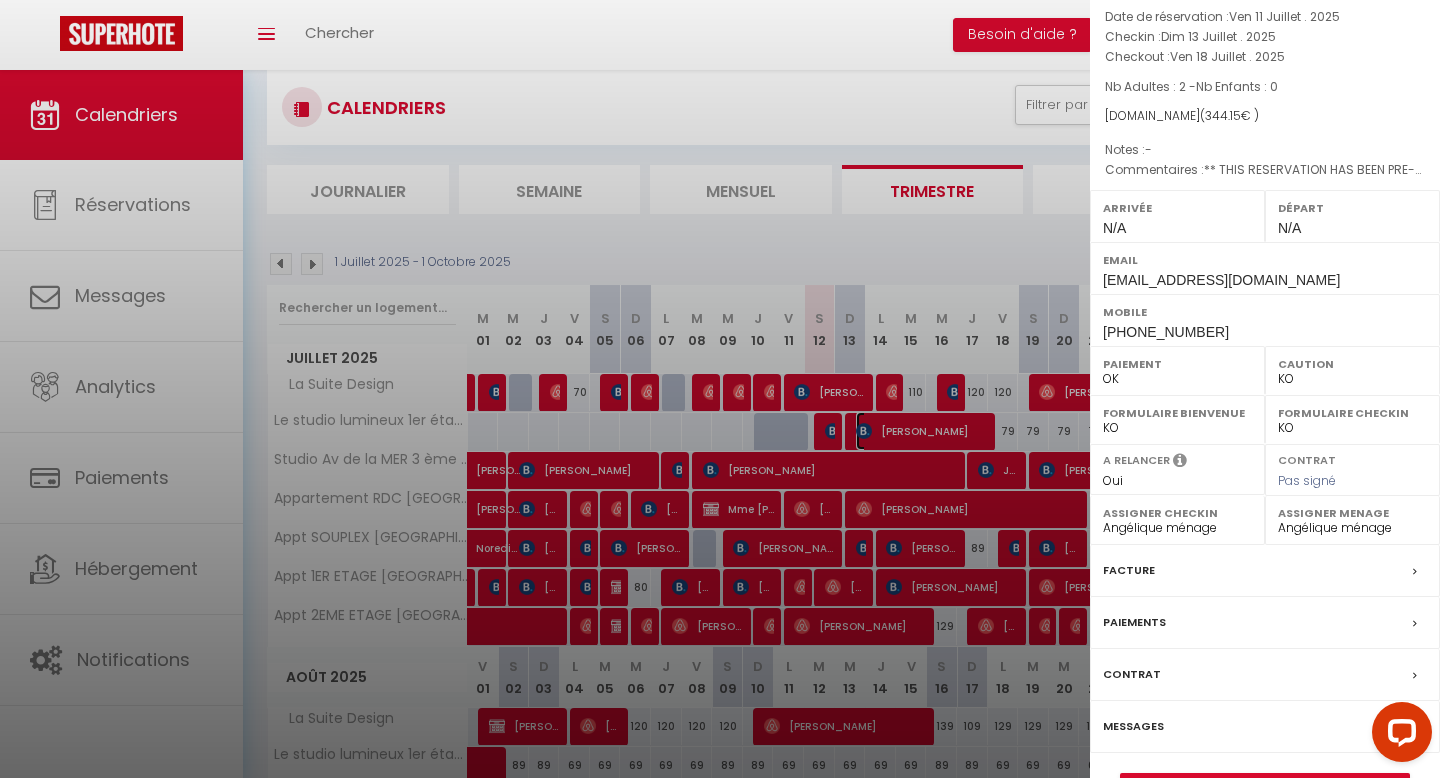 scroll, scrollTop: 113, scrollLeft: 0, axis: vertical 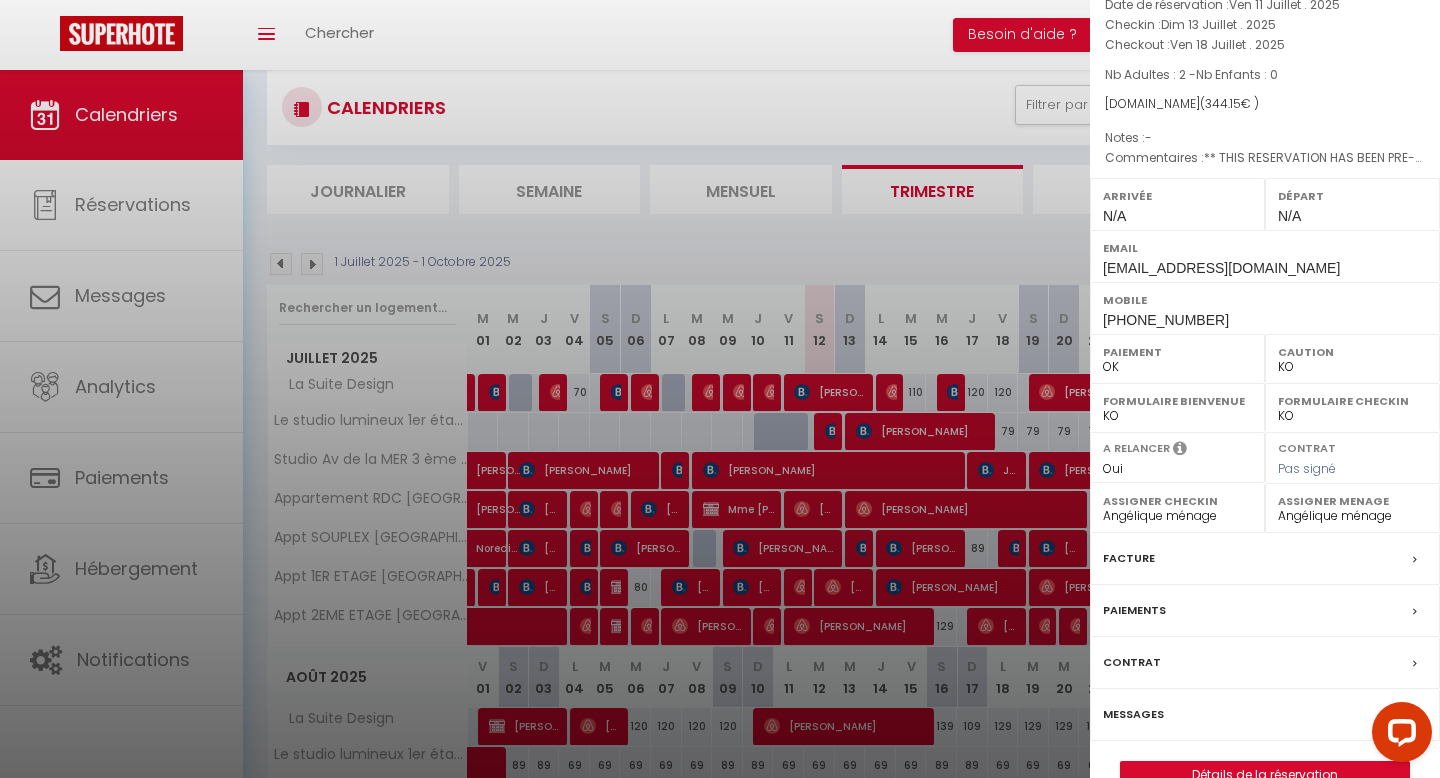 click on "Messages" at bounding box center (1265, 715) 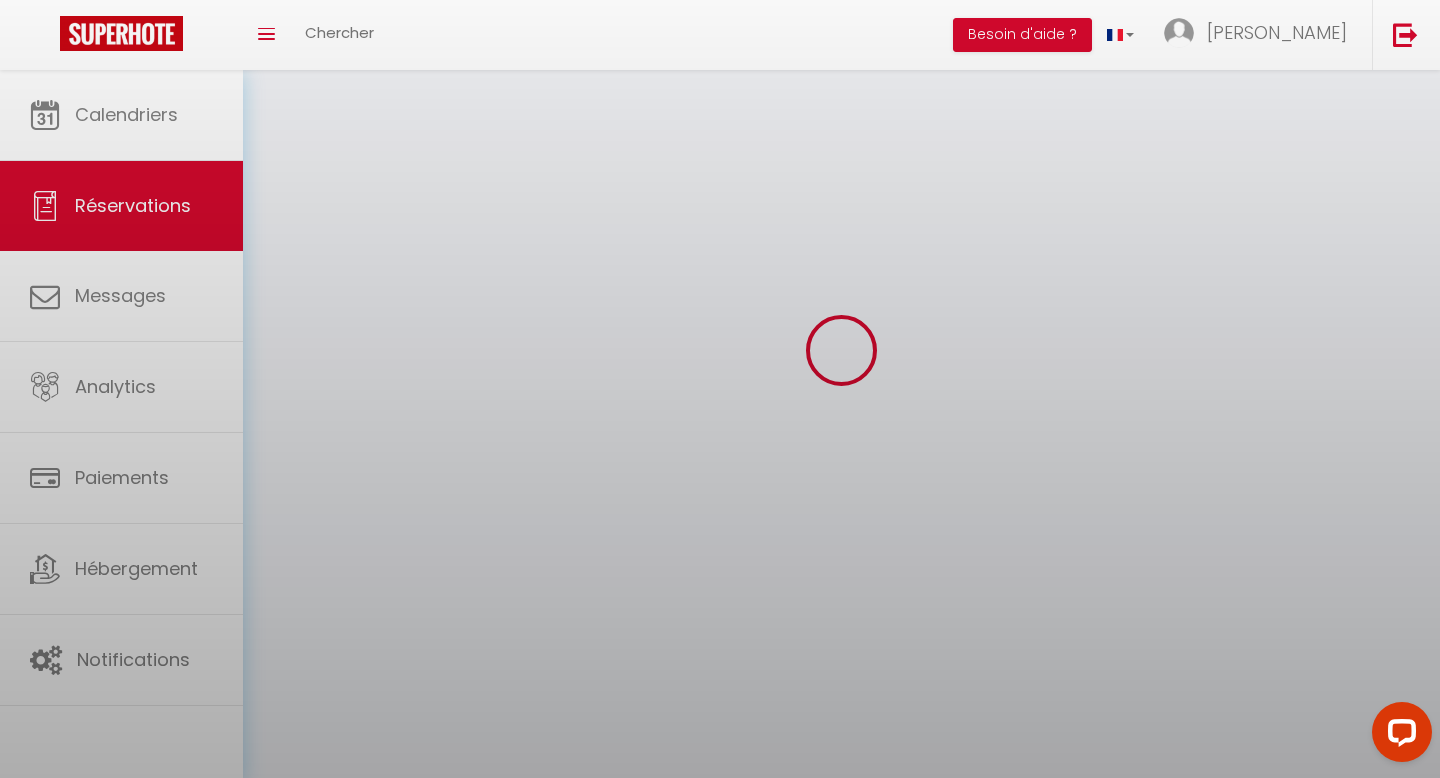 scroll, scrollTop: 0, scrollLeft: 0, axis: both 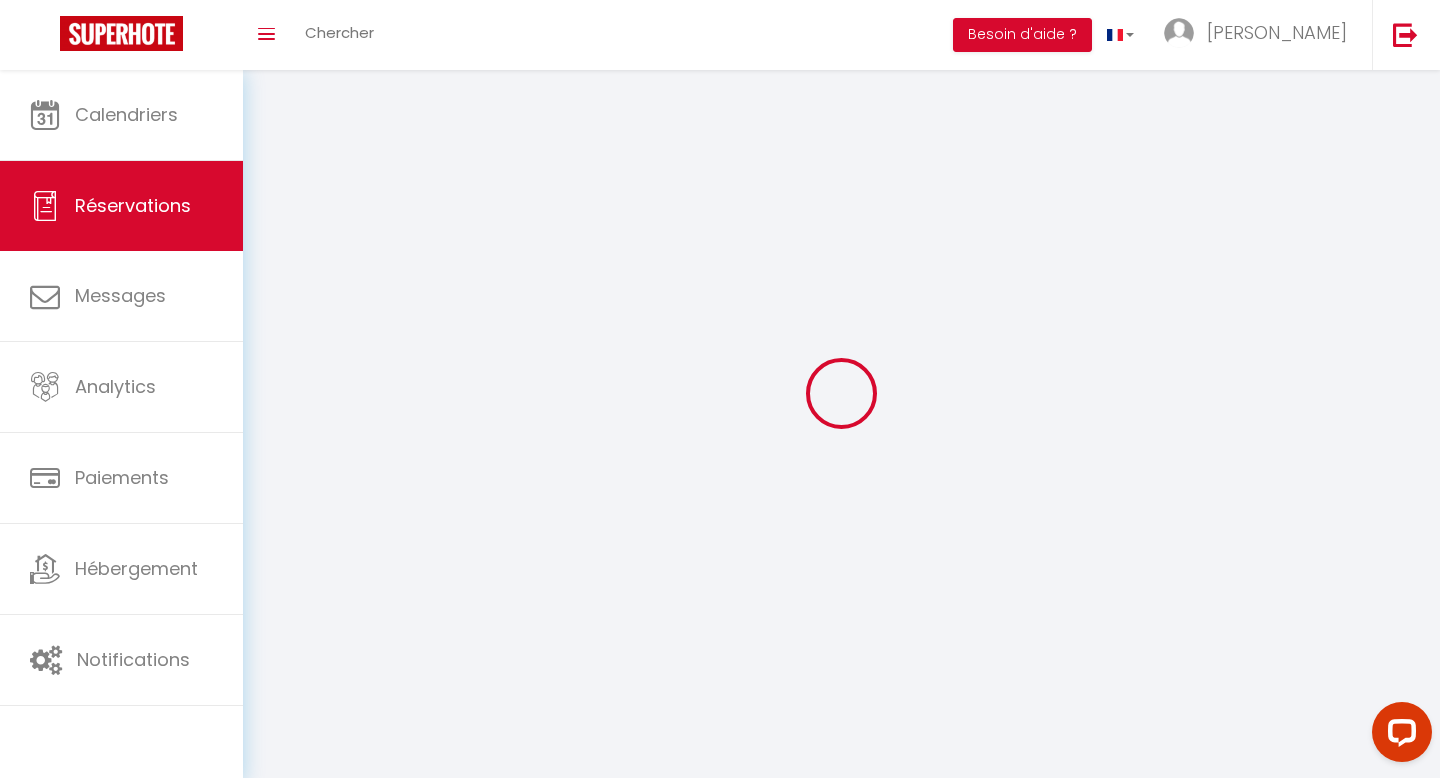 select 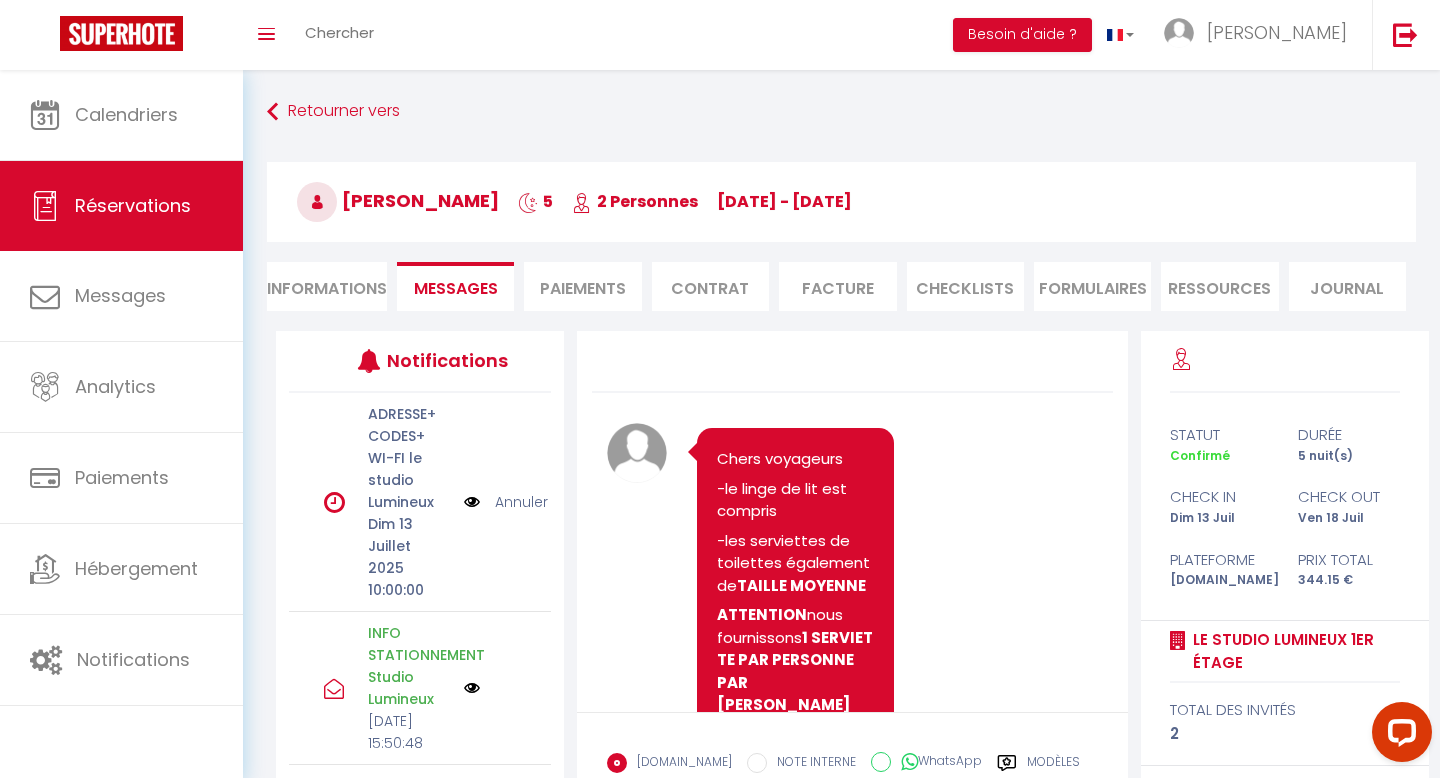 scroll, scrollTop: 3667, scrollLeft: 0, axis: vertical 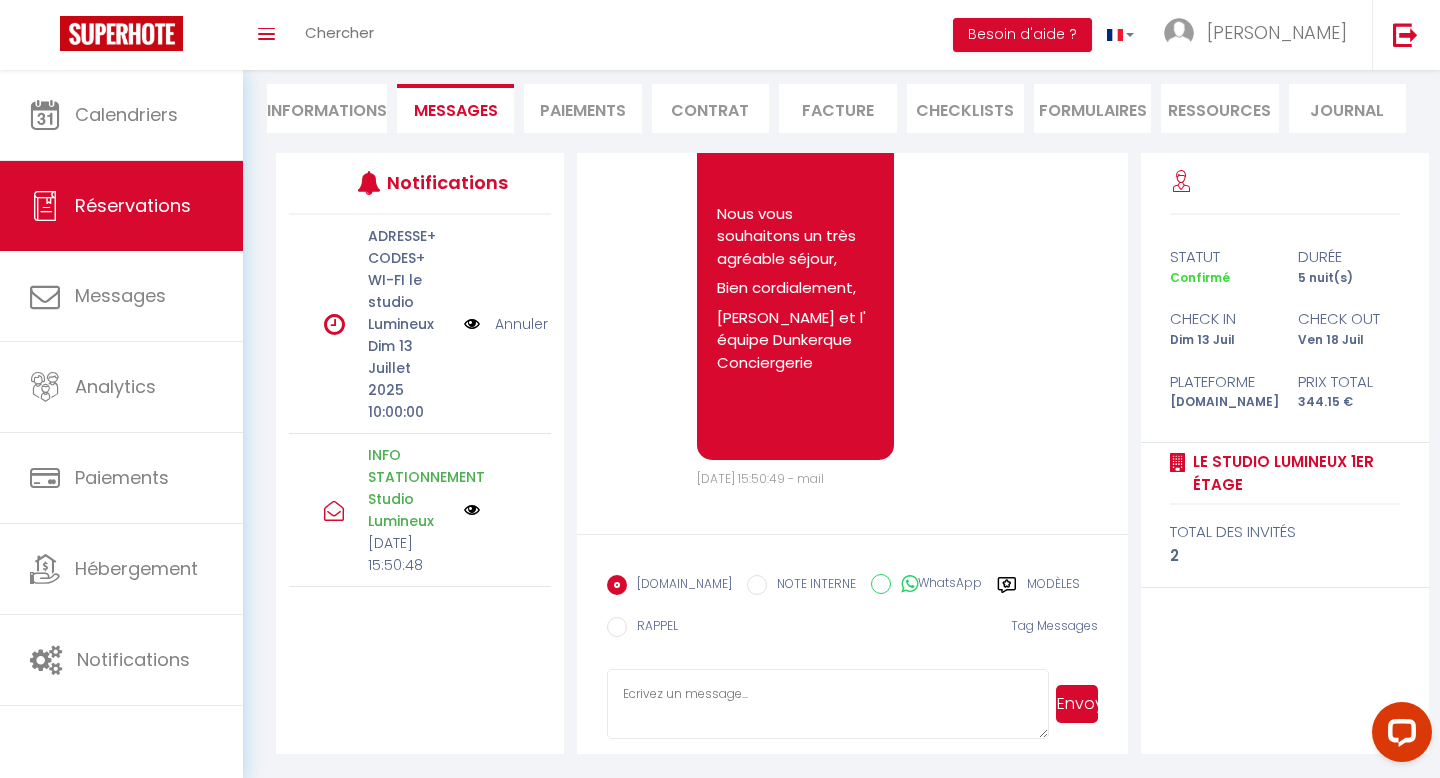 click at bounding box center [827, 704] 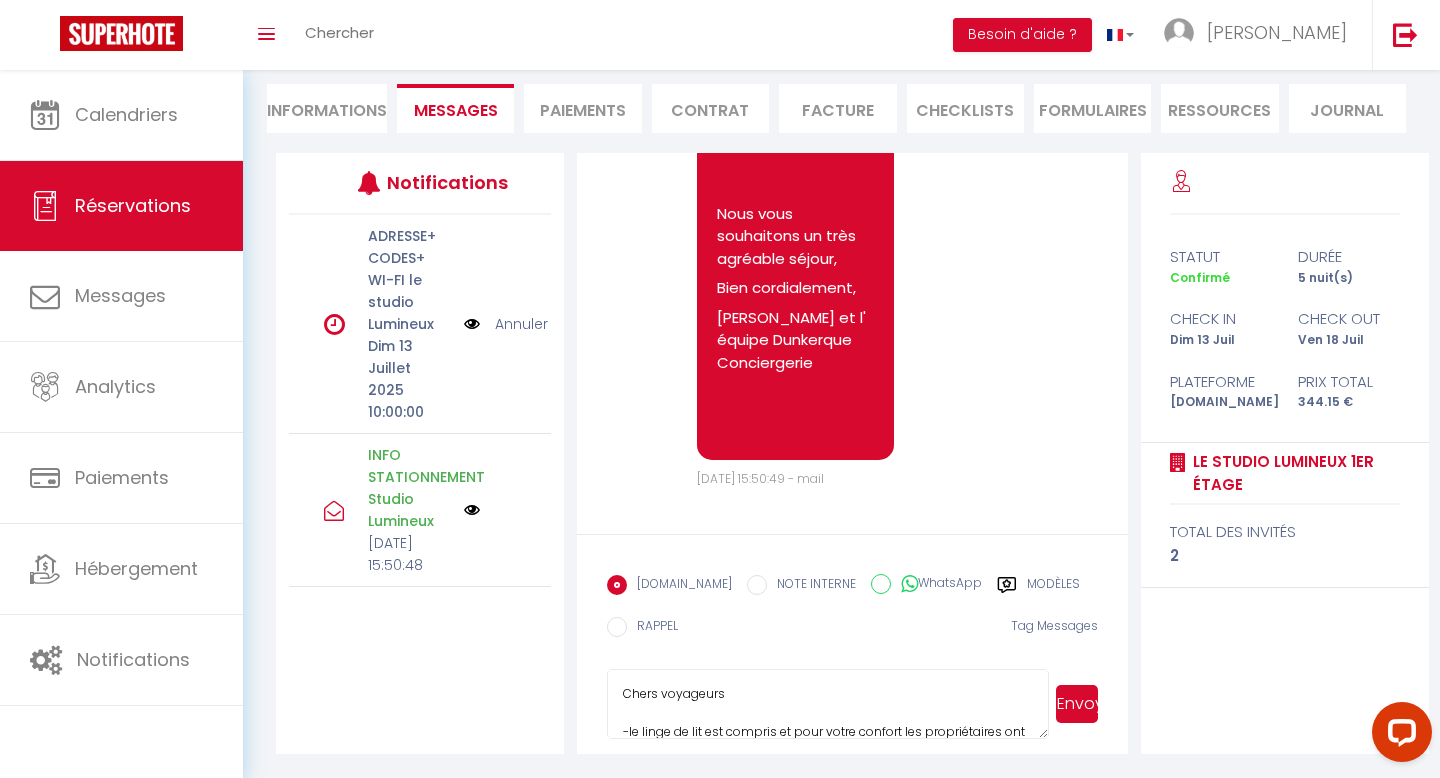 scroll, scrollTop: 323, scrollLeft: 0, axis: vertical 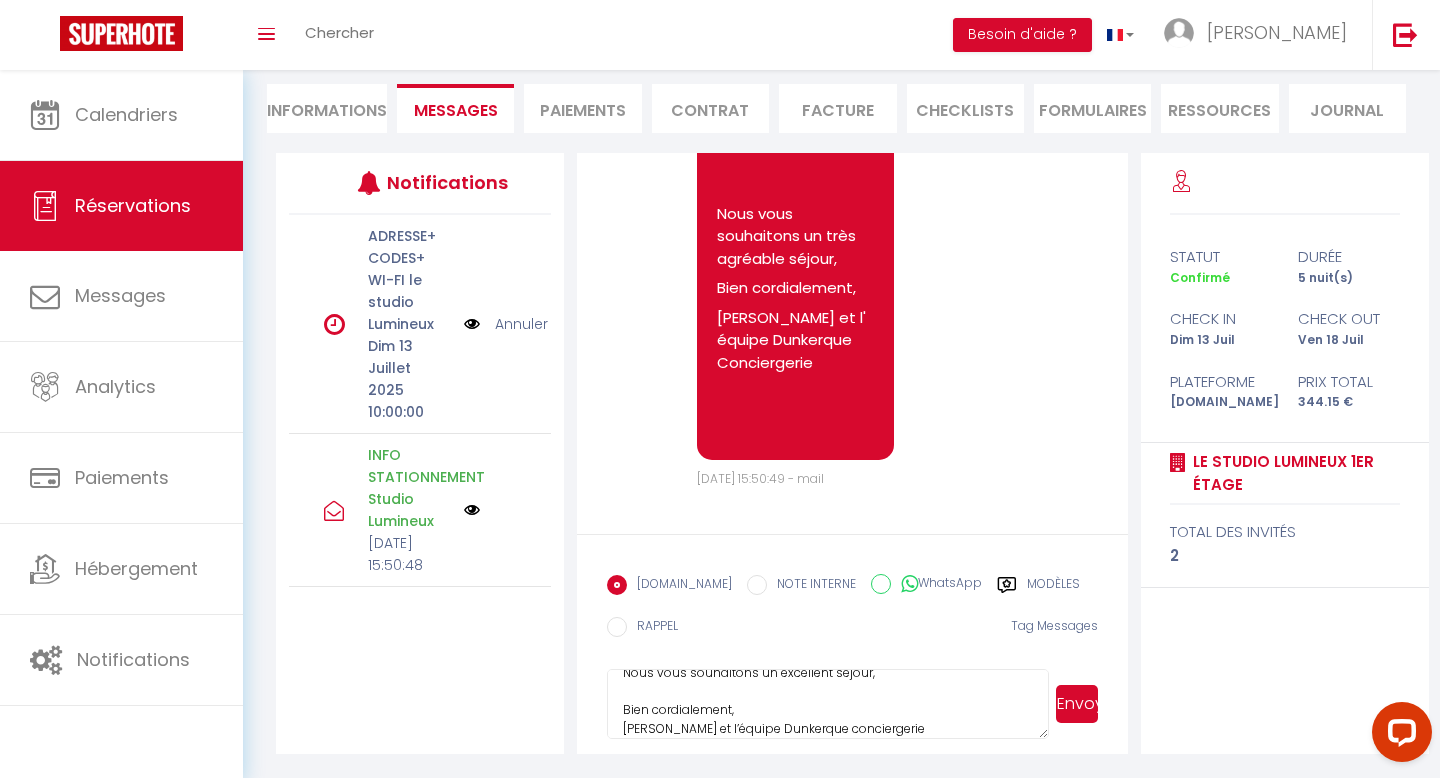 type on "​Chers voyageurs
-le linge de lit est compris et pour votre confort les propriétaires ont mis à votre disposition un surmatelas que vous pouvez positionner sur le canapé-lit / merci d'utiliser les  draps  à votre disposition pour le protéger;
-les serviettes de toilettes sont de TAILLE MOYENNE
ATTENTION  nous fournissons uniquement  1 SERVIETTE PAR PERSONNE PAR [PERSON_NAME]
​-la CAFETIERE est une  SENSEO
​Merci pour votre compréhension,
Nous vous souhaitons un excellent séjour,
Bien cordialement,
[PERSON_NAME] et l’équipe Dunkerque conciergerie ​" 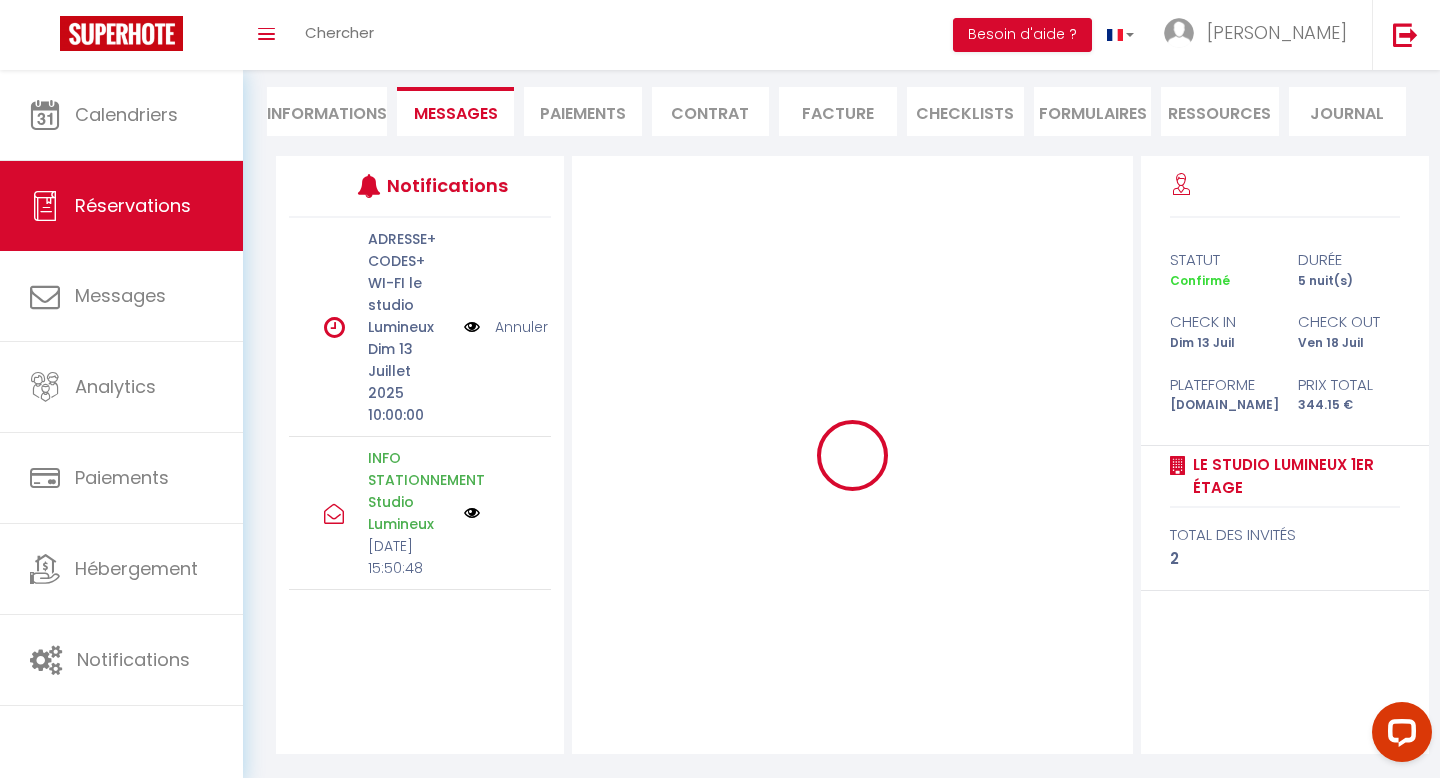 type 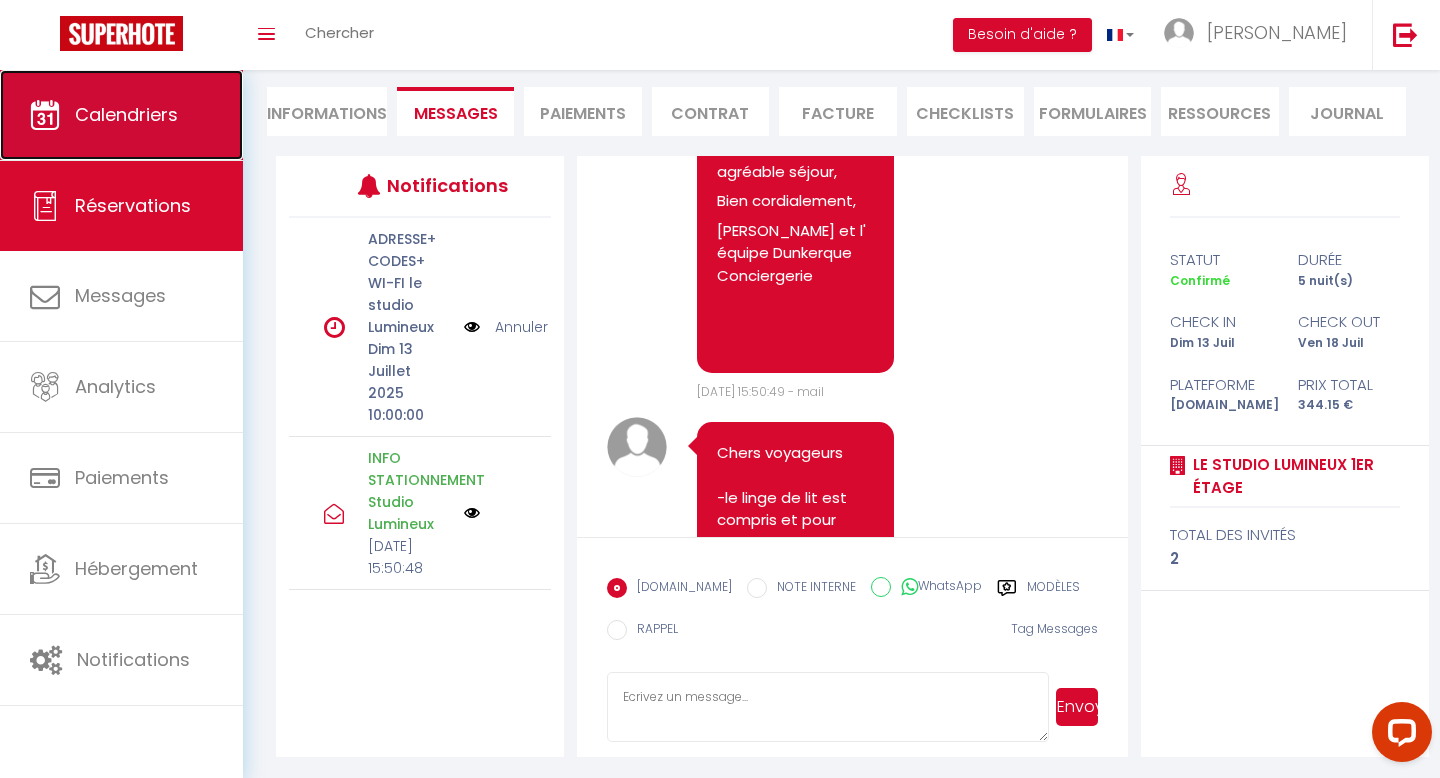 click on "Calendriers" at bounding box center (121, 115) 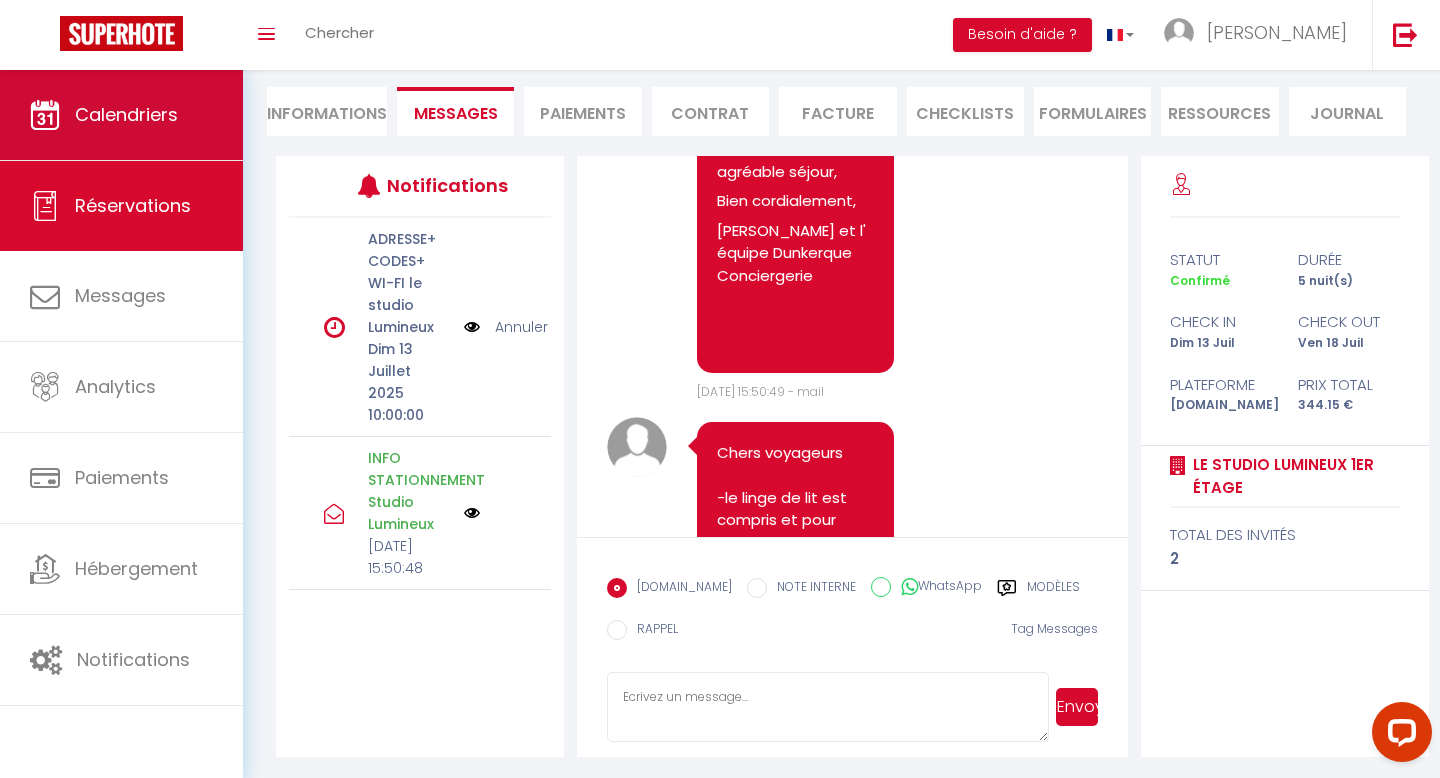 scroll, scrollTop: 0, scrollLeft: 0, axis: both 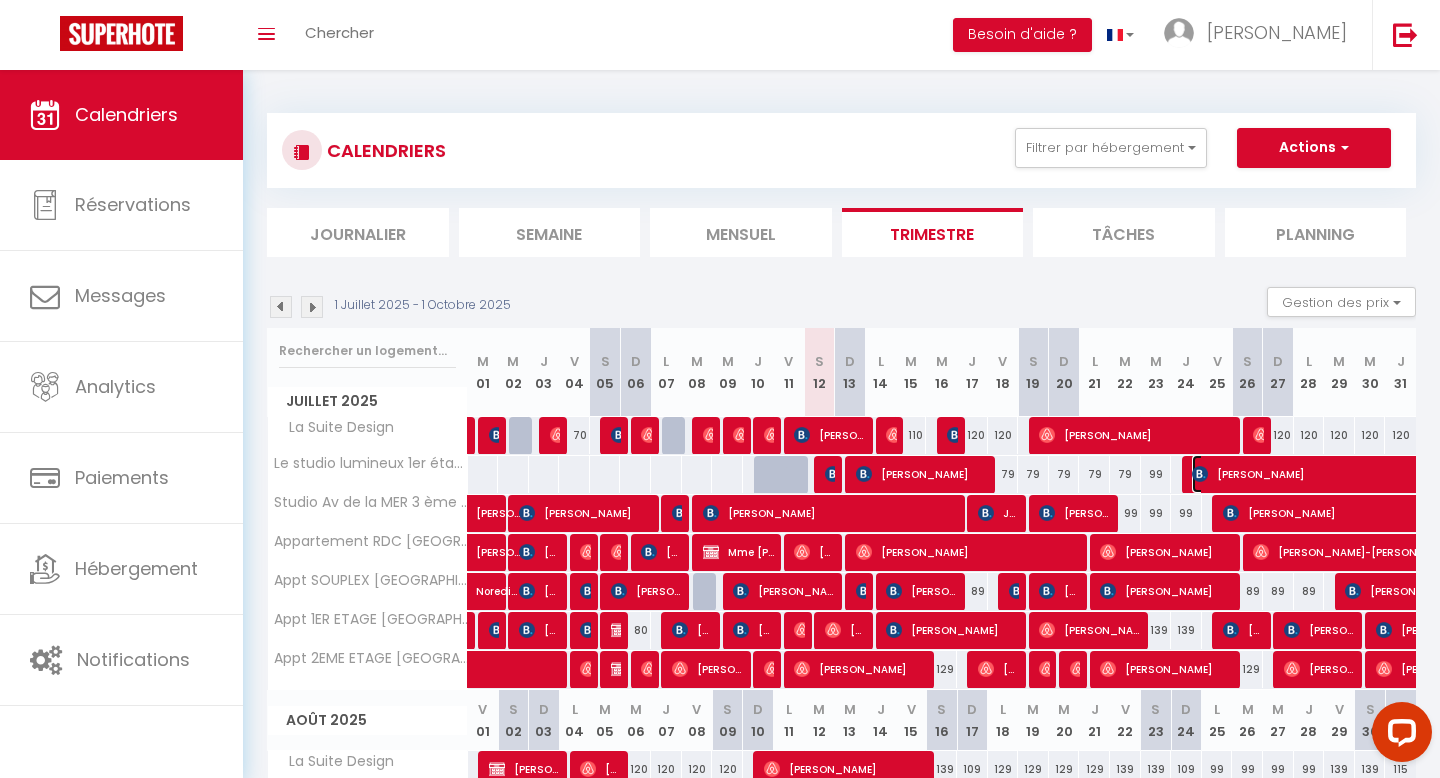 click at bounding box center (1200, 474) 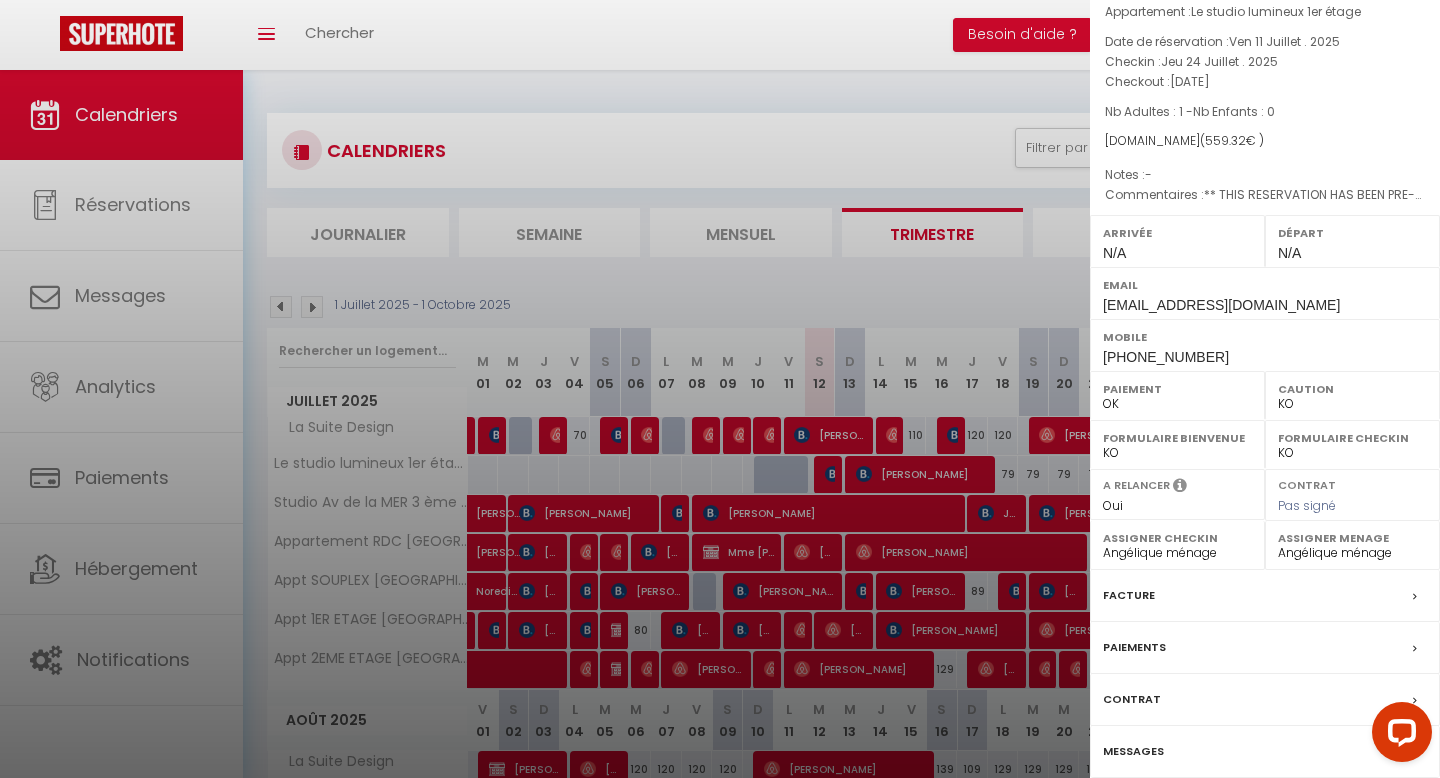 scroll, scrollTop: 186, scrollLeft: 0, axis: vertical 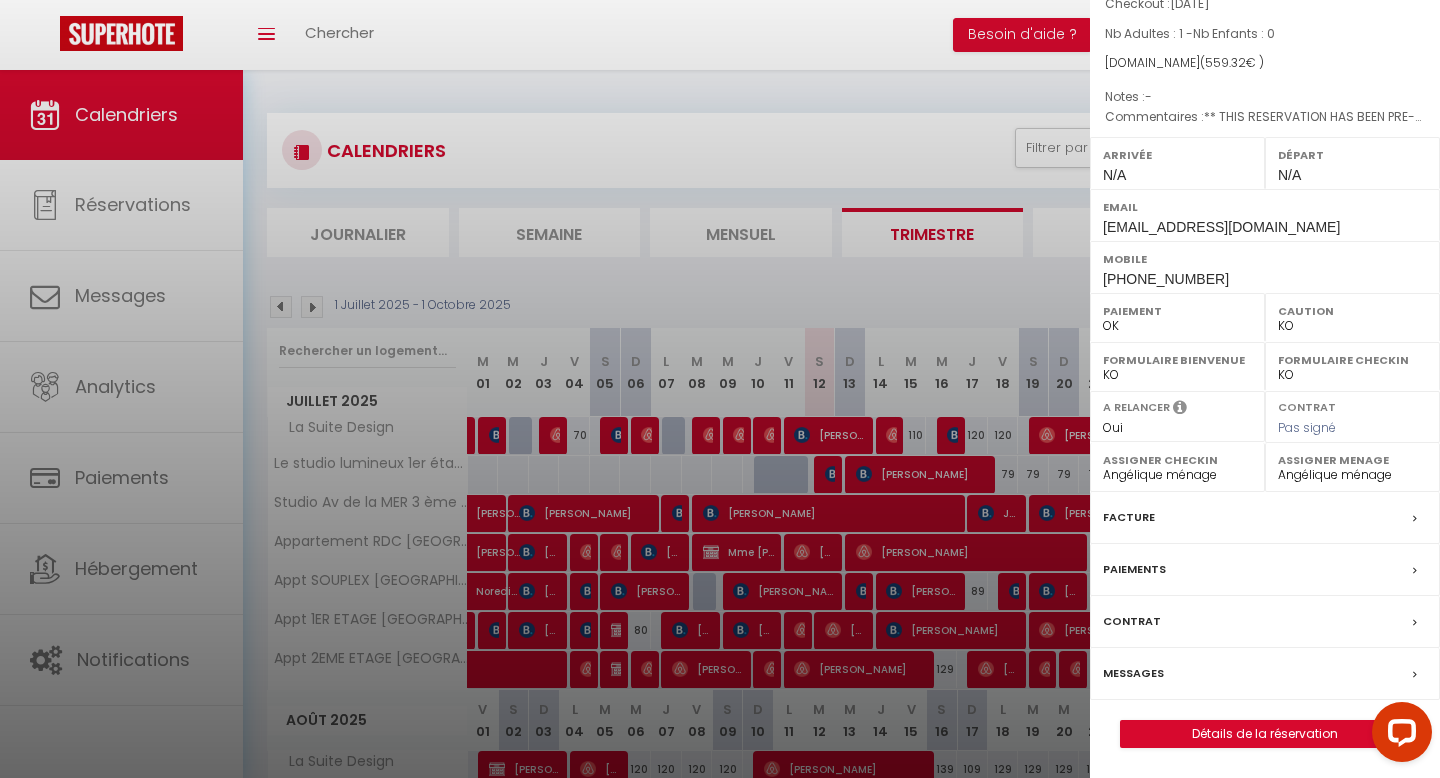 click on "Messages" at bounding box center [1265, 674] 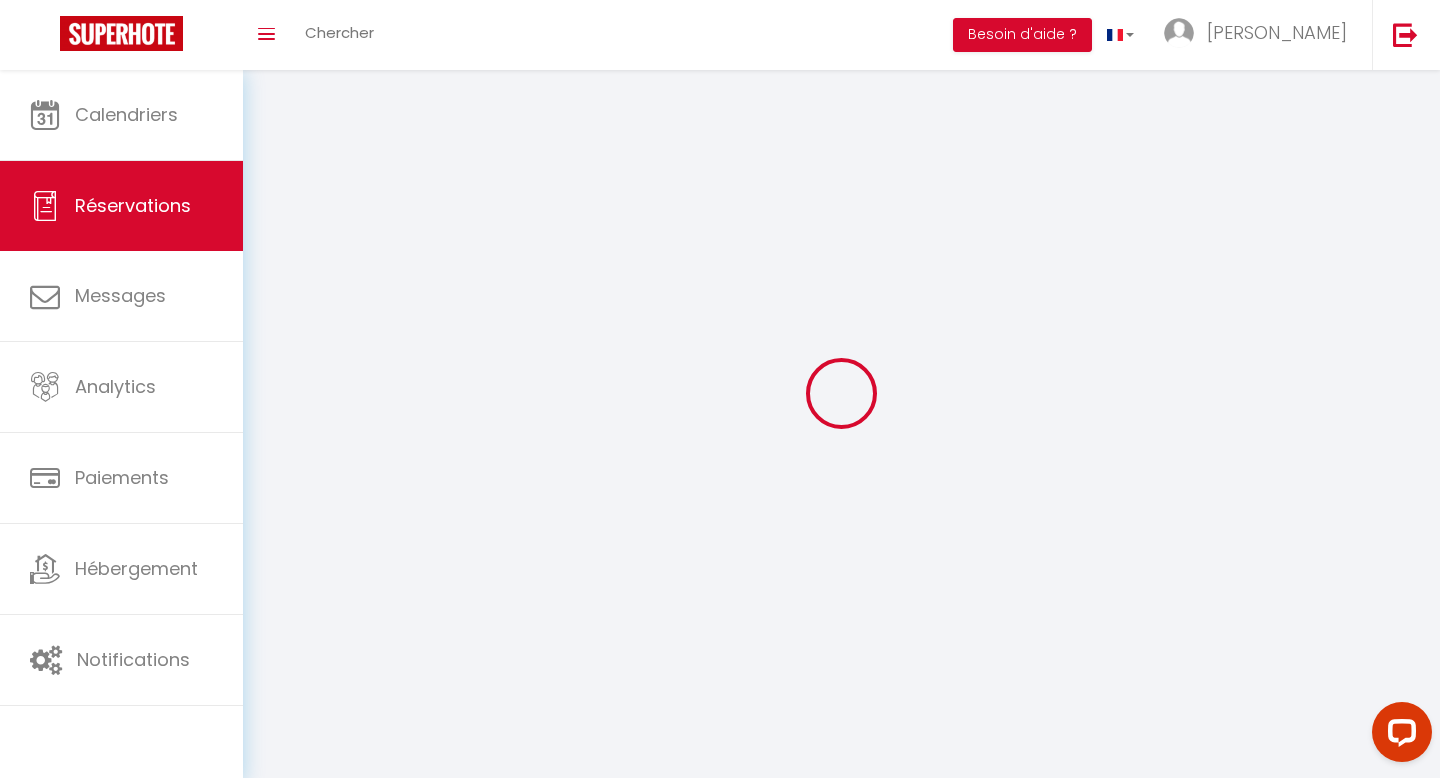 select 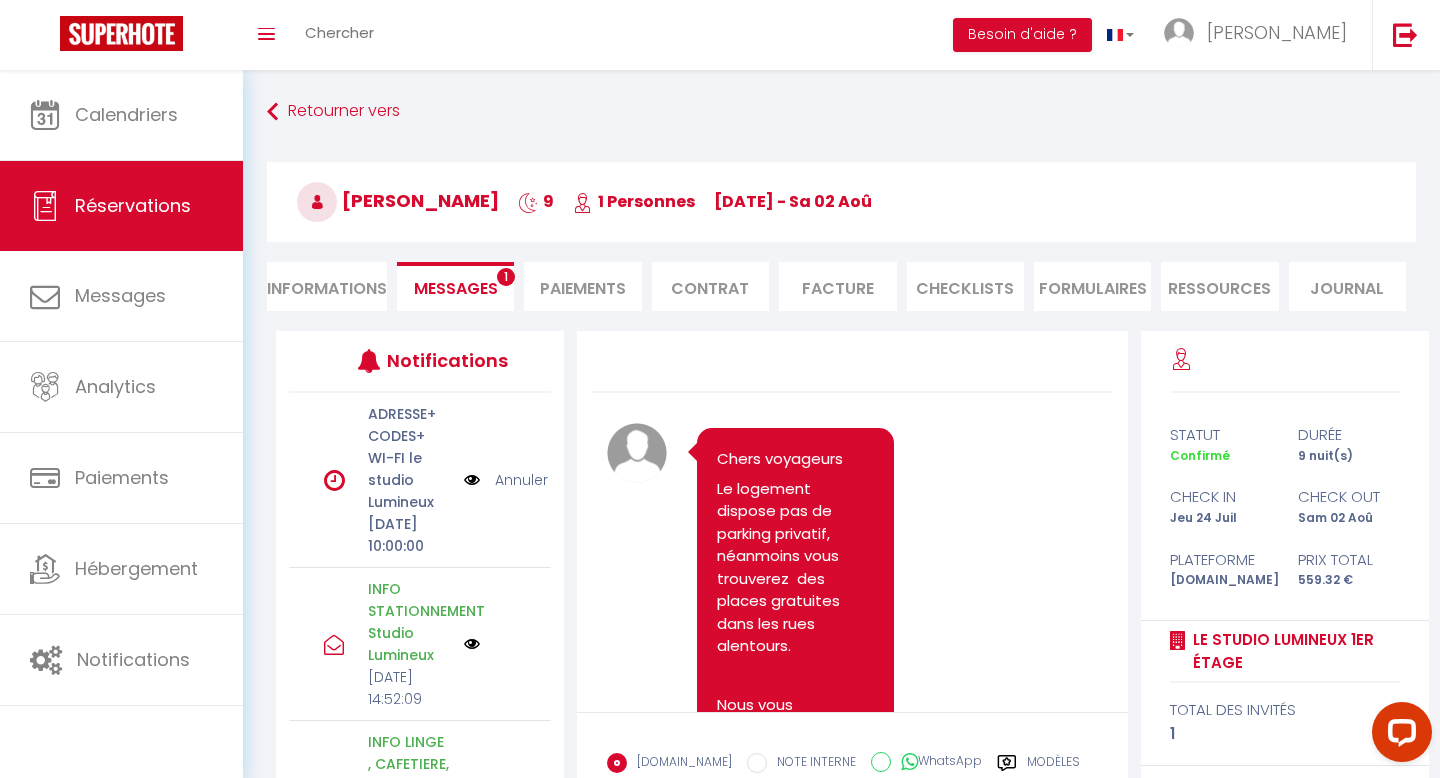 scroll, scrollTop: 6685, scrollLeft: 0, axis: vertical 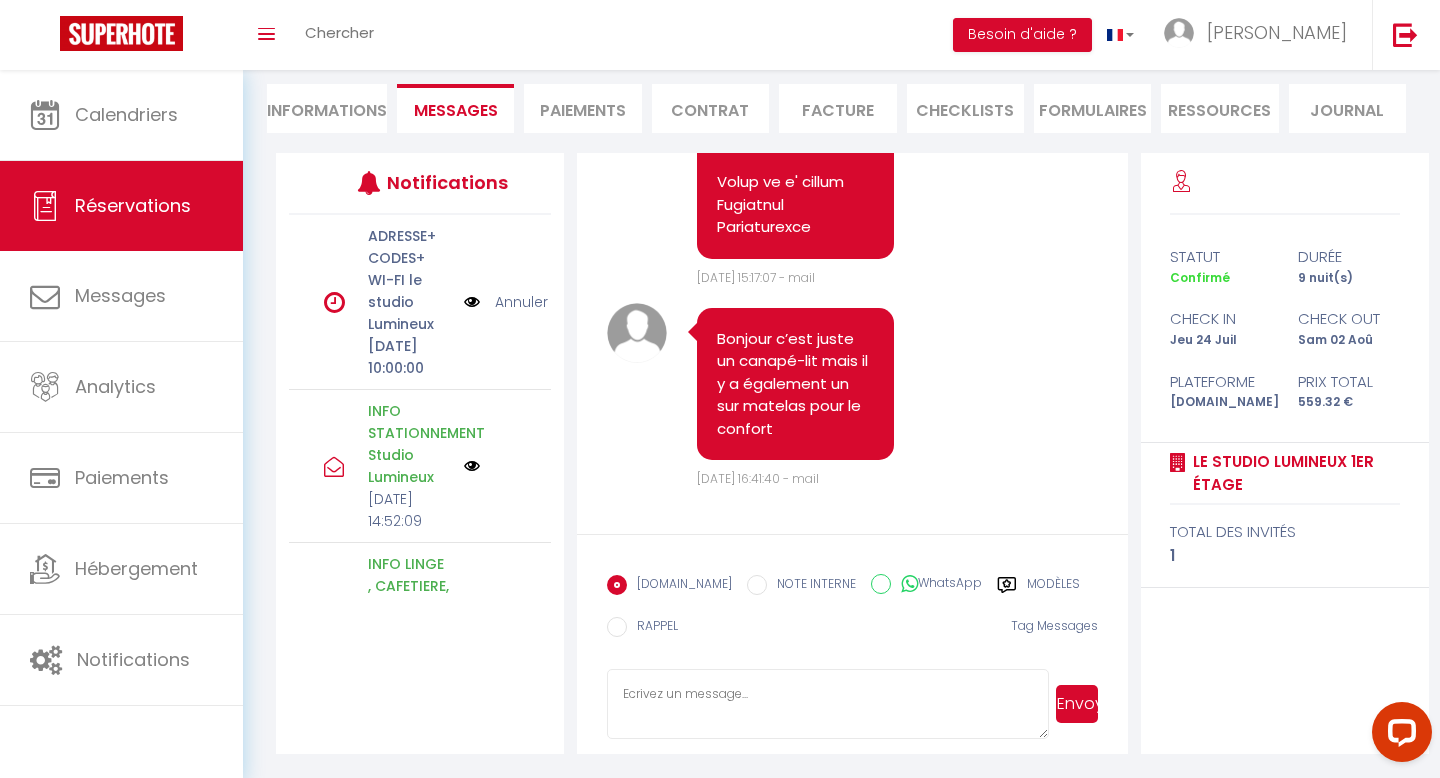 click at bounding box center [827, 704] 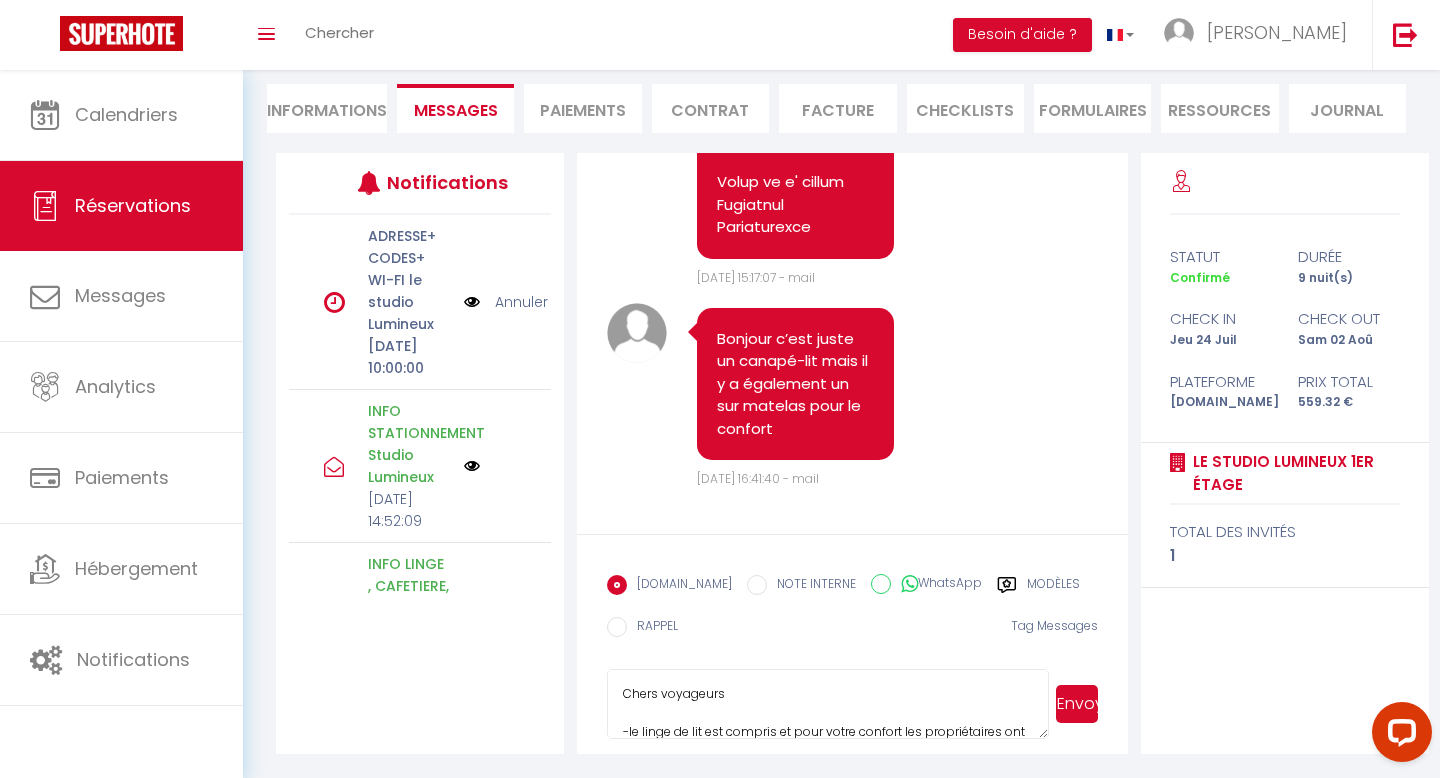 scroll, scrollTop: 323, scrollLeft: 0, axis: vertical 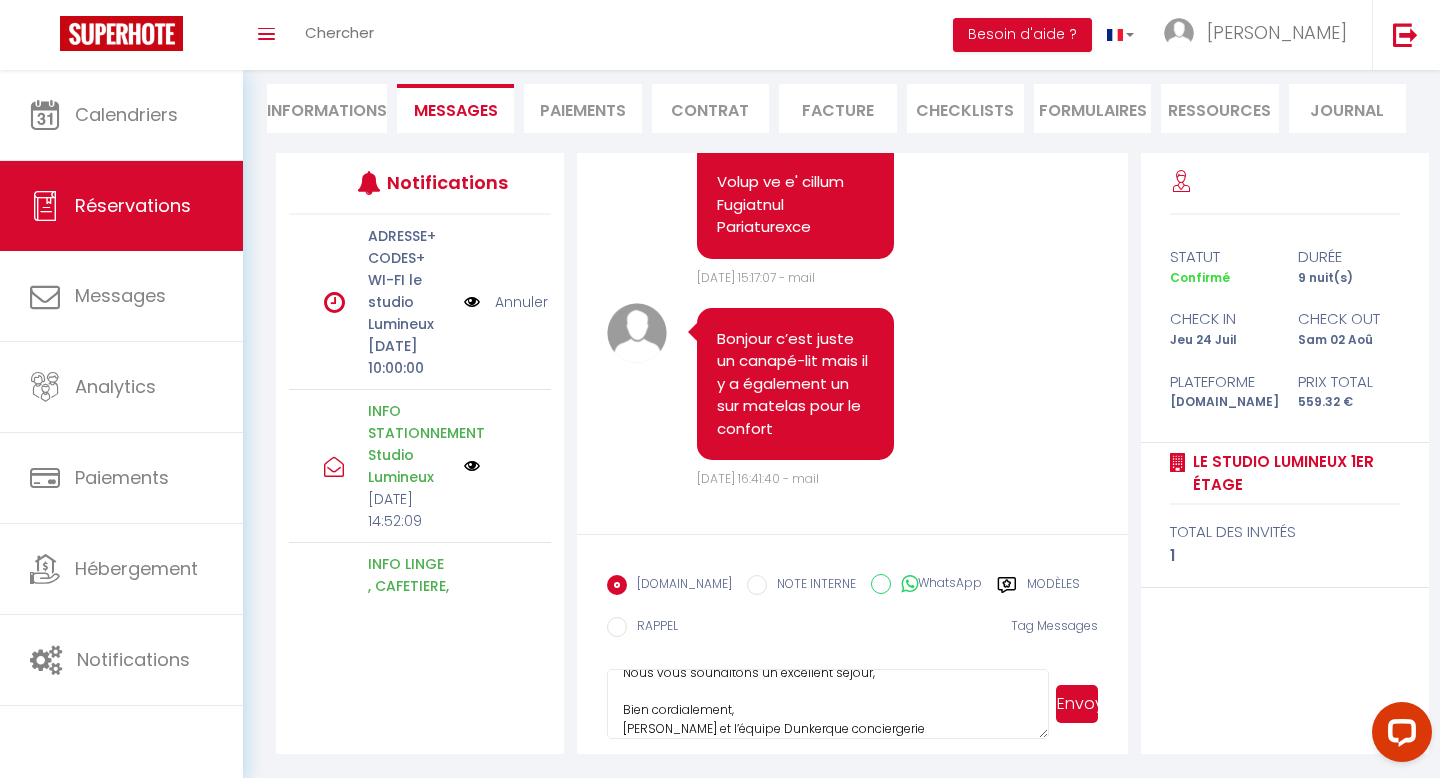 type on "​Chers voyageurs
-le linge de lit est compris et pour votre confort les propriétaires ont mis à votre disposition un surmatelas que vous pouvez positionner sur le canapé-lit / merci d'utiliser les  draps  à votre disposition pour le protéger;
-les serviettes de toilettes sont de TAILLE MOYENNE
ATTENTION  nous fournissons uniquement  1 SERVIETTE PAR PERSONNE PAR [PERSON_NAME]
​-la CAFETIERE est une  SENSEO
​Merci pour votre compréhension,
Nous vous souhaitons un excellent séjour,
Bien cordialement,
[PERSON_NAME] et l’équipe Dunkerque conciergerie ​" 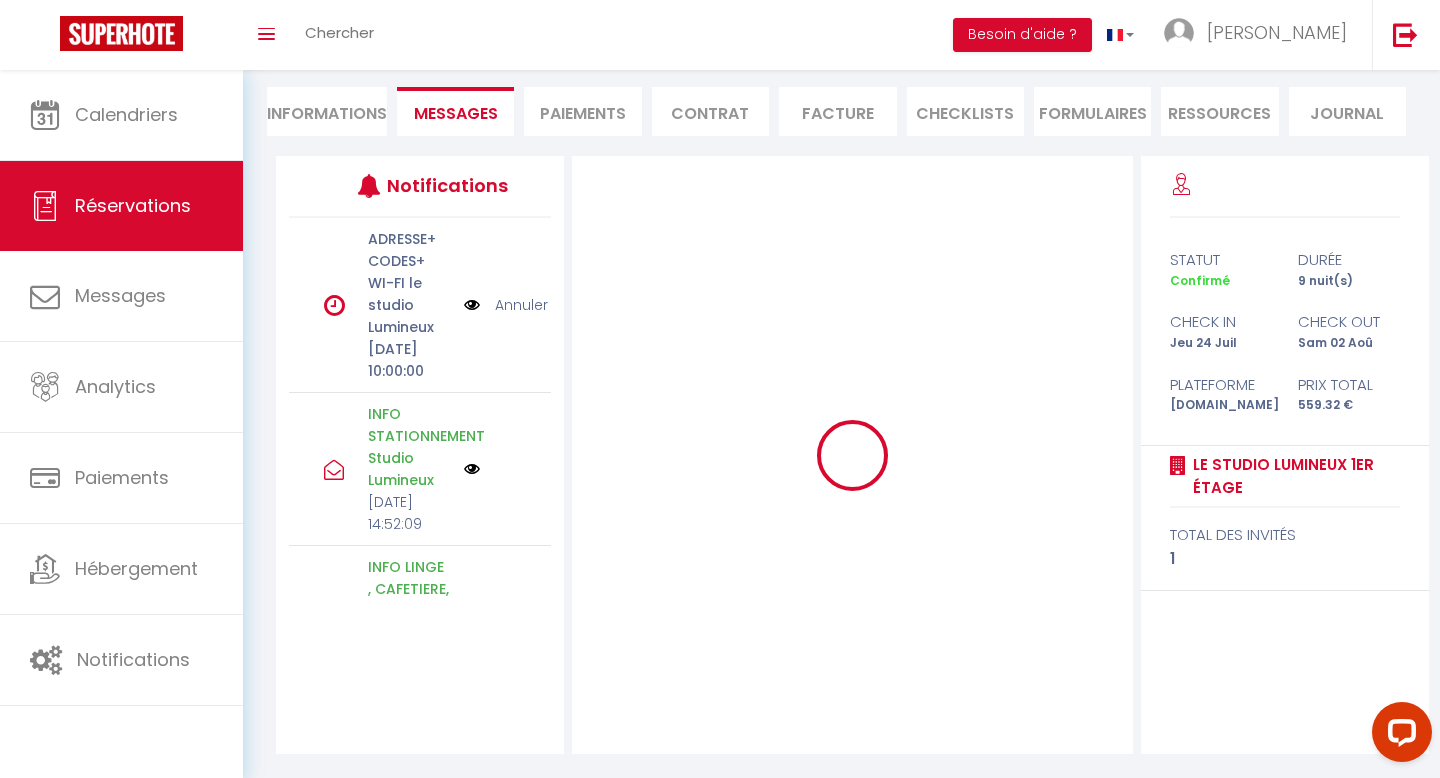 type 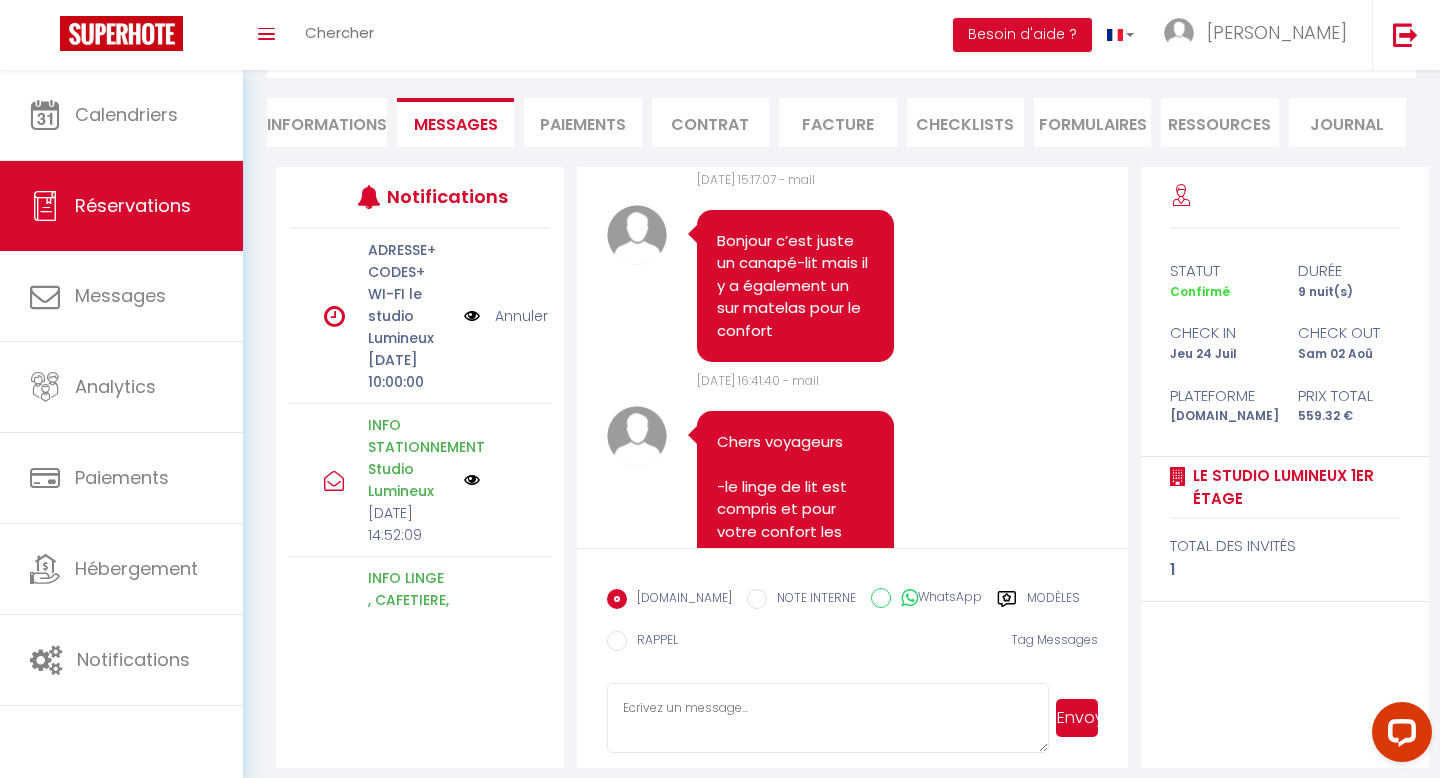 scroll, scrollTop: 178, scrollLeft: 0, axis: vertical 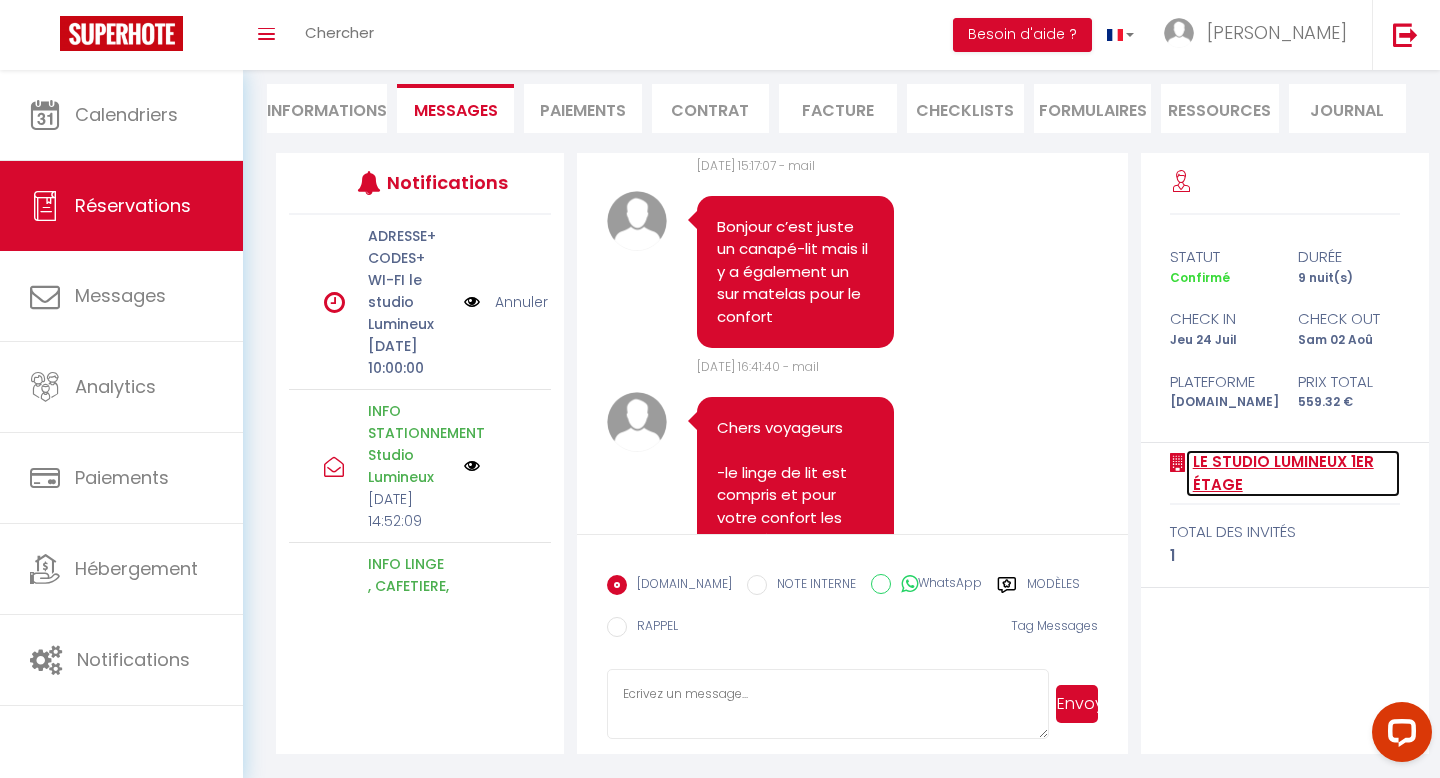 click on "Le studio lumineux 1er étage" at bounding box center [1293, 473] 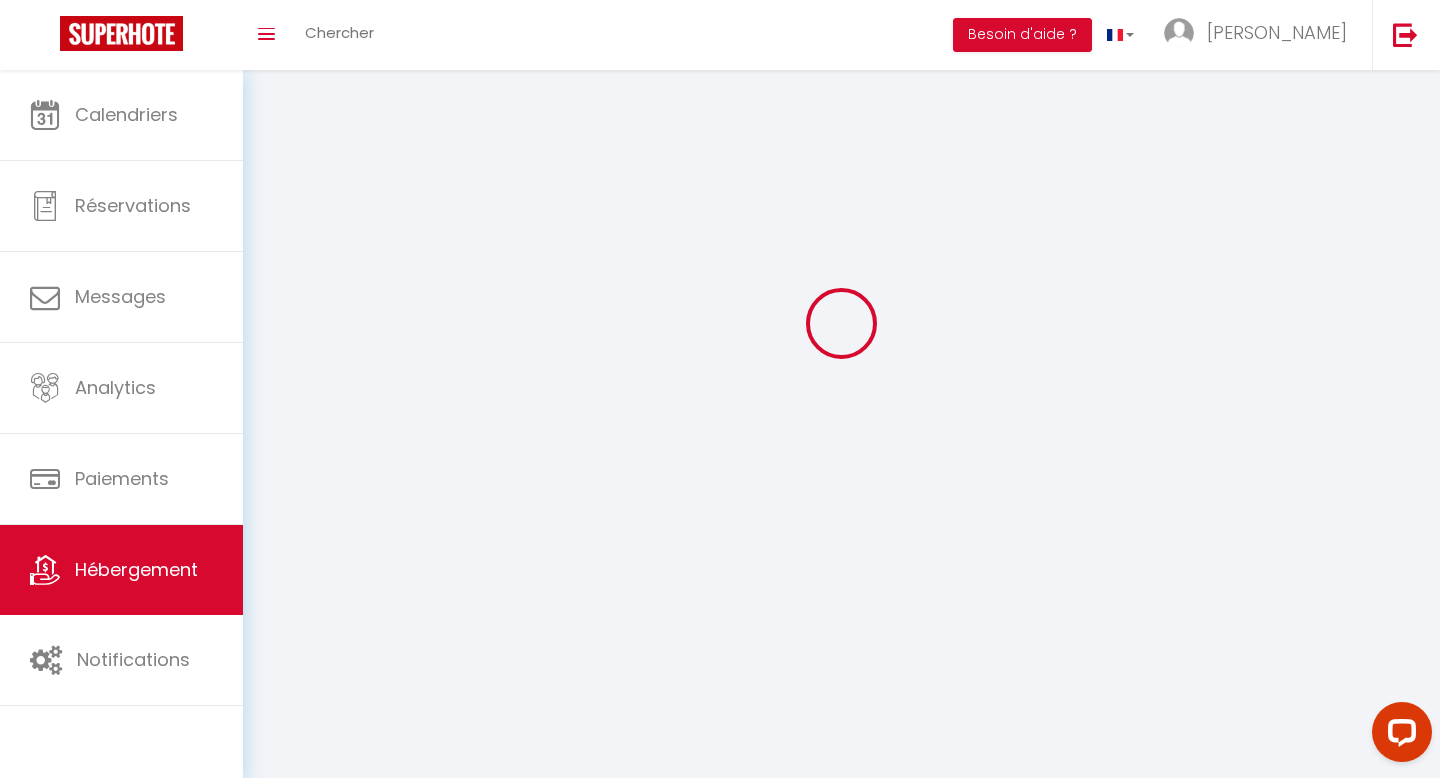 scroll, scrollTop: 0, scrollLeft: 0, axis: both 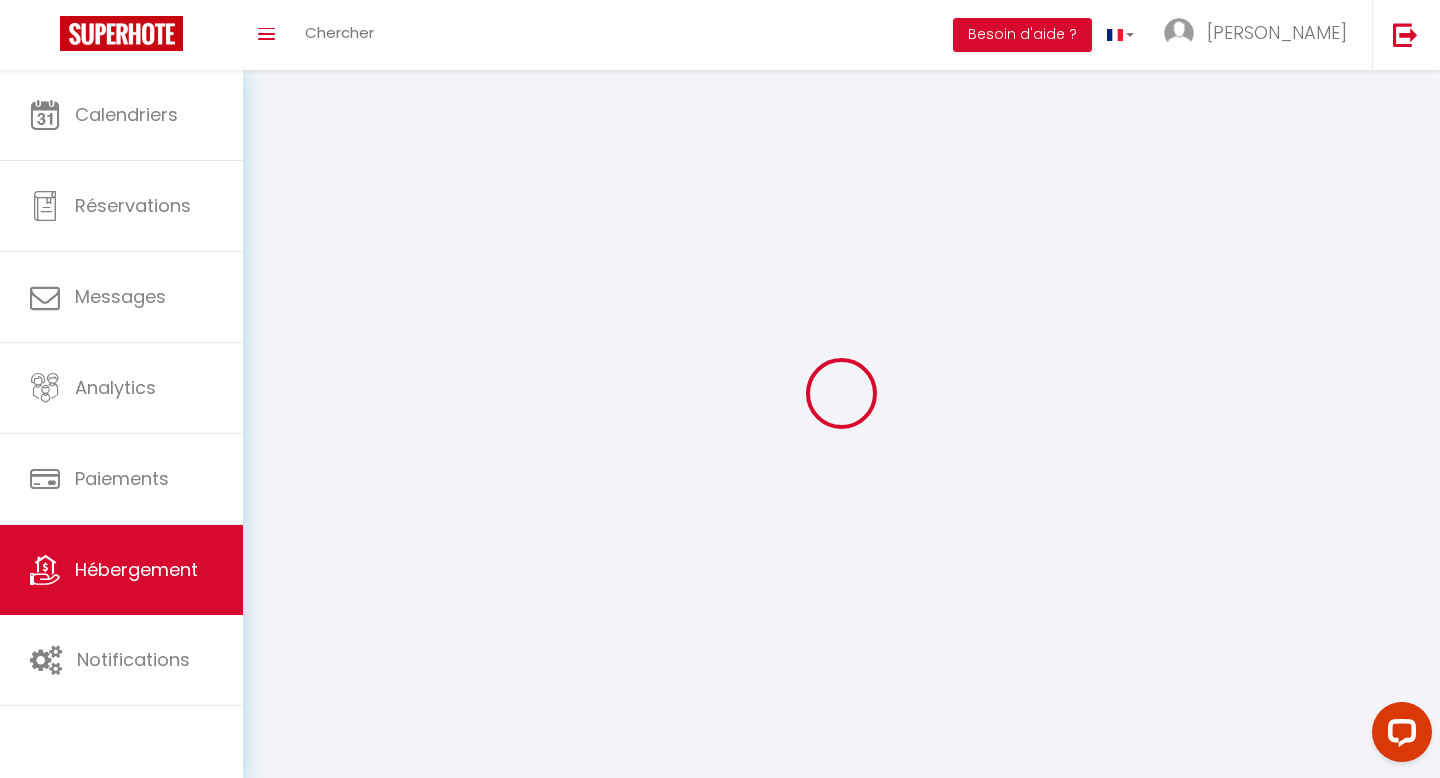 select on "1" 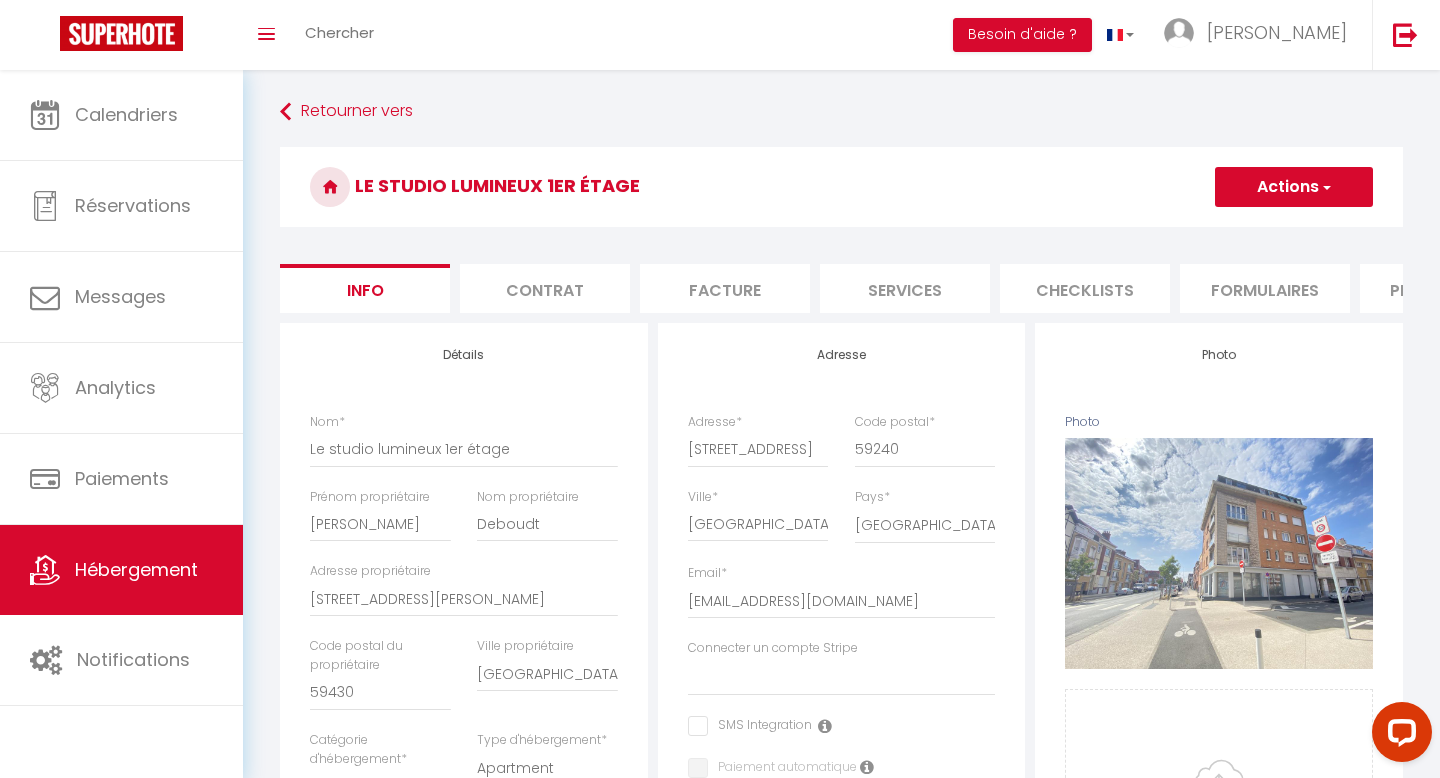 click on "Formulaires" at bounding box center [1265, 288] 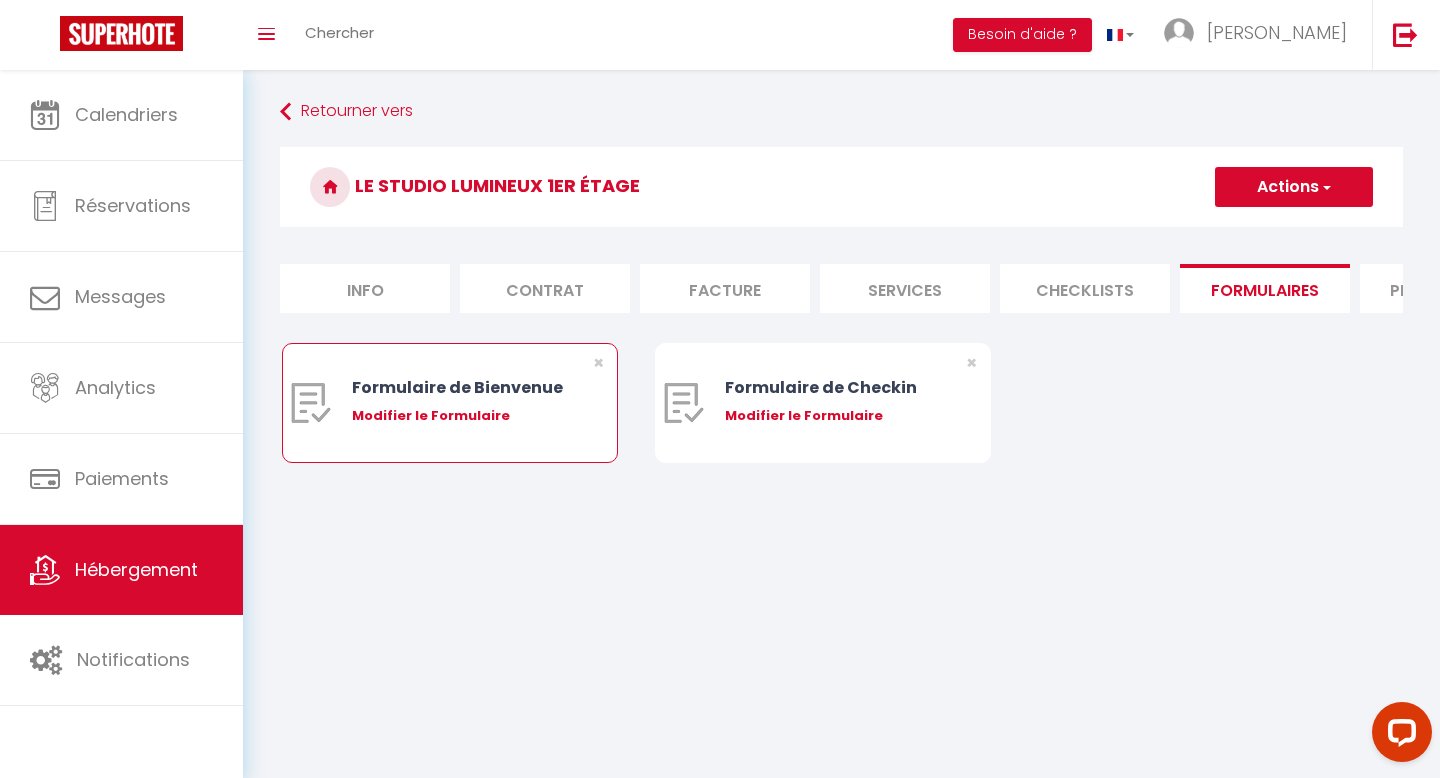 click on "Modifier le Formulaire" at bounding box center [464, 416] 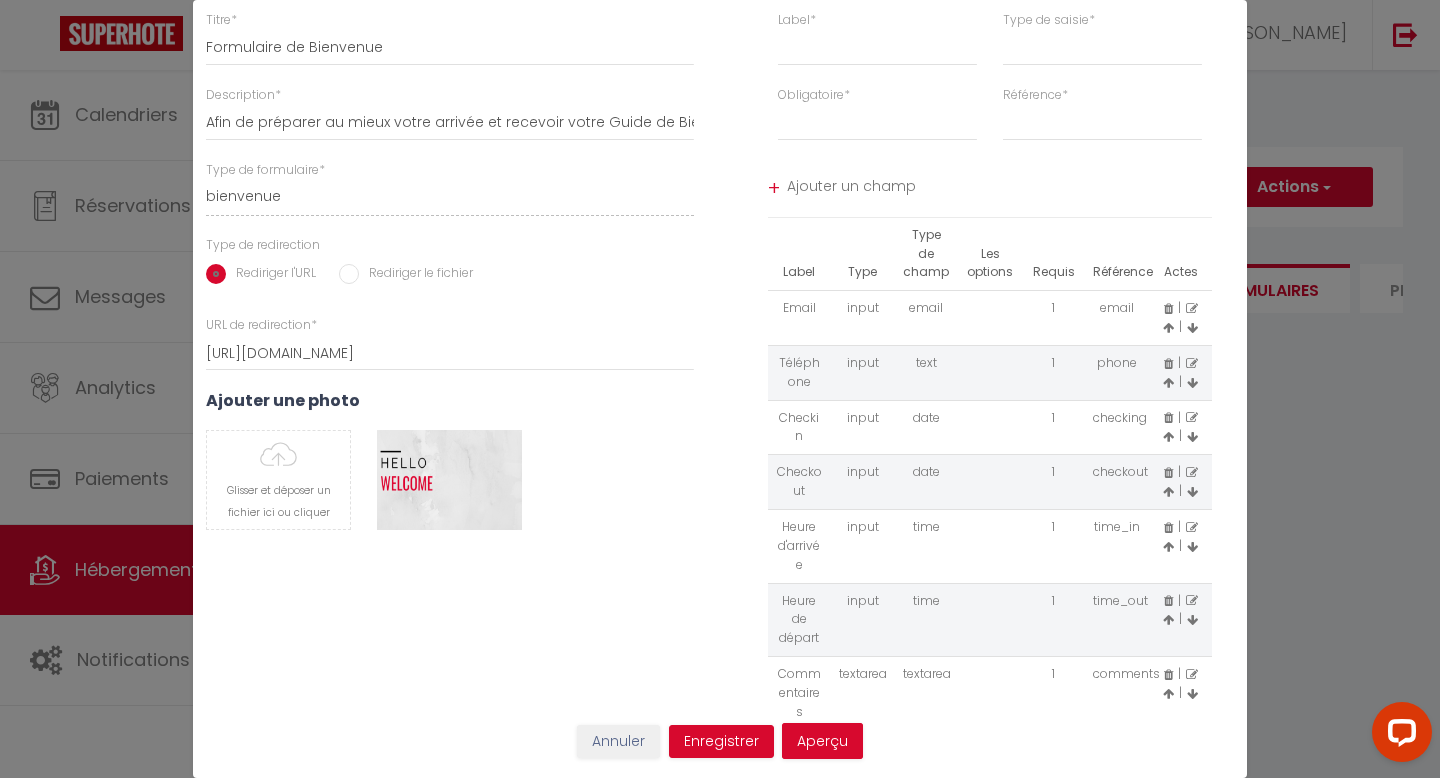 scroll, scrollTop: 0, scrollLeft: 0, axis: both 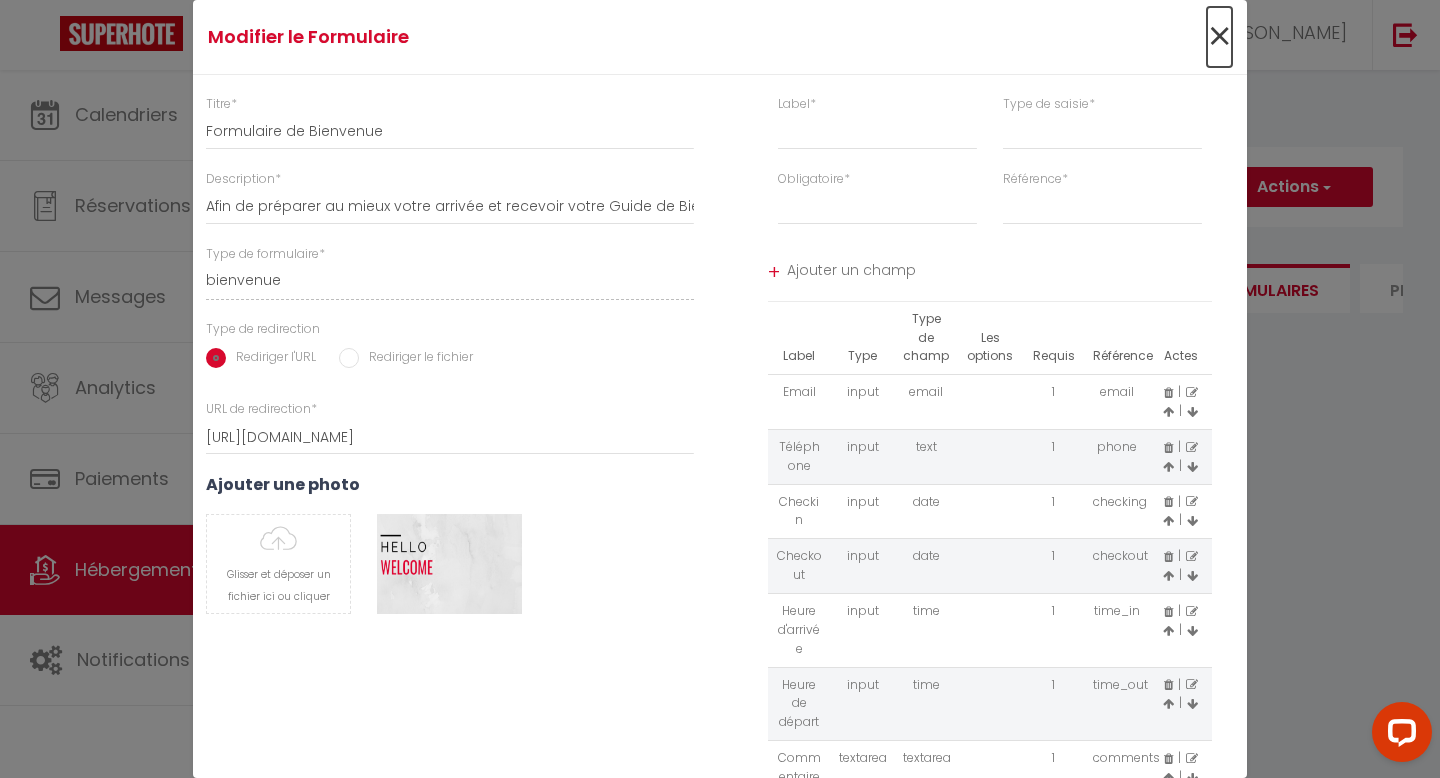 click on "×" at bounding box center [1219, 37] 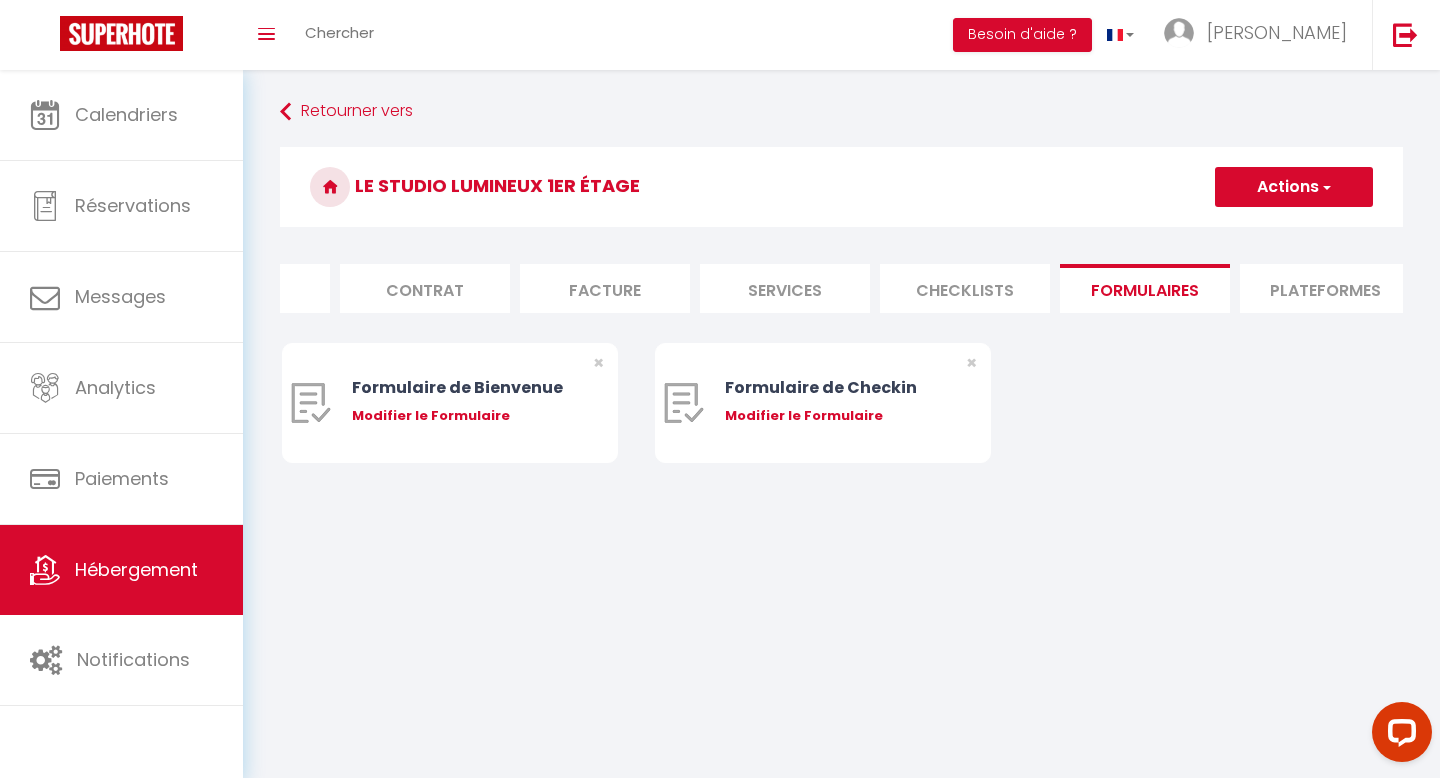 scroll, scrollTop: 0, scrollLeft: 0, axis: both 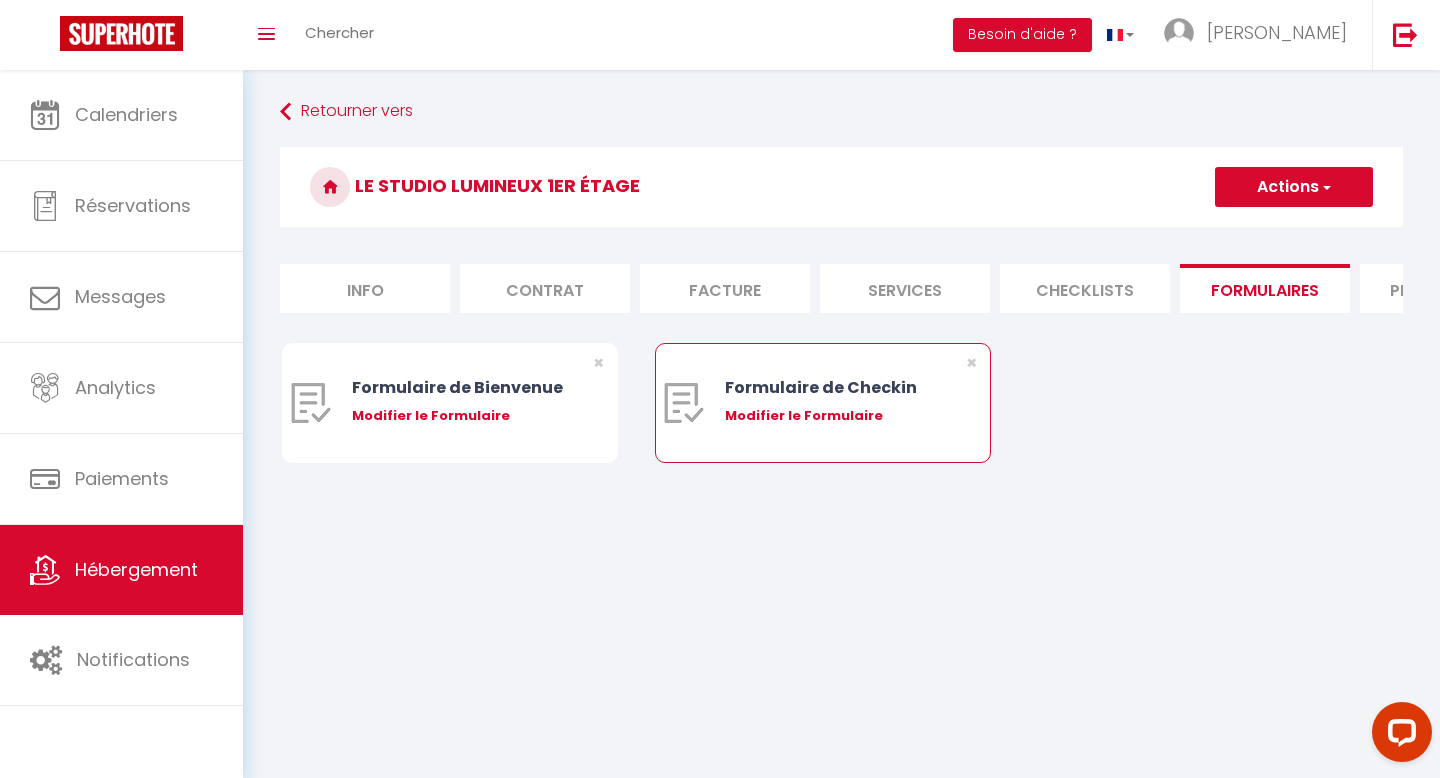 click on "Modifier le Formulaire" at bounding box center (837, 416) 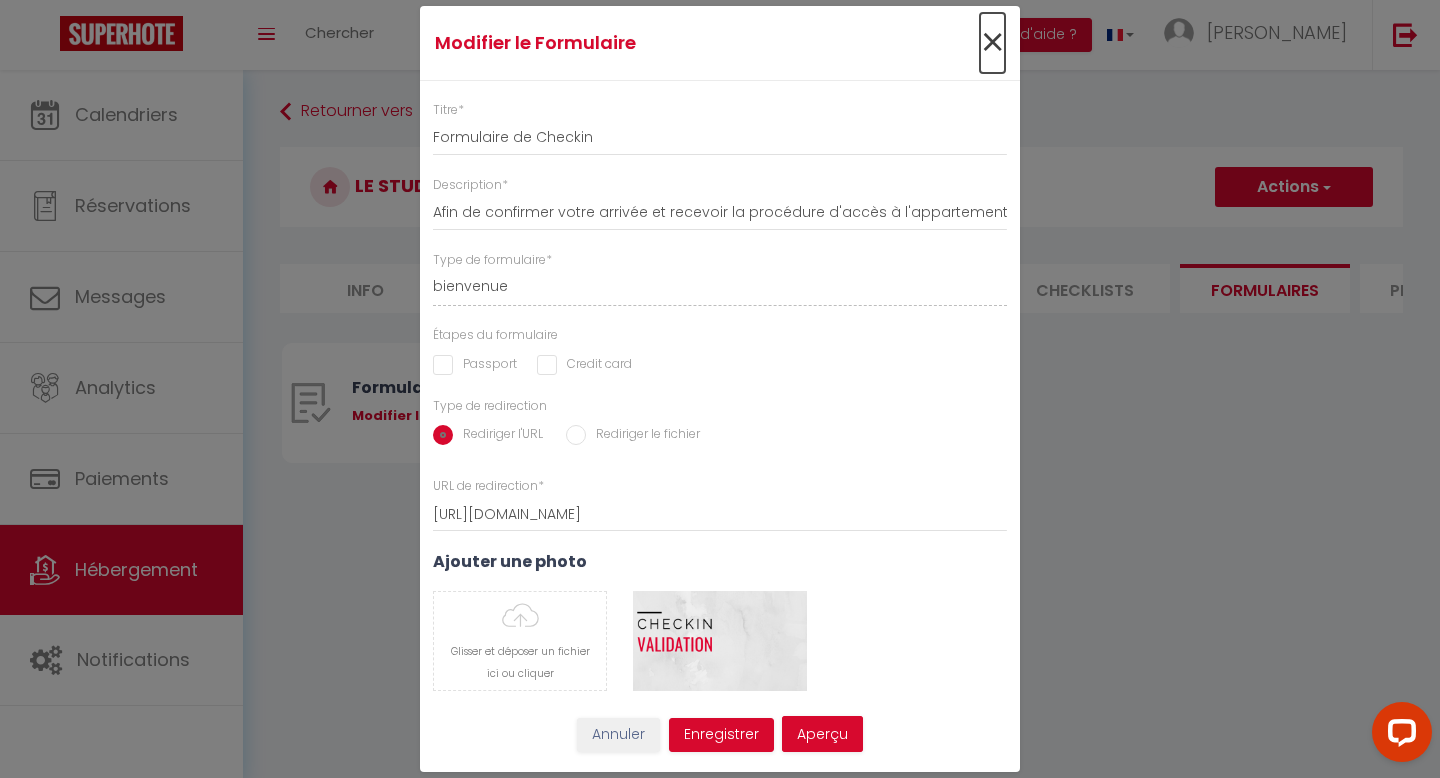 click on "×" at bounding box center (992, 43) 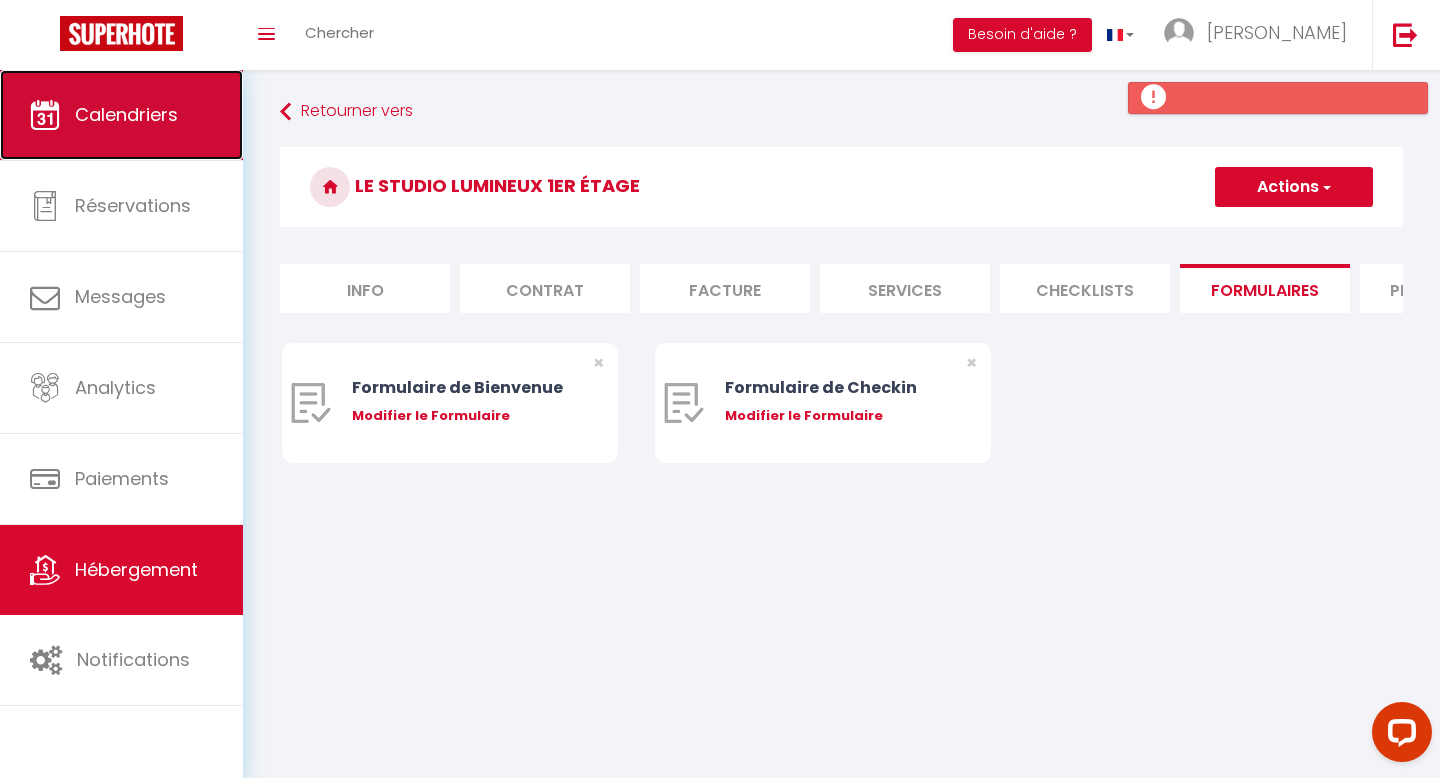 click on "Calendriers" at bounding box center [126, 114] 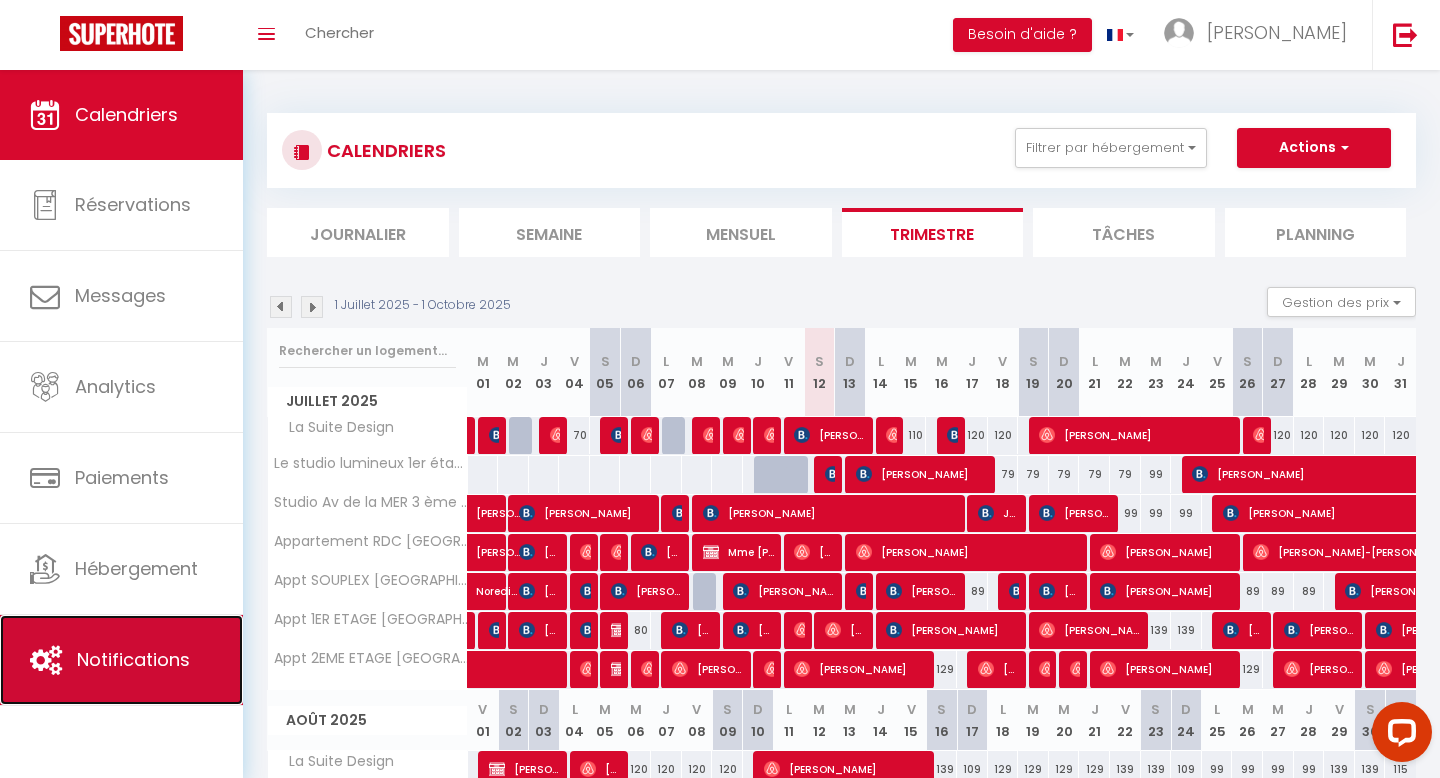 click on "Notifications" at bounding box center (133, 659) 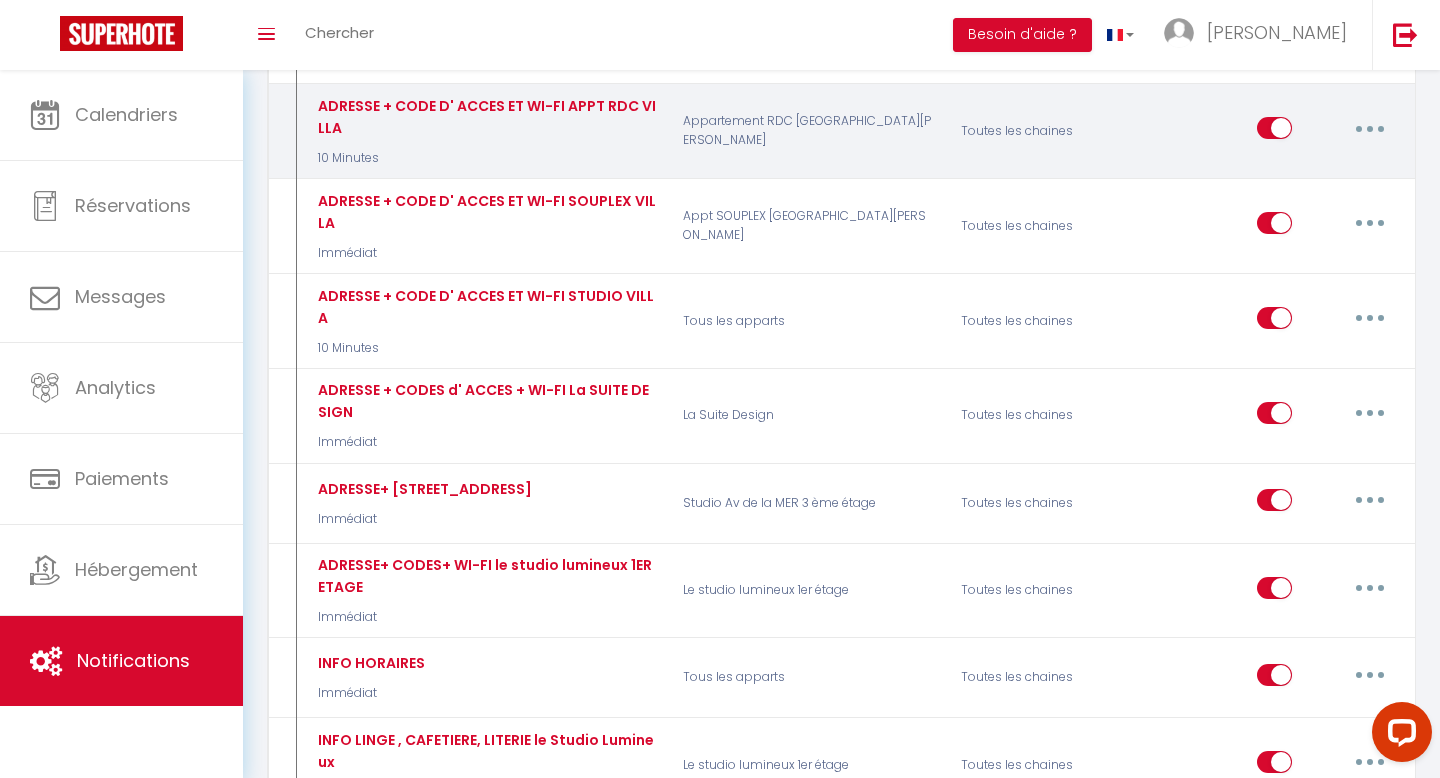 scroll, scrollTop: 461, scrollLeft: 0, axis: vertical 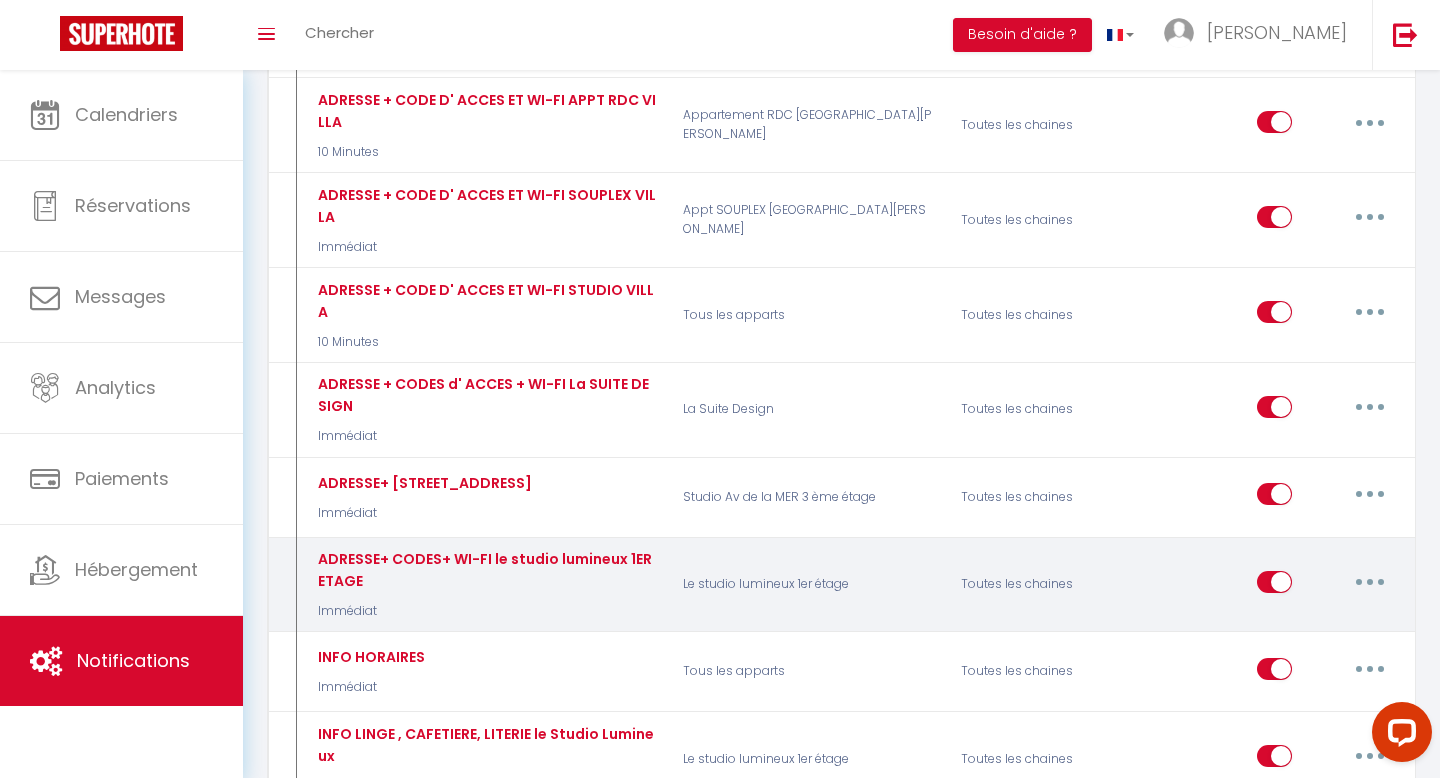 click at bounding box center (1370, 582) 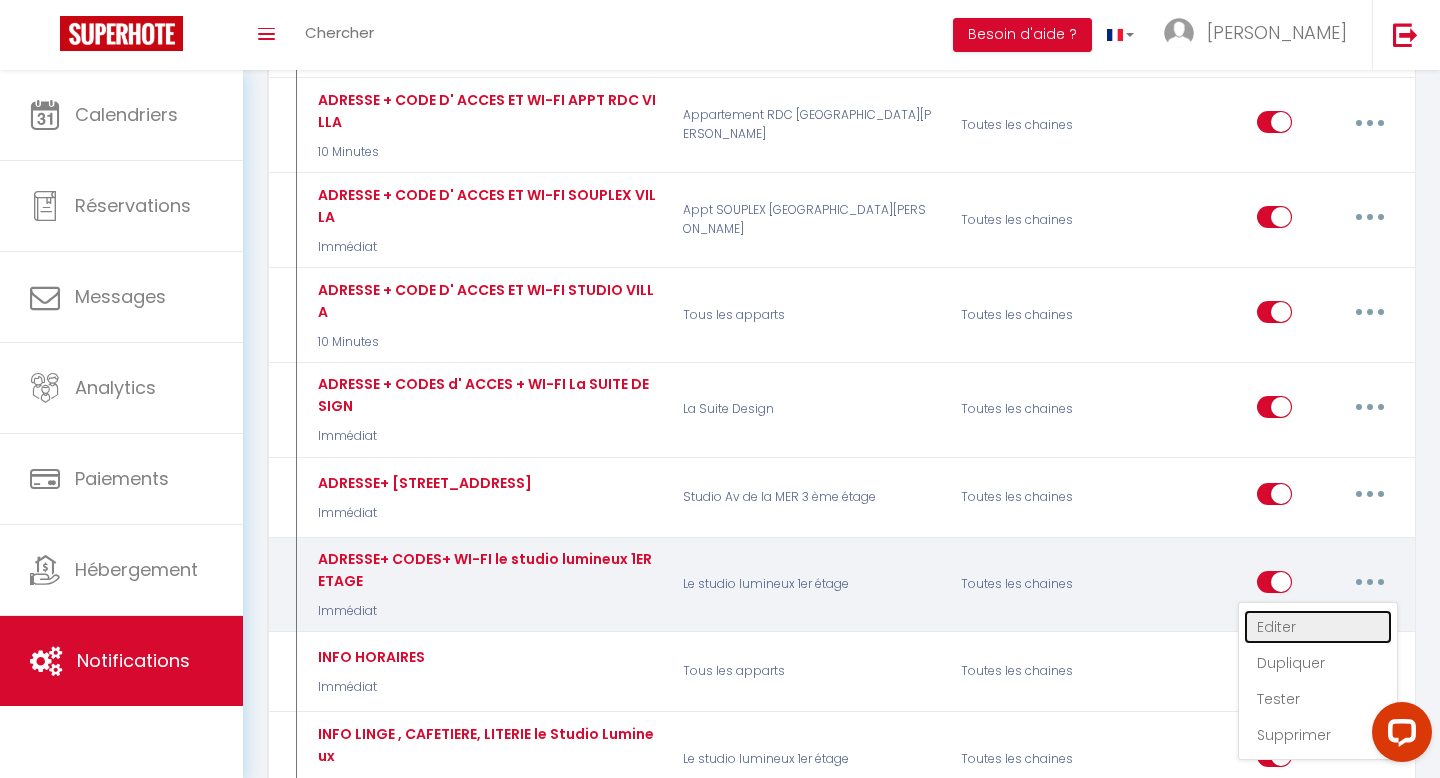 click on "Editer" at bounding box center [1318, 627] 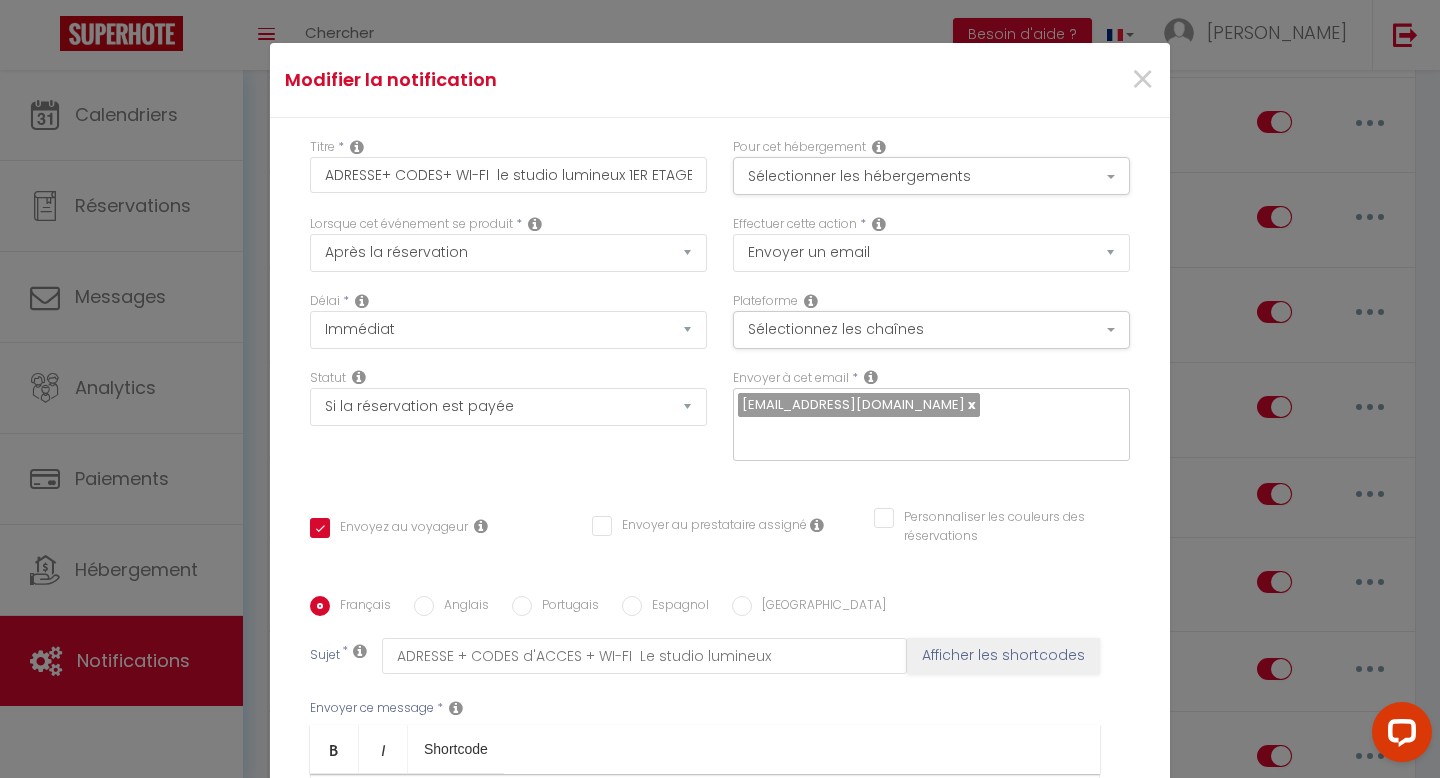scroll, scrollTop: 315, scrollLeft: 0, axis: vertical 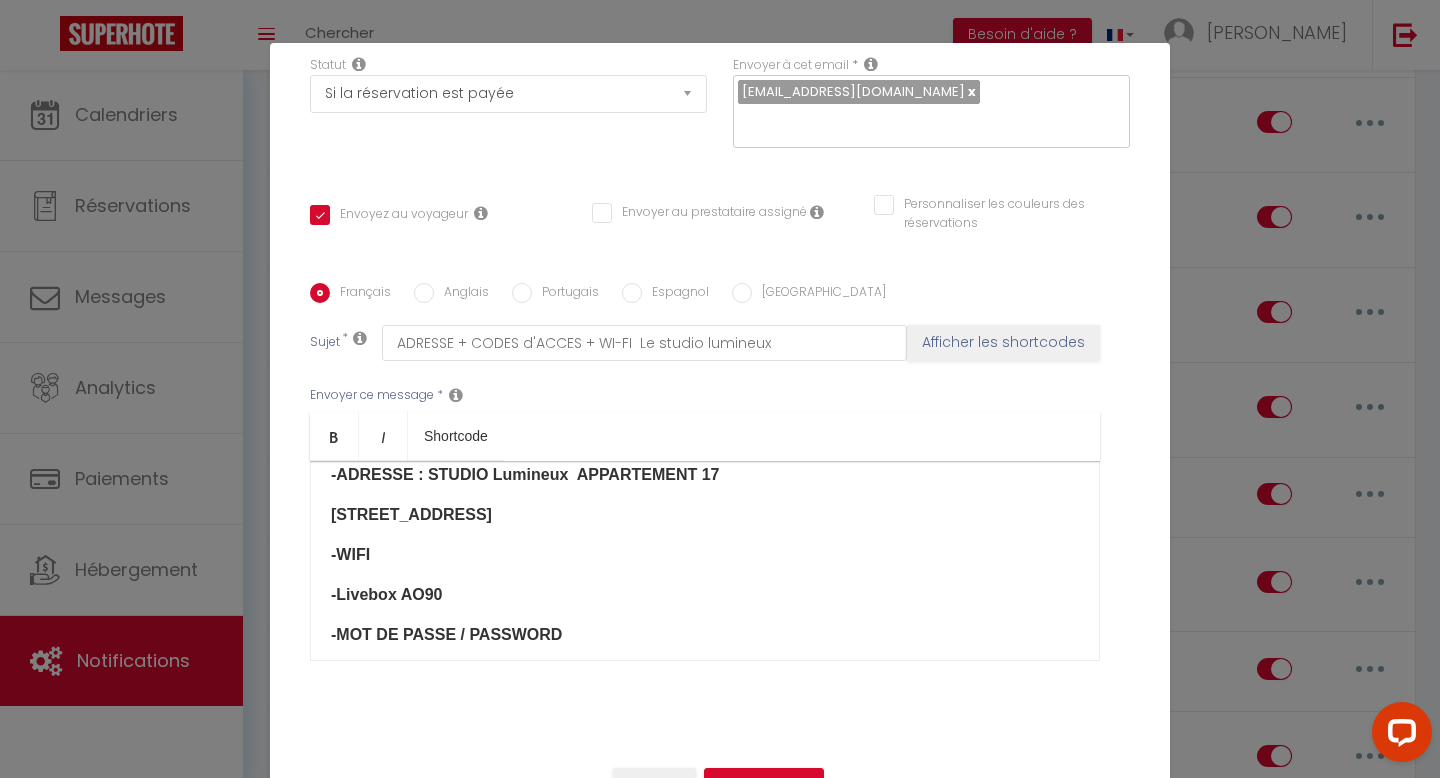 click on "[STREET_ADDRESS]" at bounding box center [411, 514] 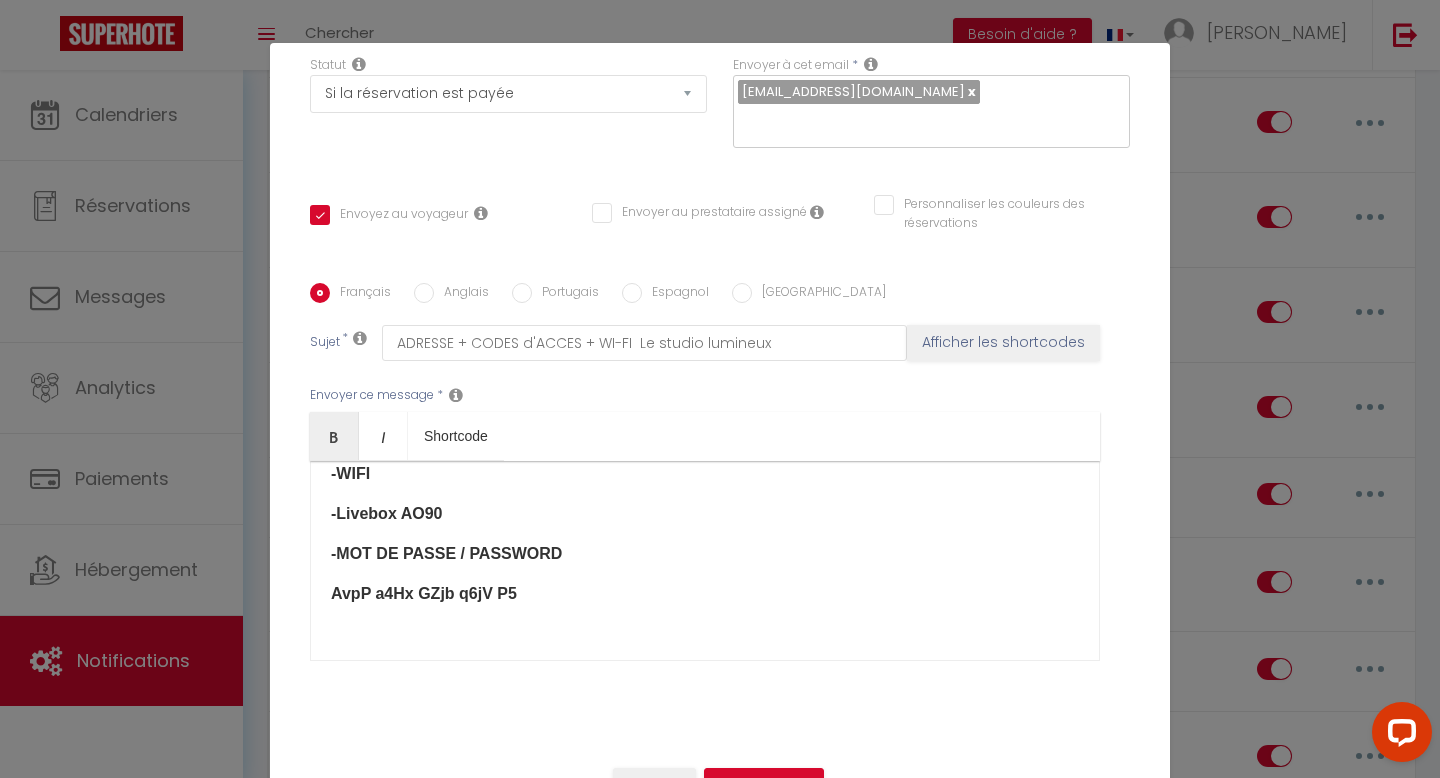 scroll, scrollTop: 319, scrollLeft: 0, axis: vertical 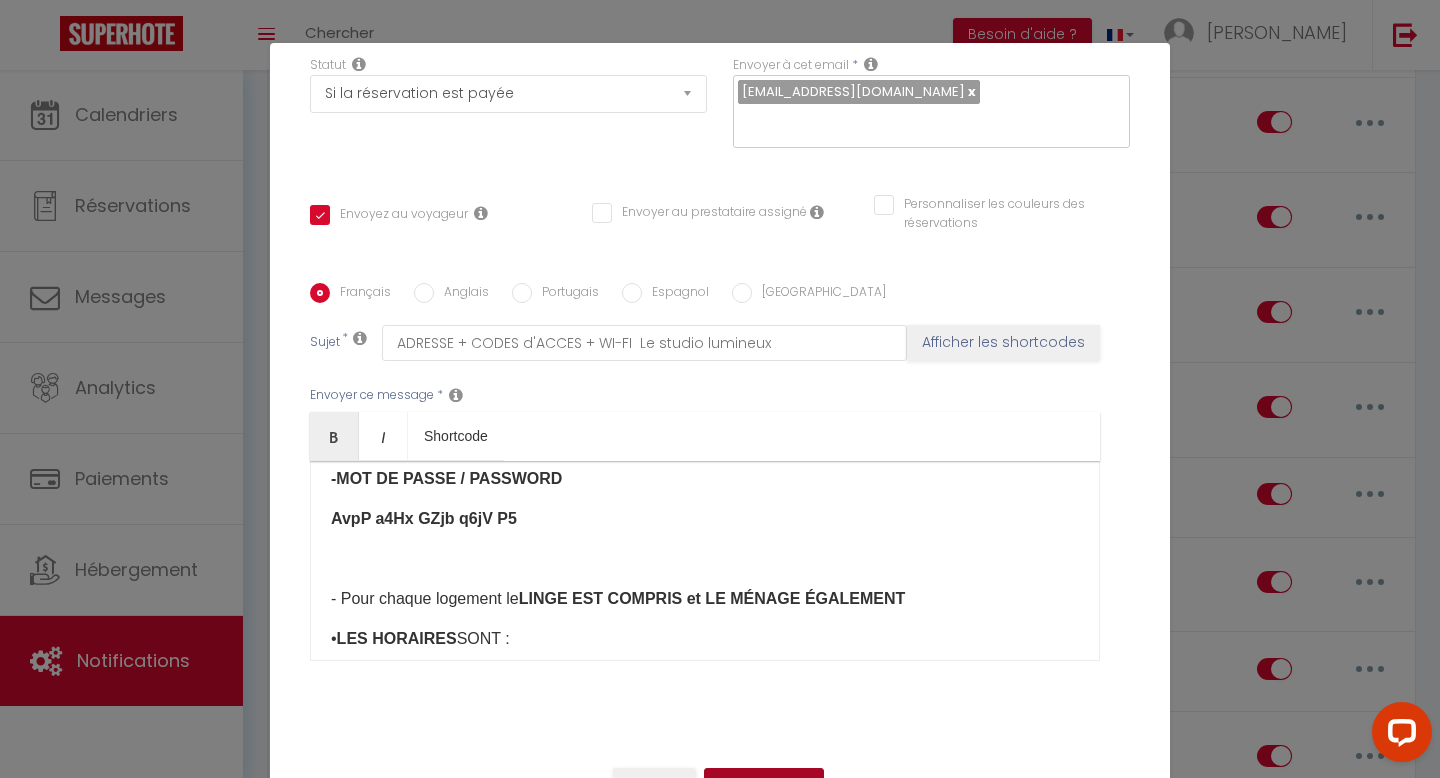 click on "Mettre à jour" at bounding box center (764, 785) 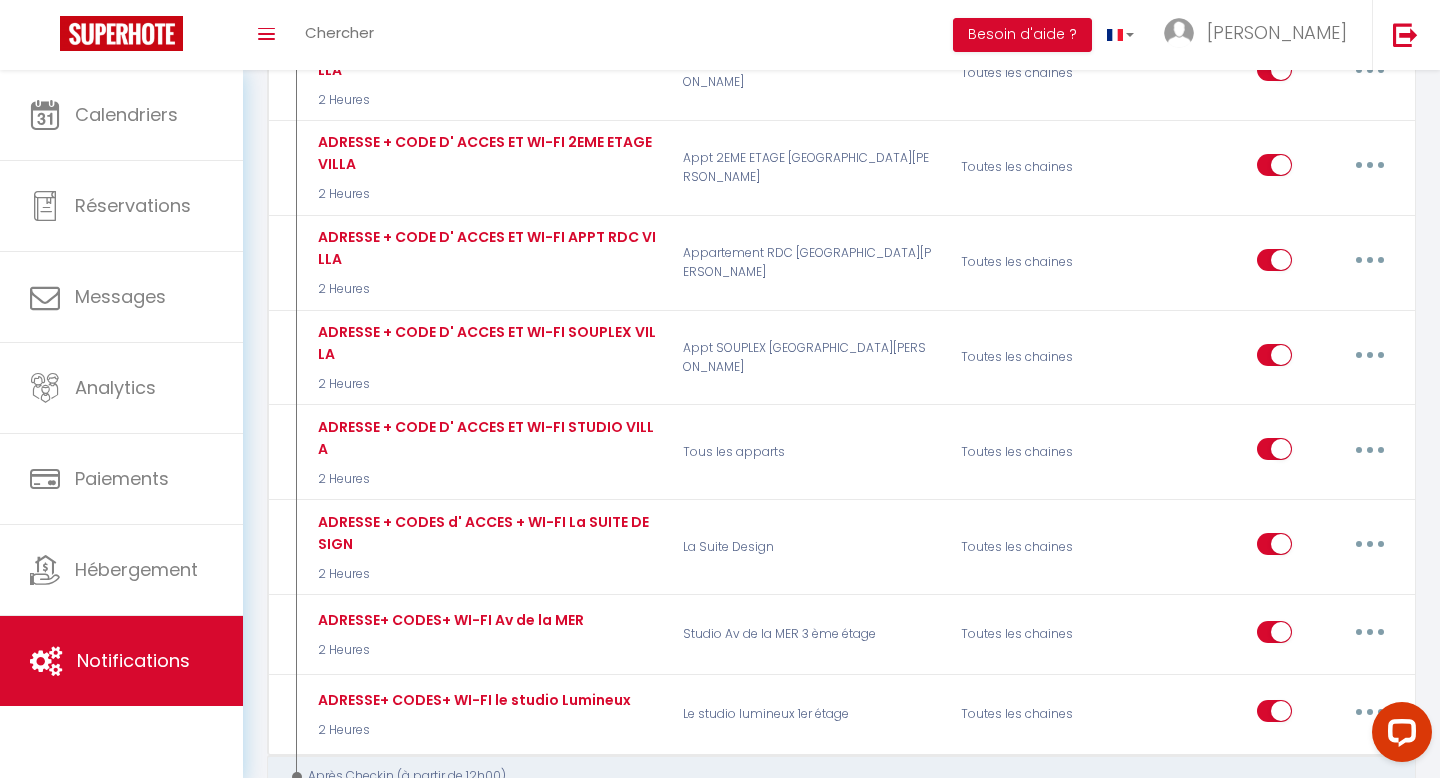 scroll, scrollTop: 2382, scrollLeft: 0, axis: vertical 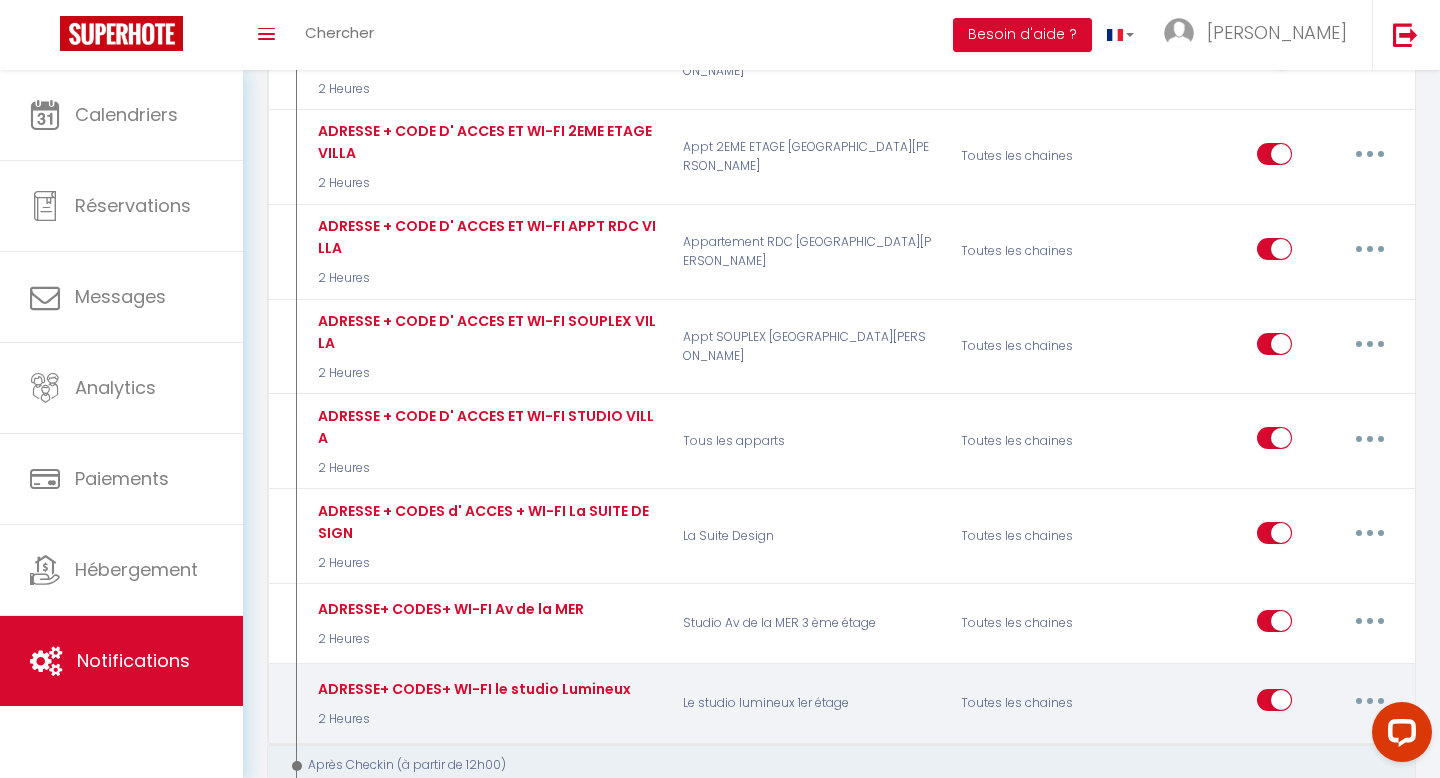 click at bounding box center [1370, 701] 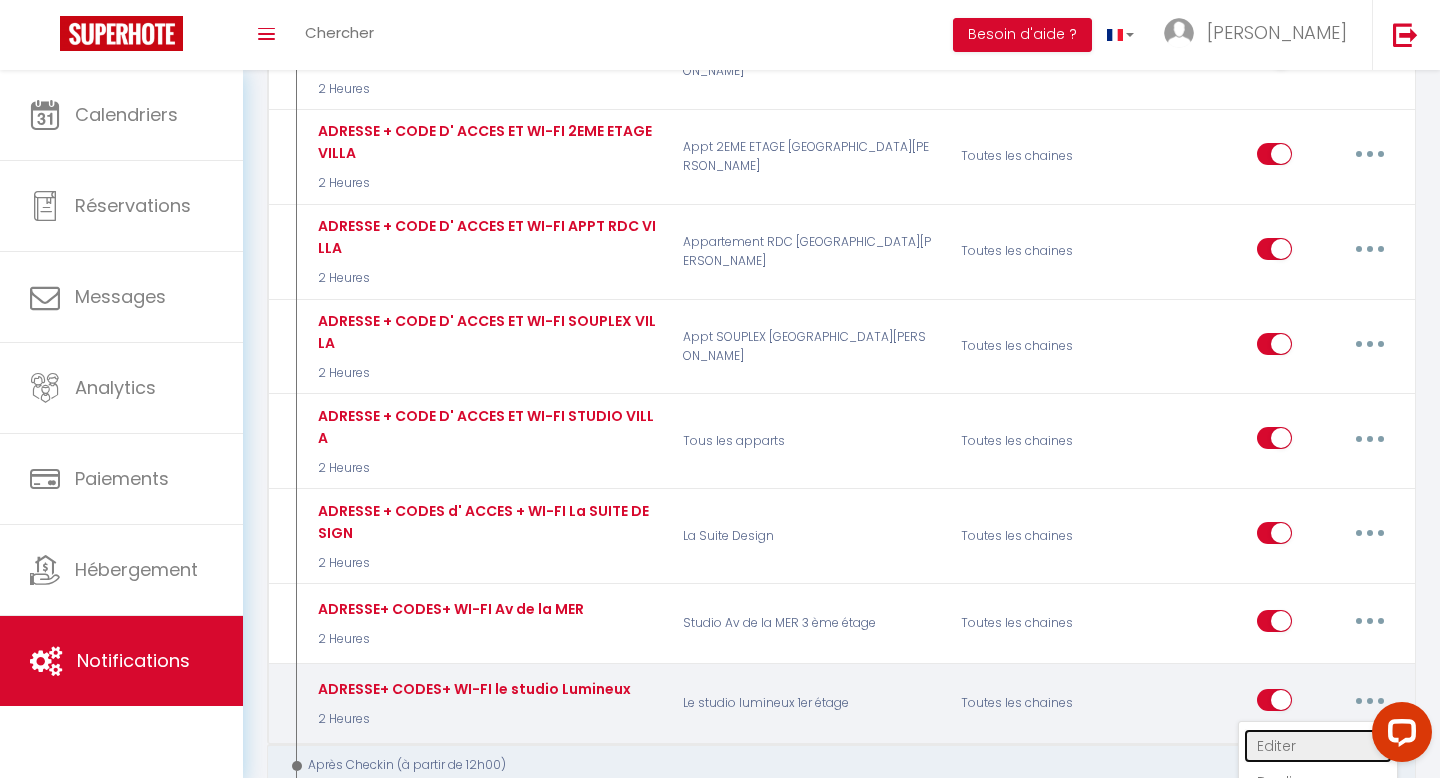 click on "Editer" at bounding box center (1318, 746) 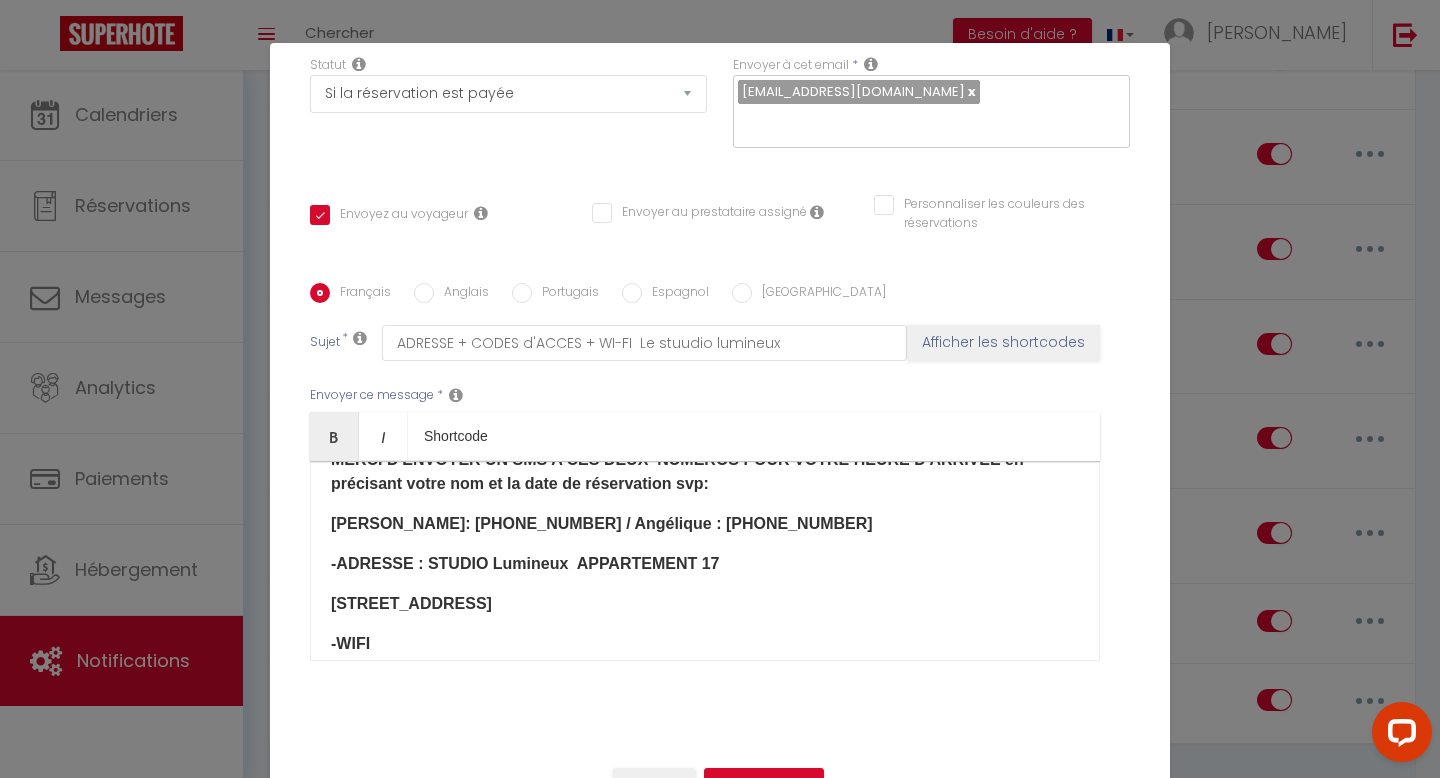 scroll, scrollTop: 78, scrollLeft: 0, axis: vertical 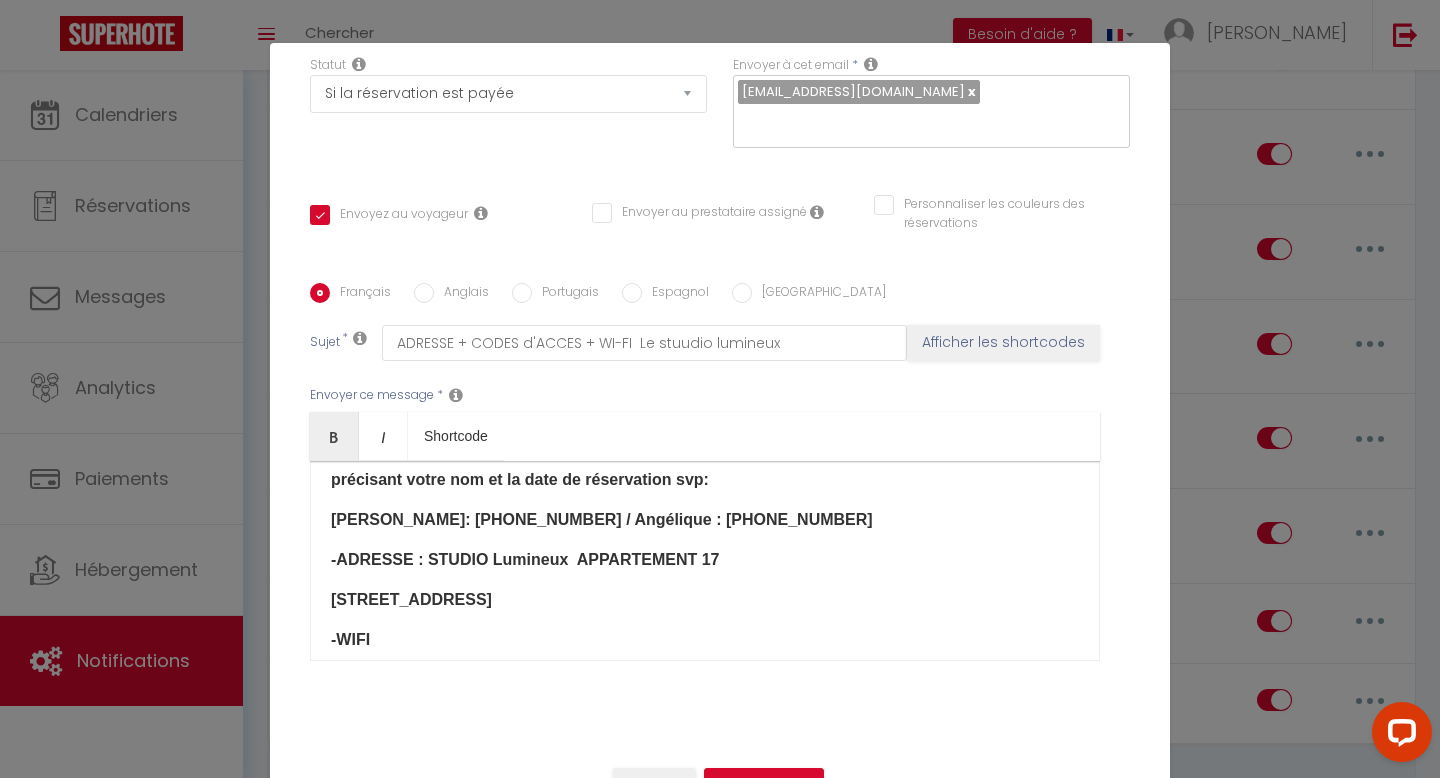 click on "[STREET_ADDRESS]" at bounding box center (411, 599) 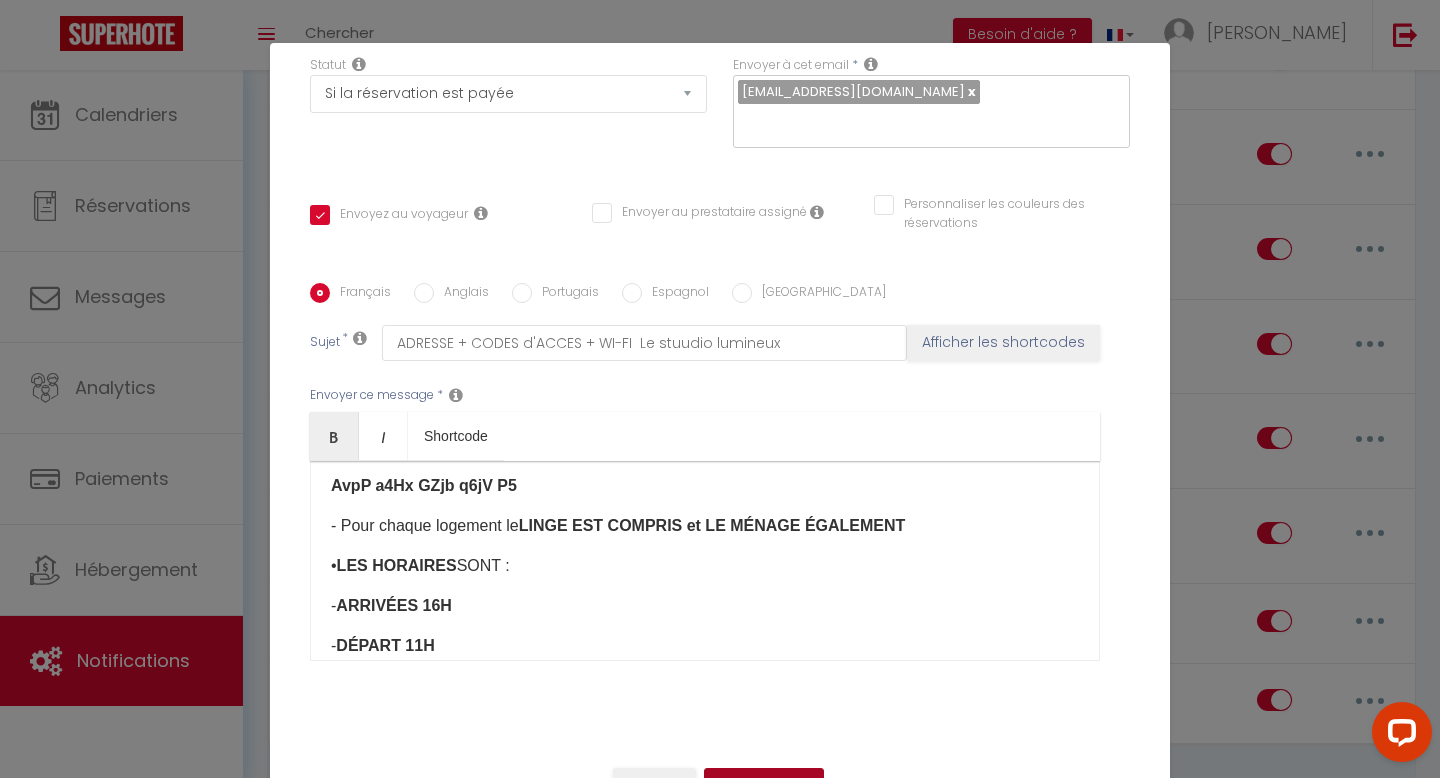 scroll, scrollTop: 357, scrollLeft: 0, axis: vertical 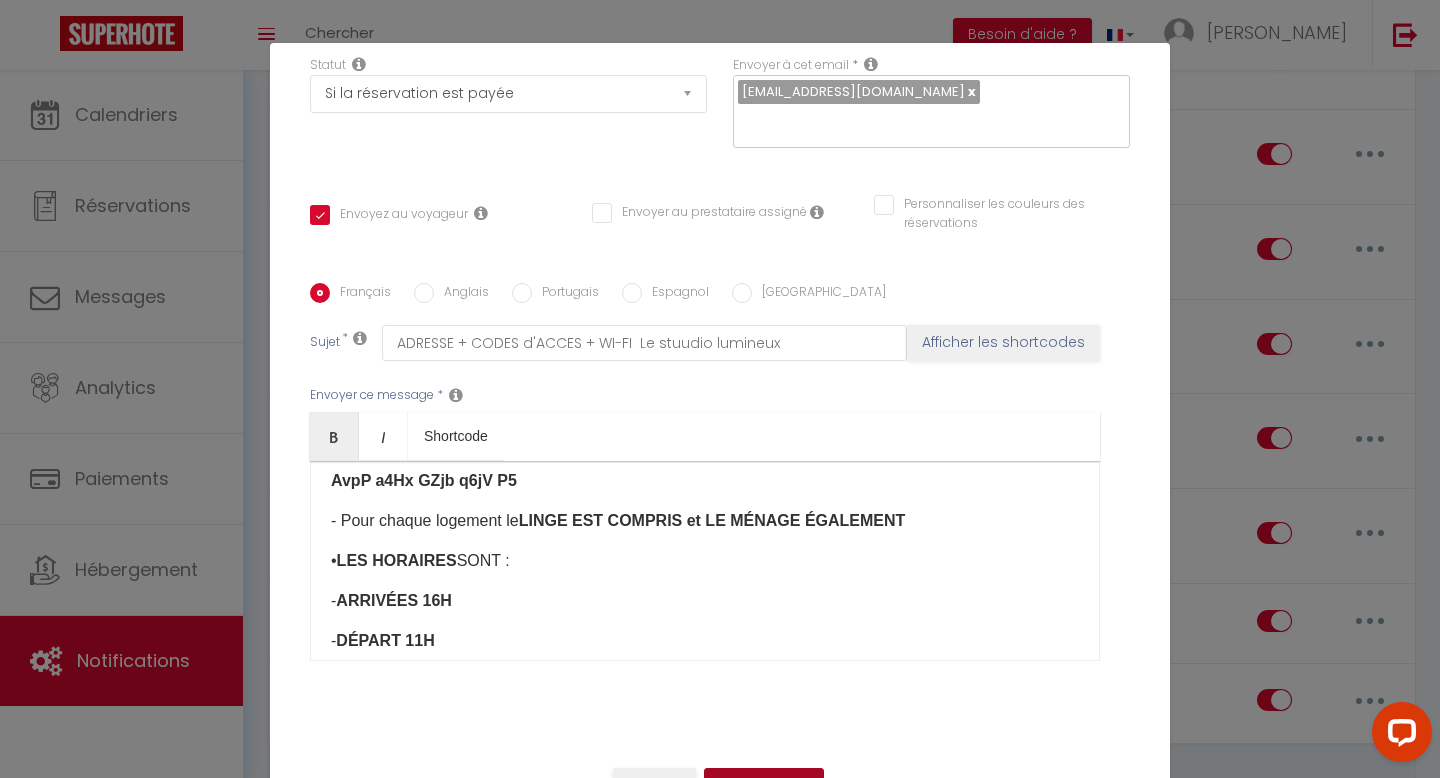 click on "Mettre à jour" at bounding box center (764, 785) 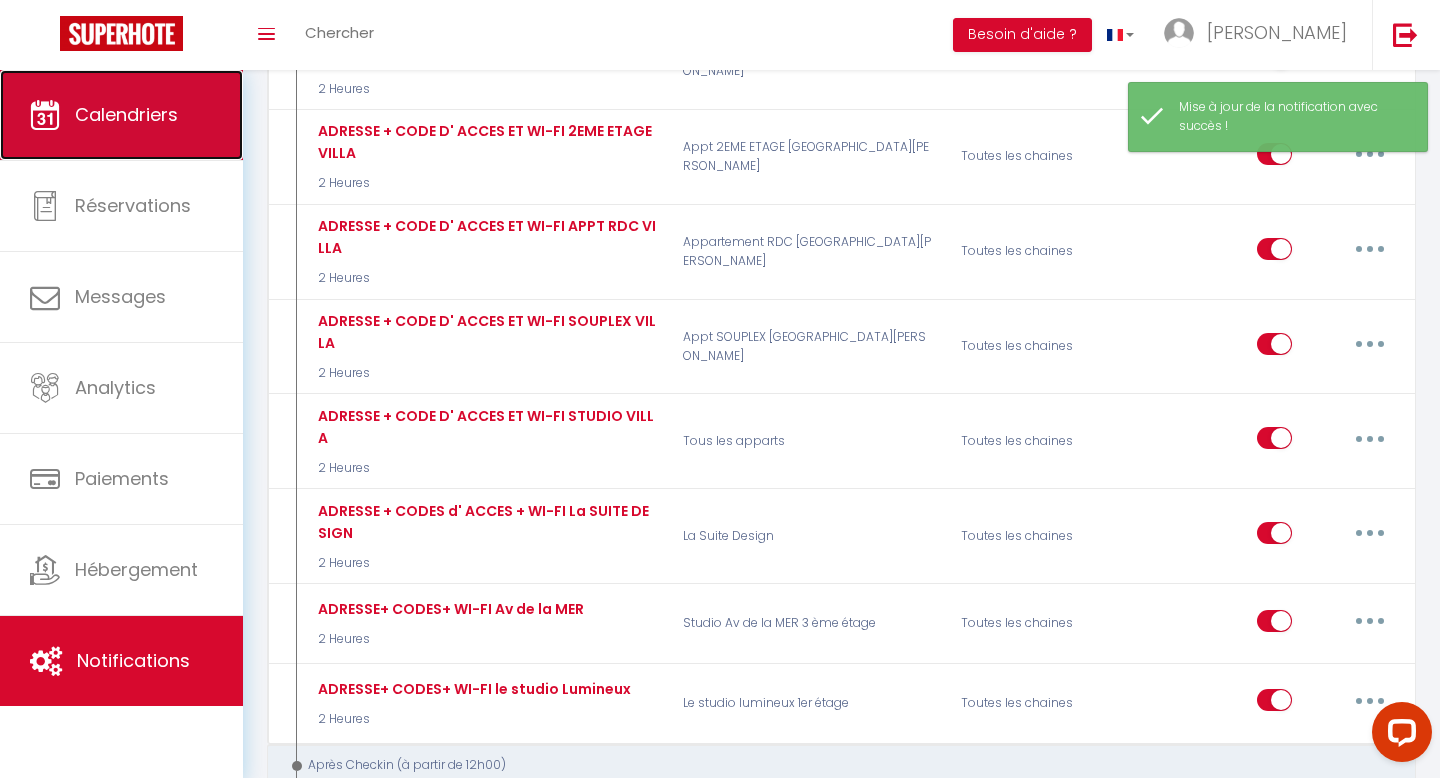 click on "Calendriers" at bounding box center [121, 115] 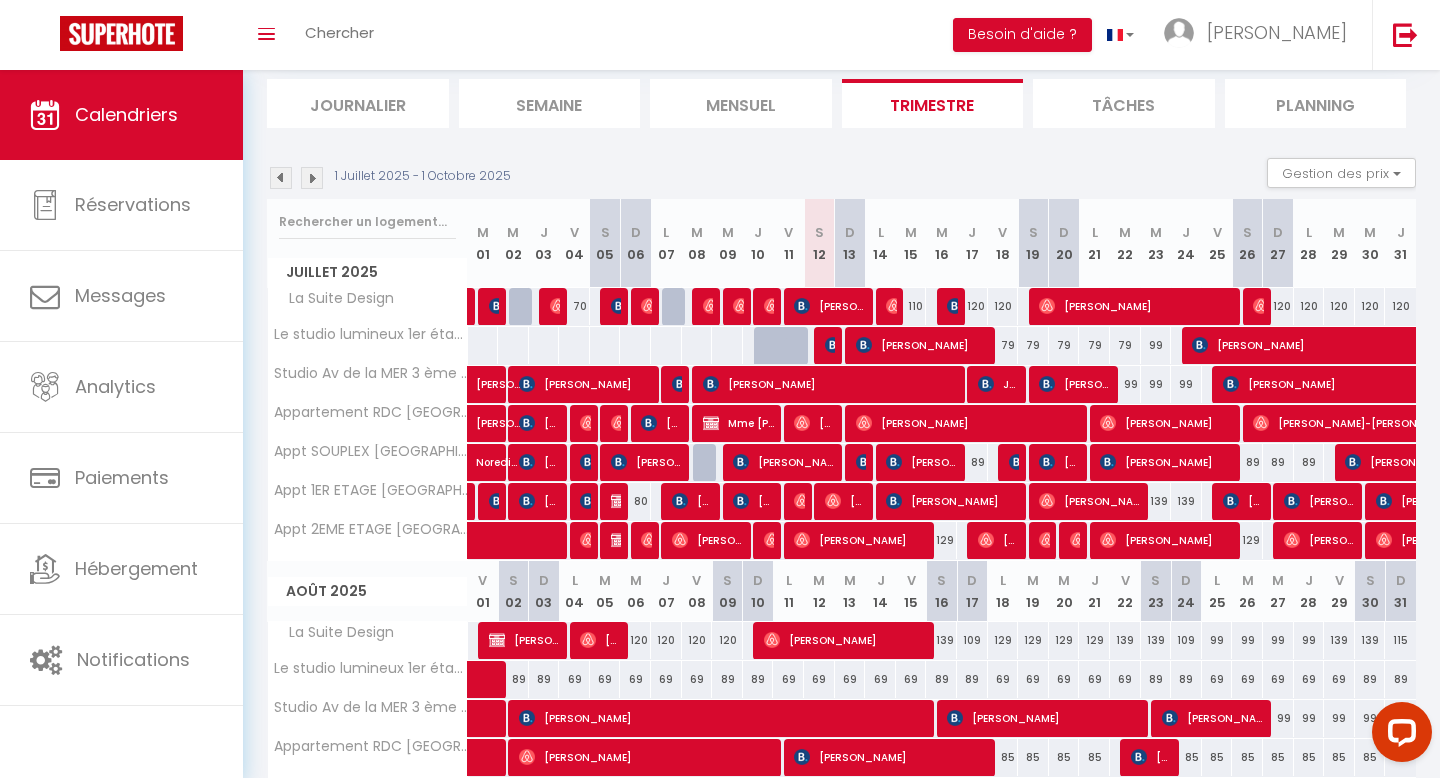 scroll, scrollTop: 136, scrollLeft: 0, axis: vertical 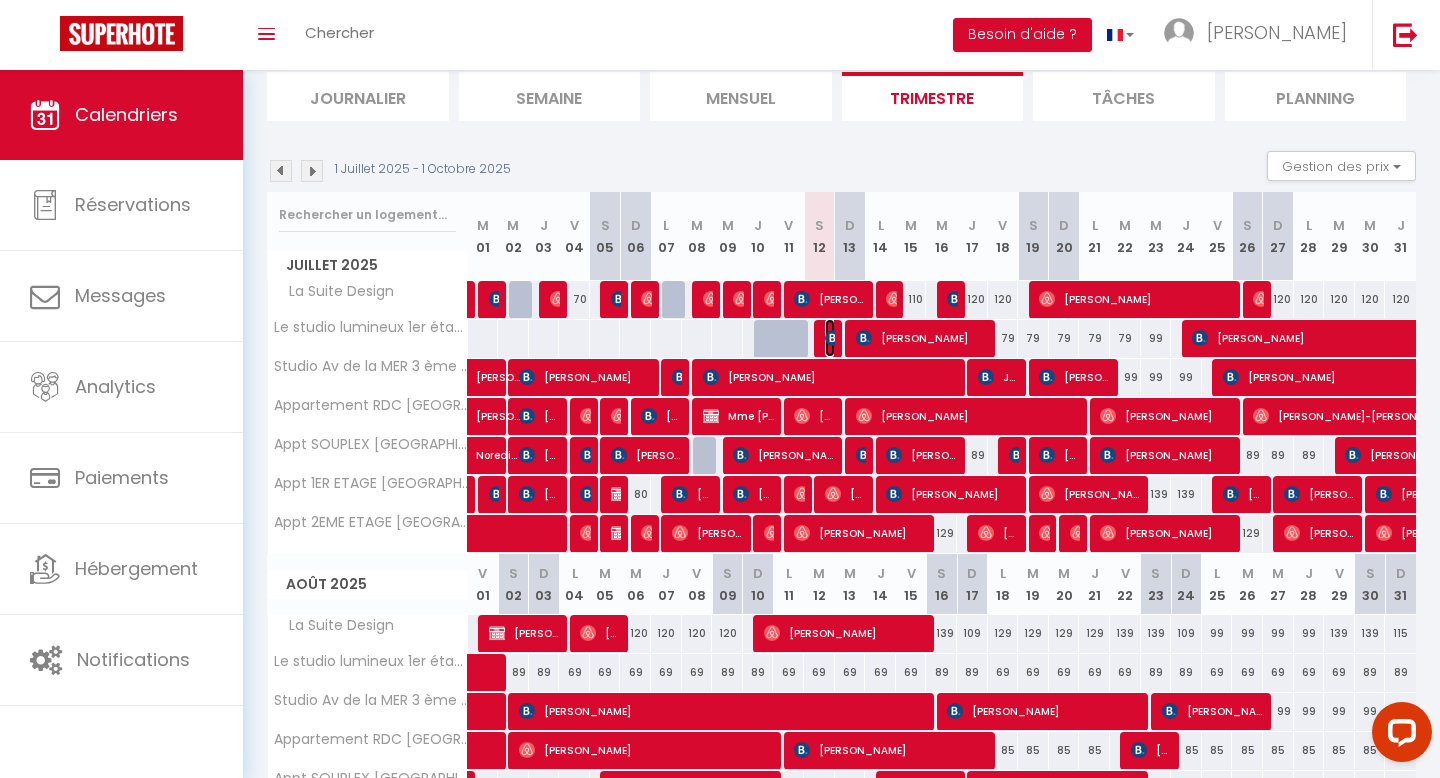 click at bounding box center [833, 338] 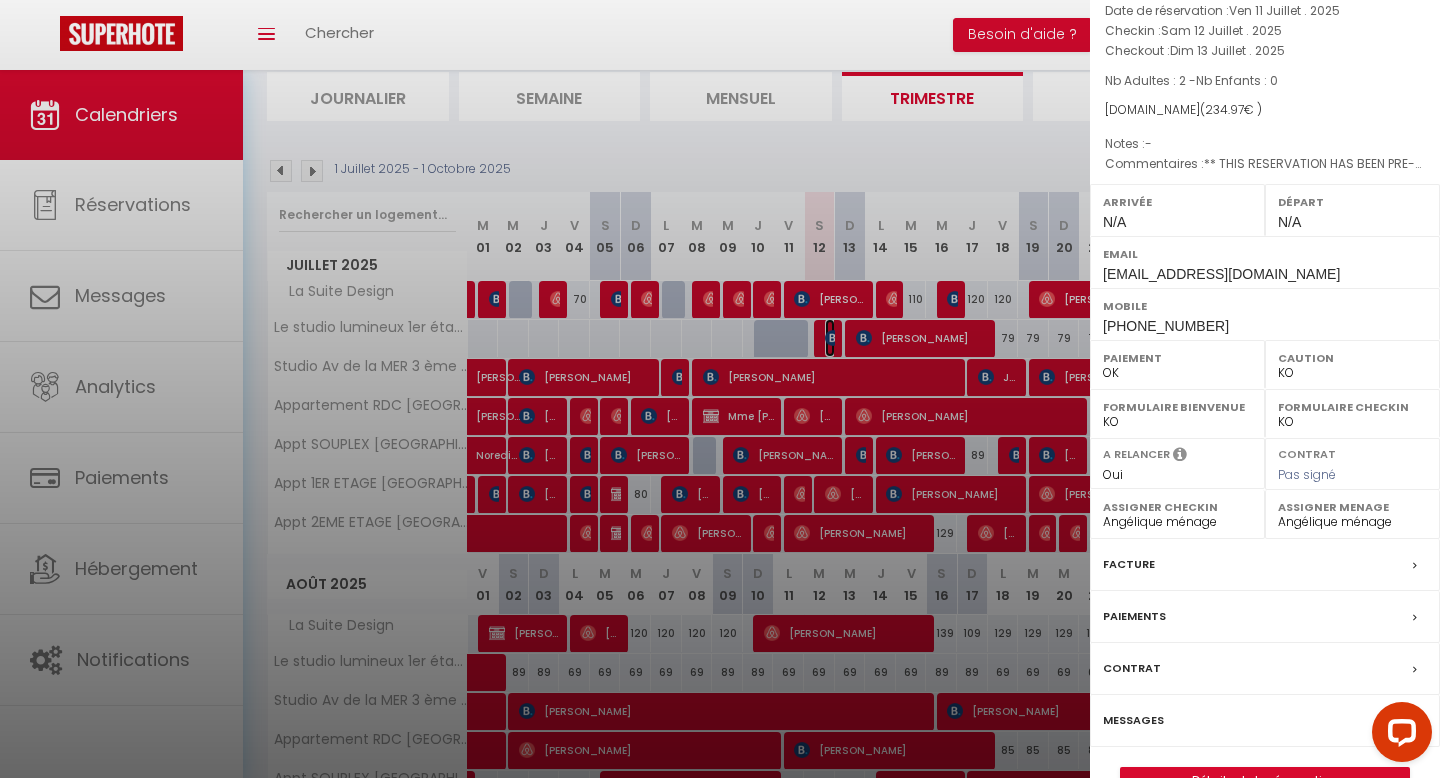 scroll, scrollTop: 154, scrollLeft: 0, axis: vertical 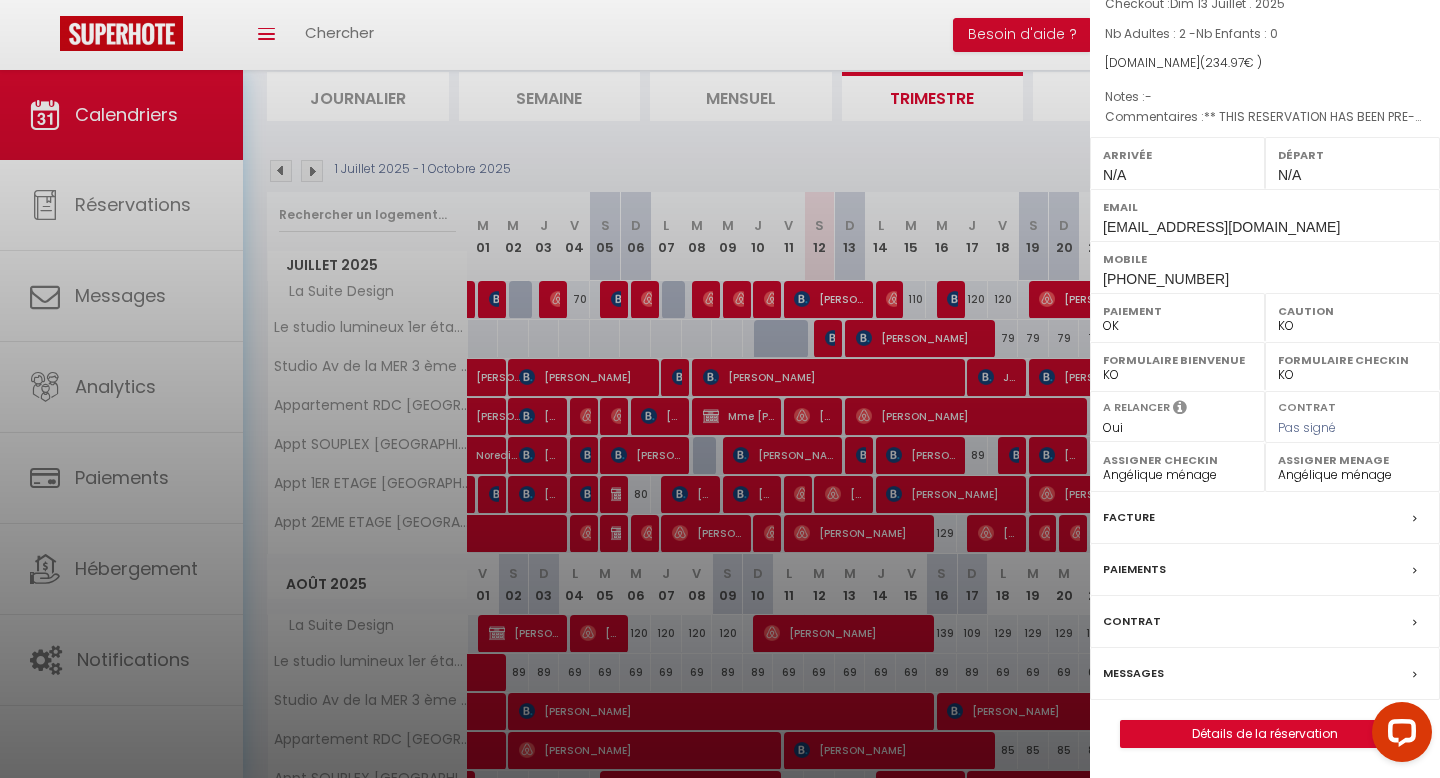 click on "Messages" at bounding box center [1265, 674] 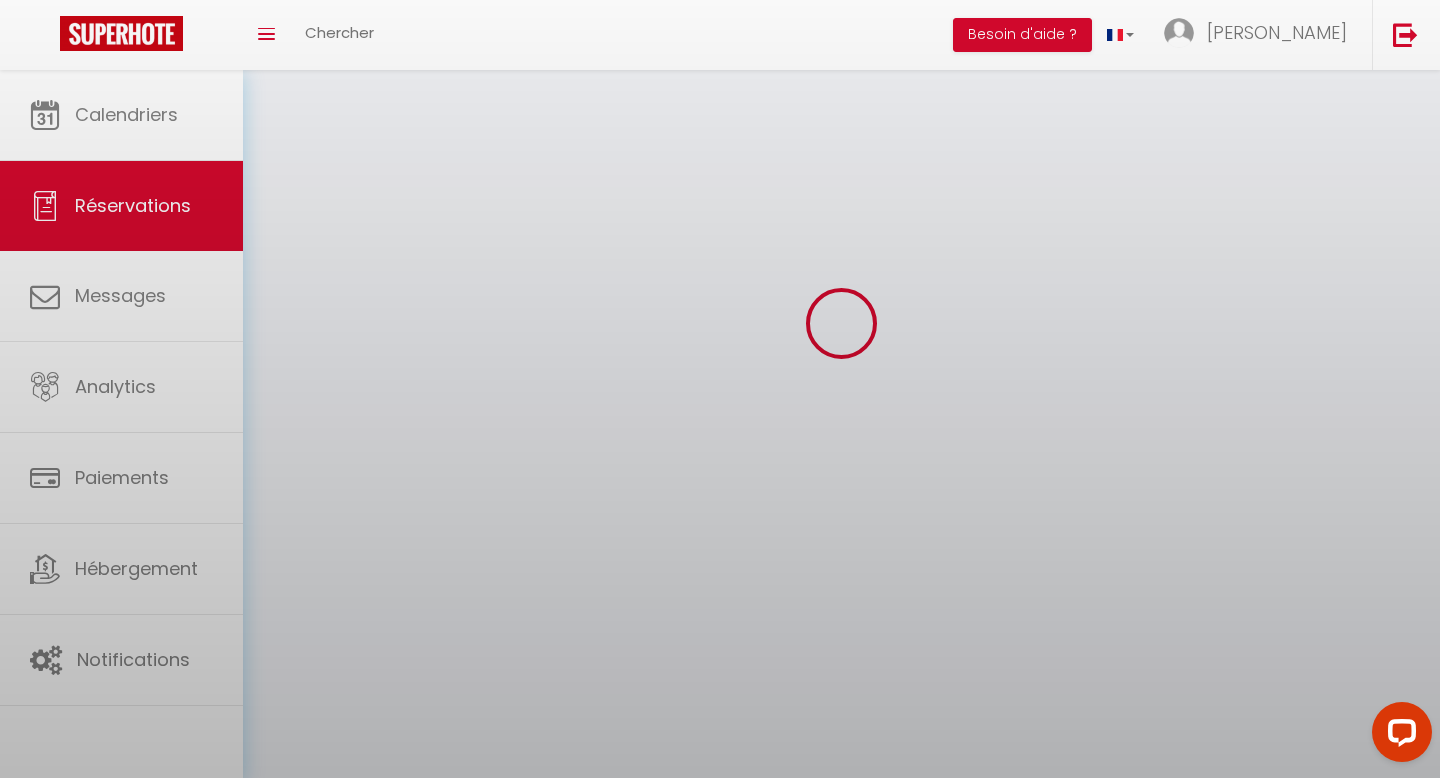 scroll, scrollTop: 0, scrollLeft: 0, axis: both 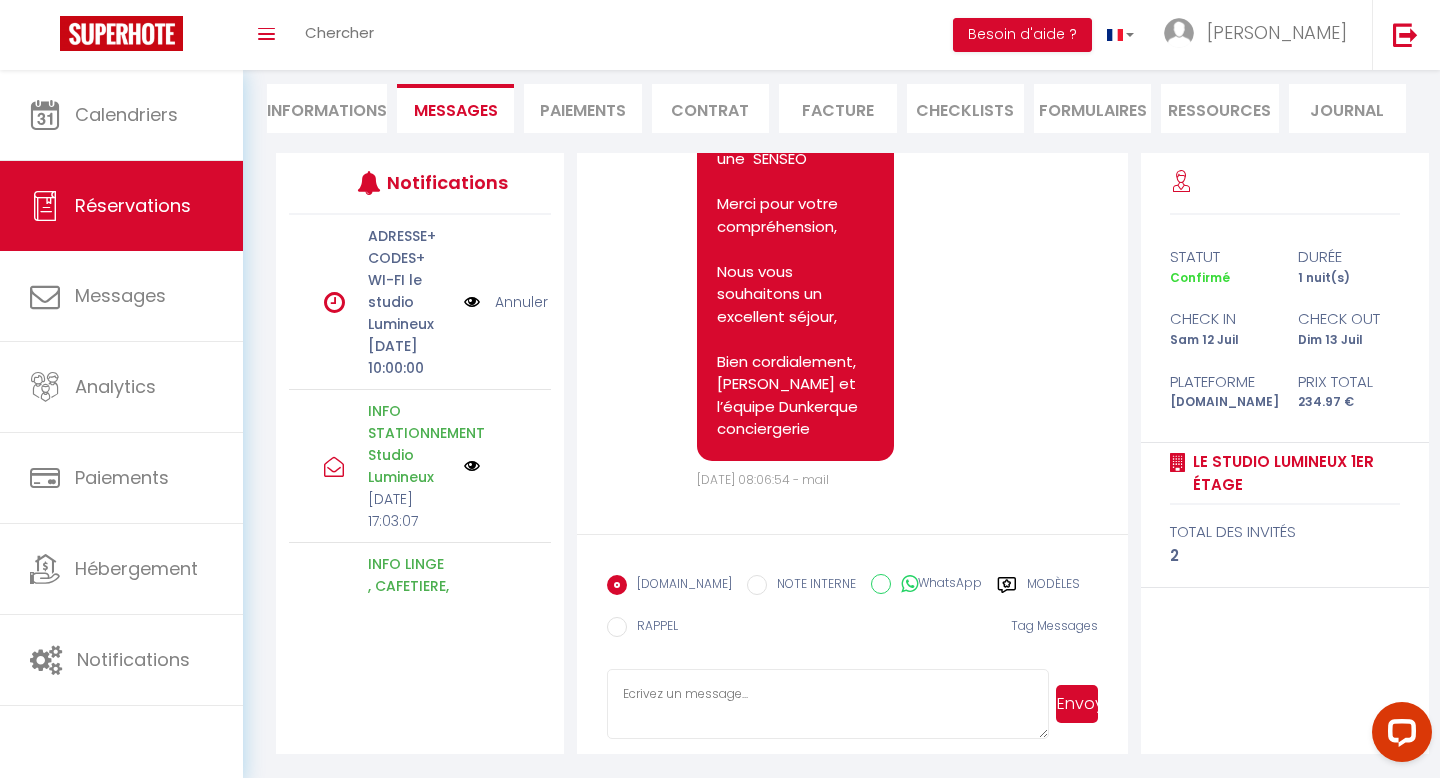 click at bounding box center [827, 704] 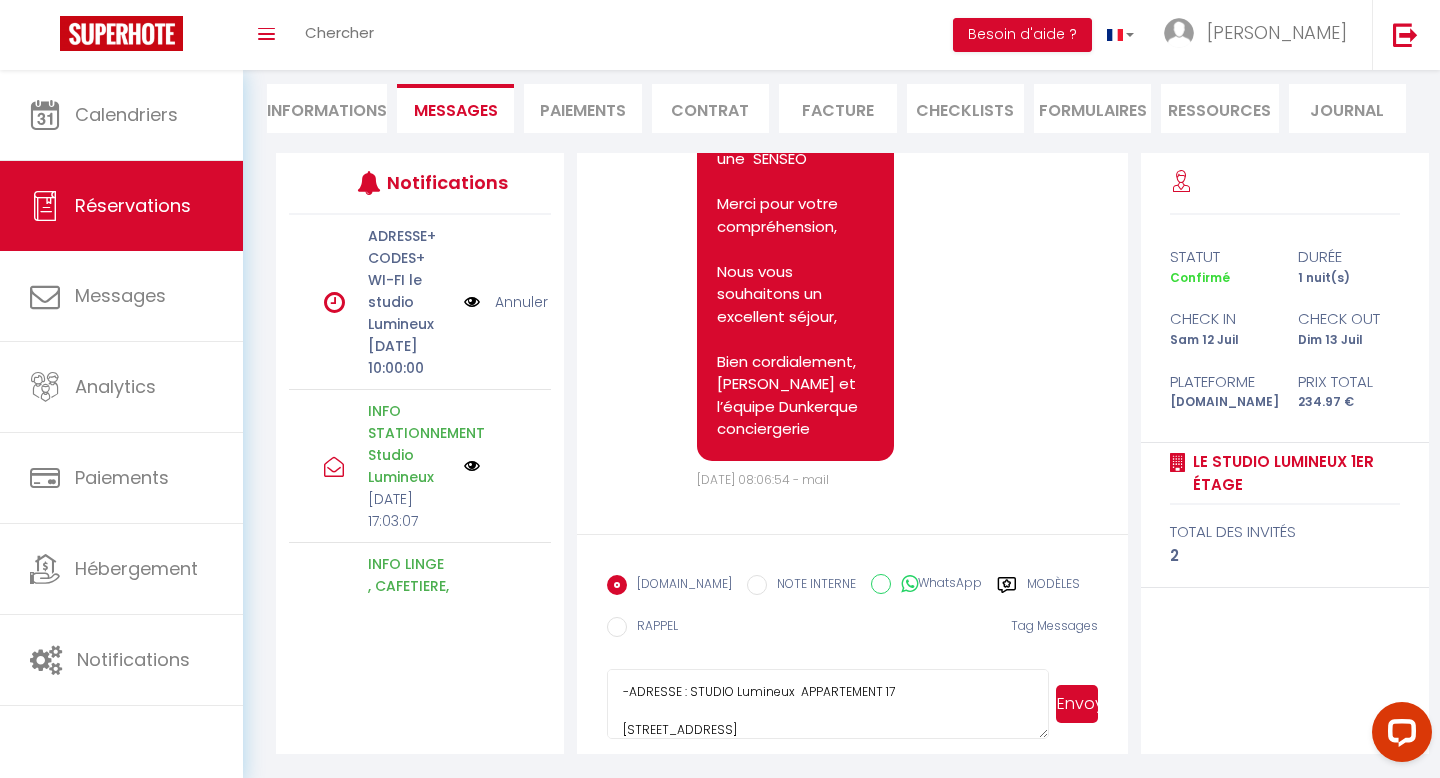 scroll, scrollTop: 0, scrollLeft: 0, axis: both 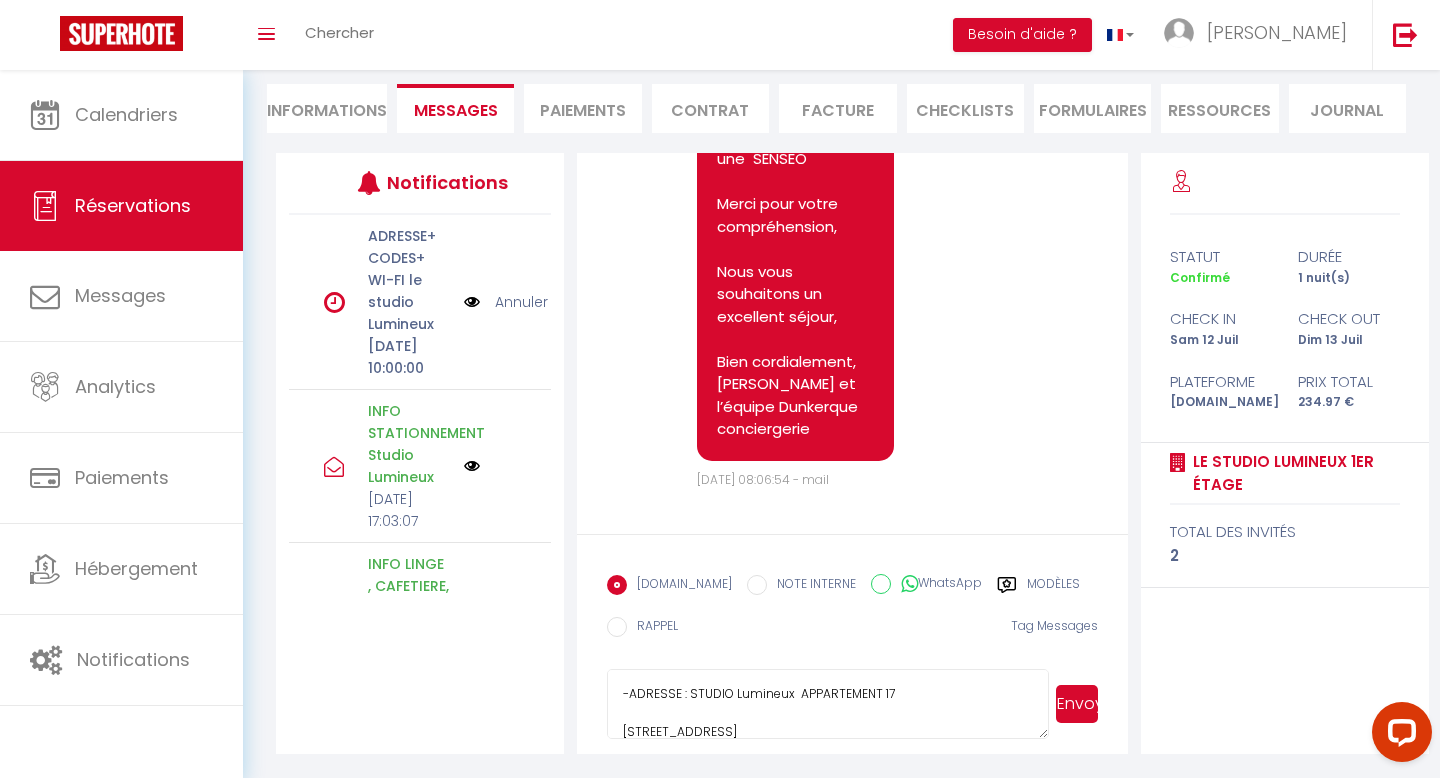 click on "-ADRESSE : STUDIO Lumineux​  APPARTEMENT 17
[STREET_ADDRESS]" at bounding box center (827, 704) 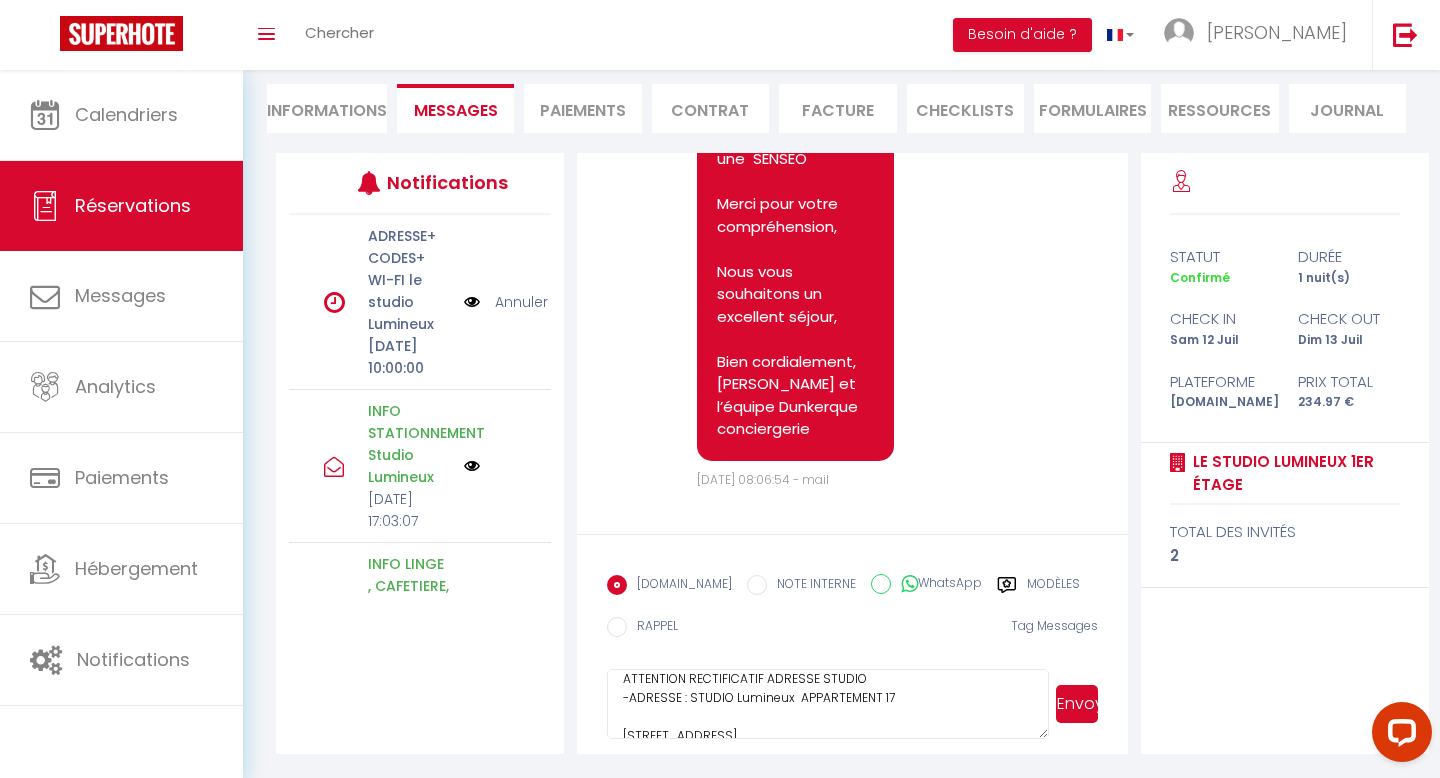 scroll, scrollTop: 38, scrollLeft: 0, axis: vertical 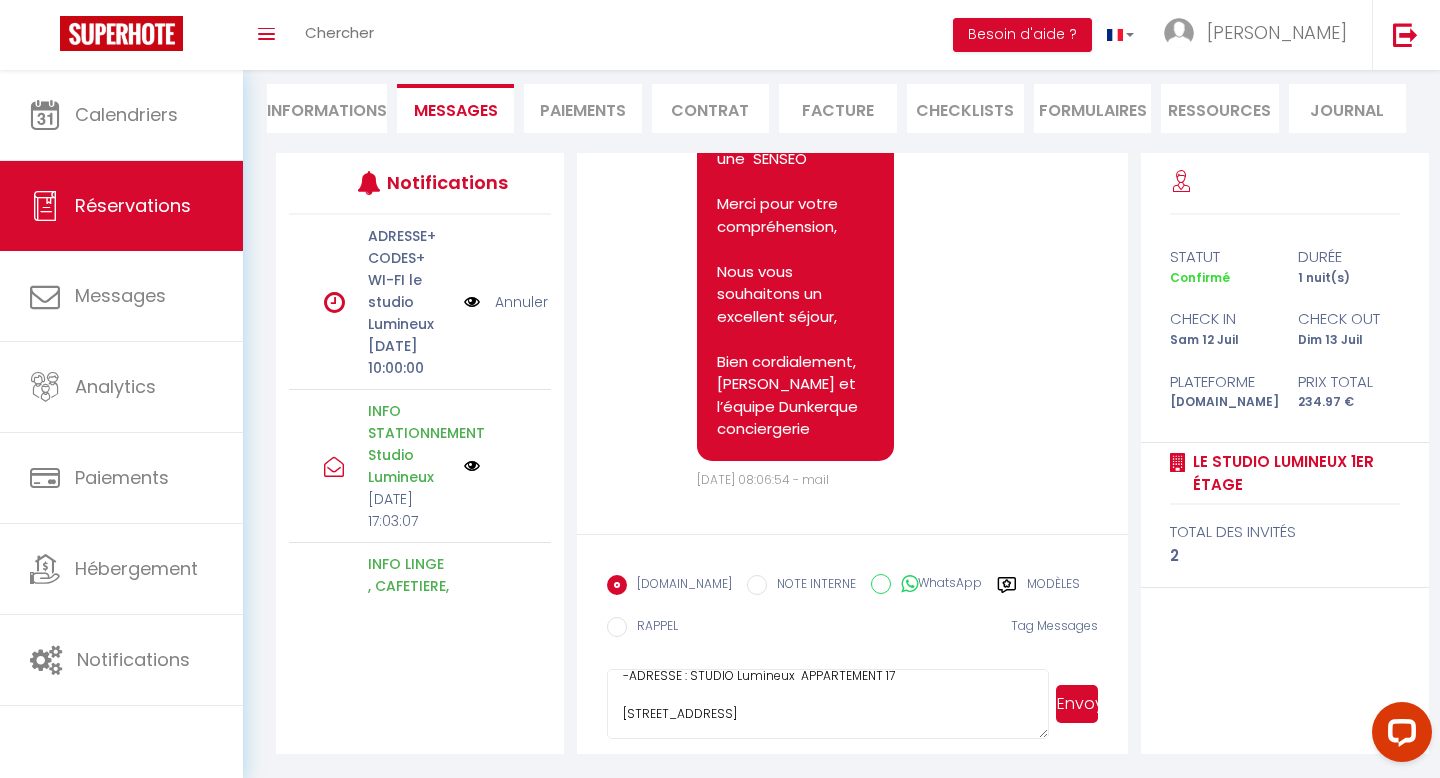 drag, startPoint x: 615, startPoint y: 694, endPoint x: 951, endPoint y: 737, distance: 338.74033 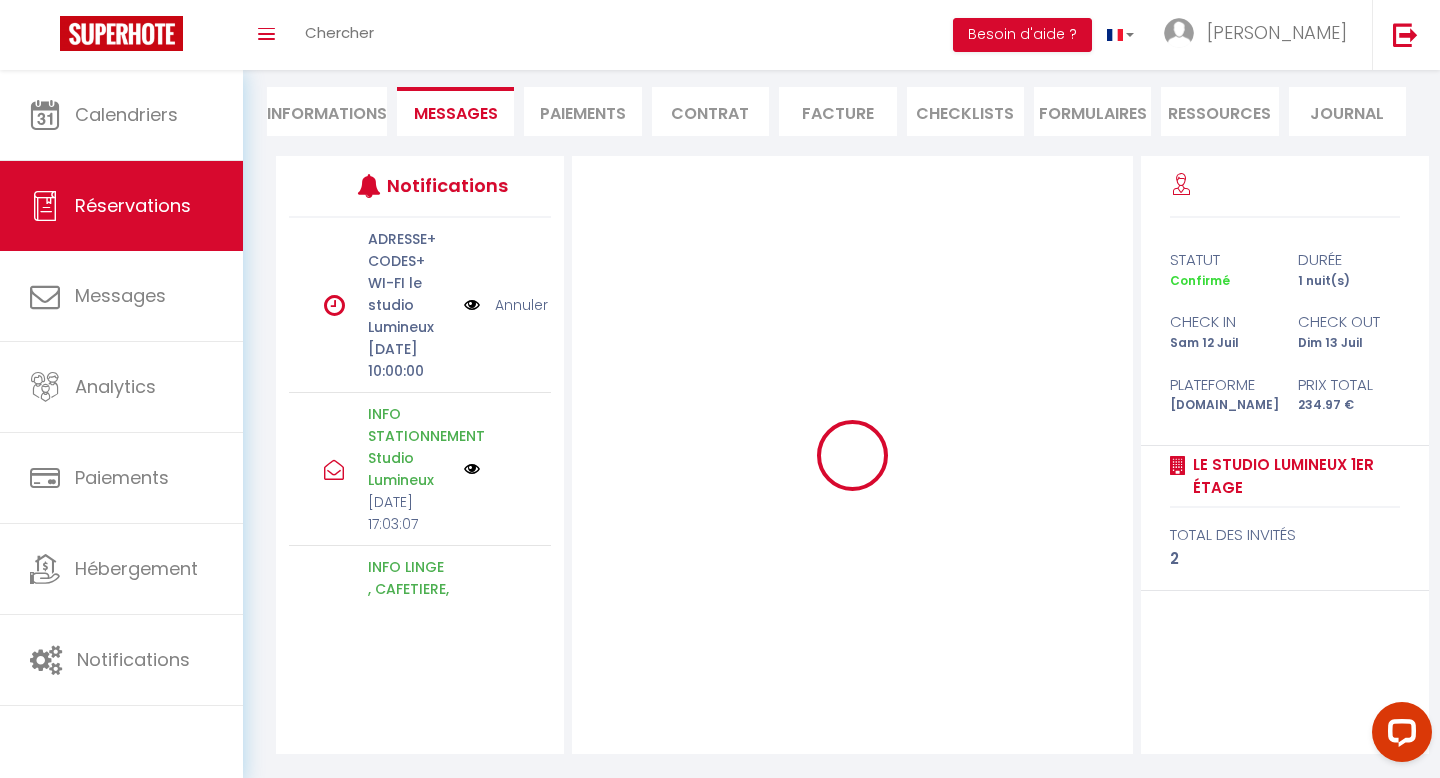 scroll, scrollTop: 175, scrollLeft: 0, axis: vertical 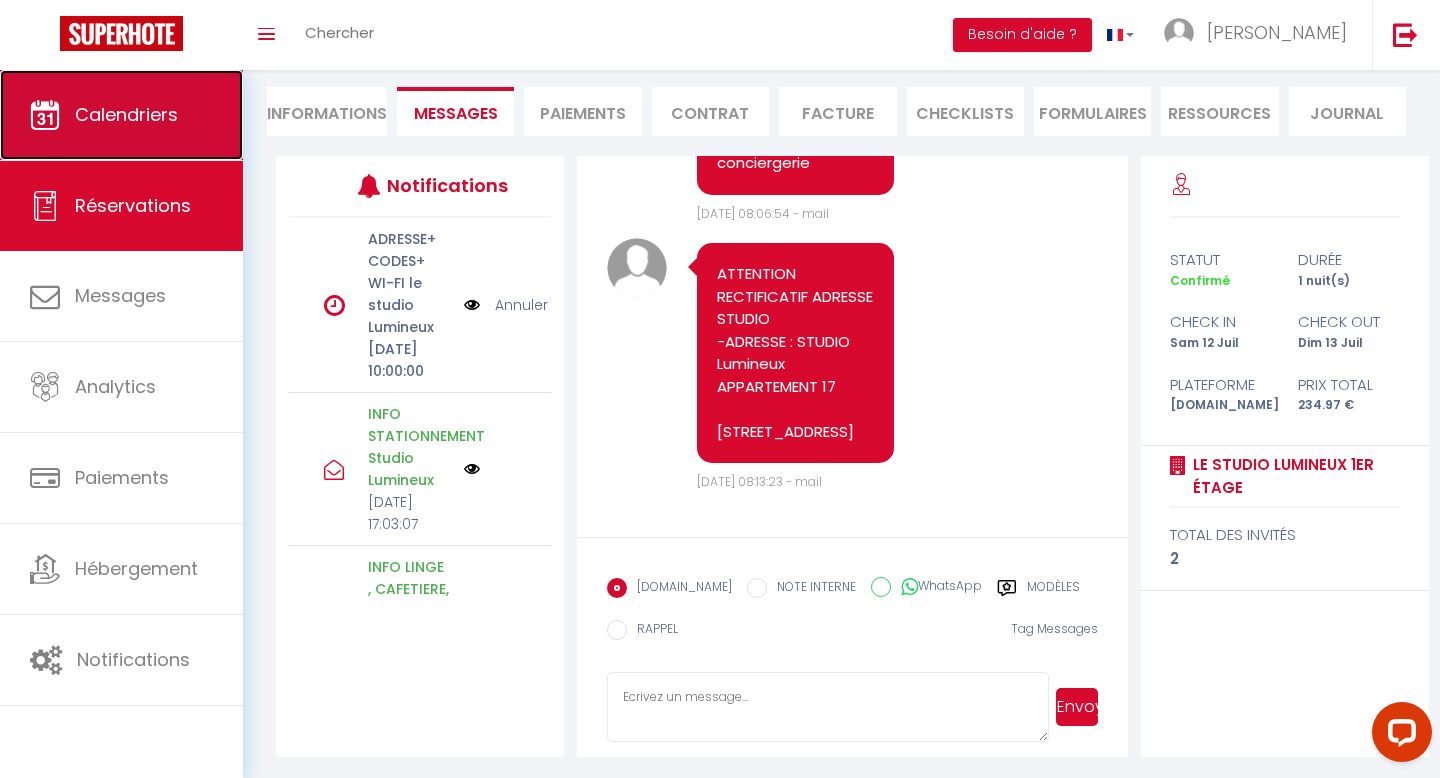 click on "Calendriers" at bounding box center [126, 114] 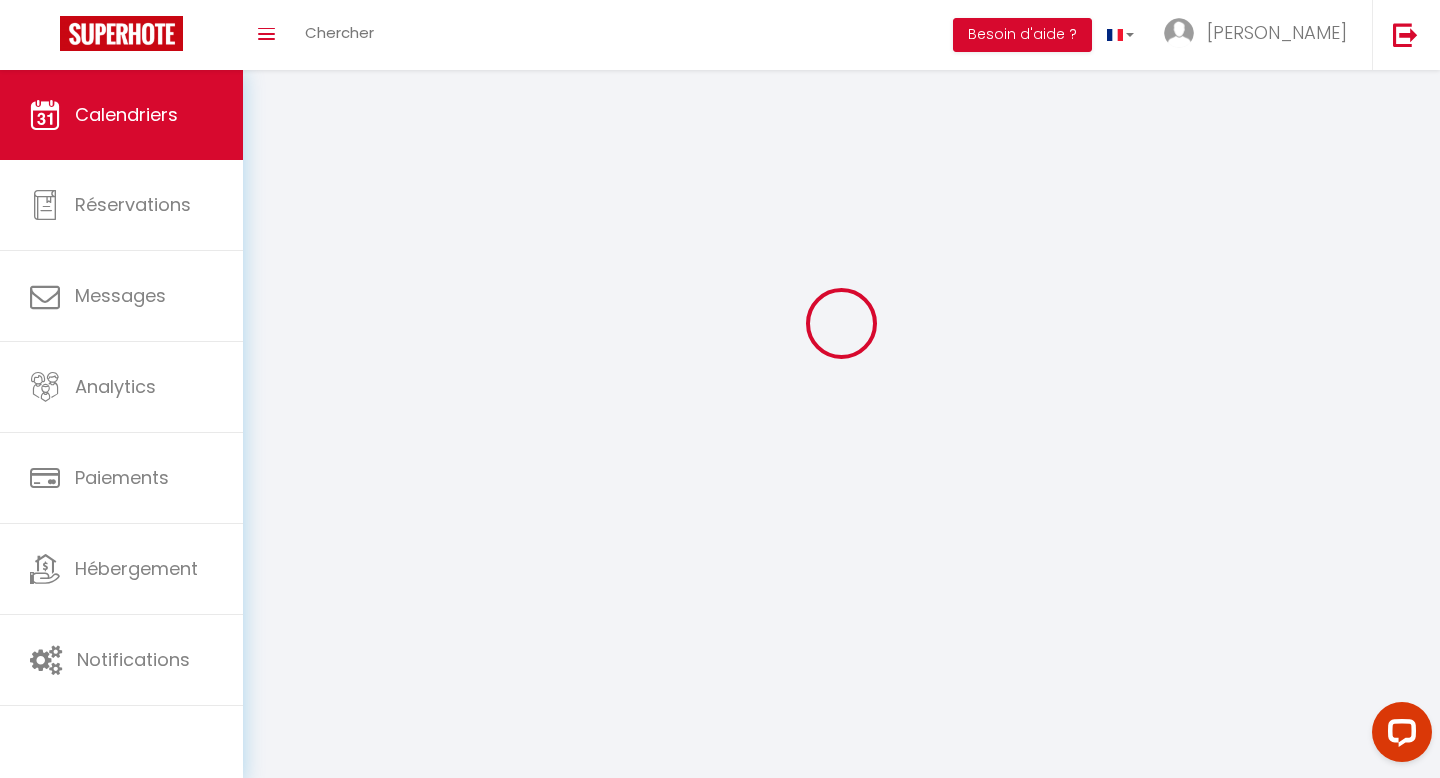scroll, scrollTop: 0, scrollLeft: 0, axis: both 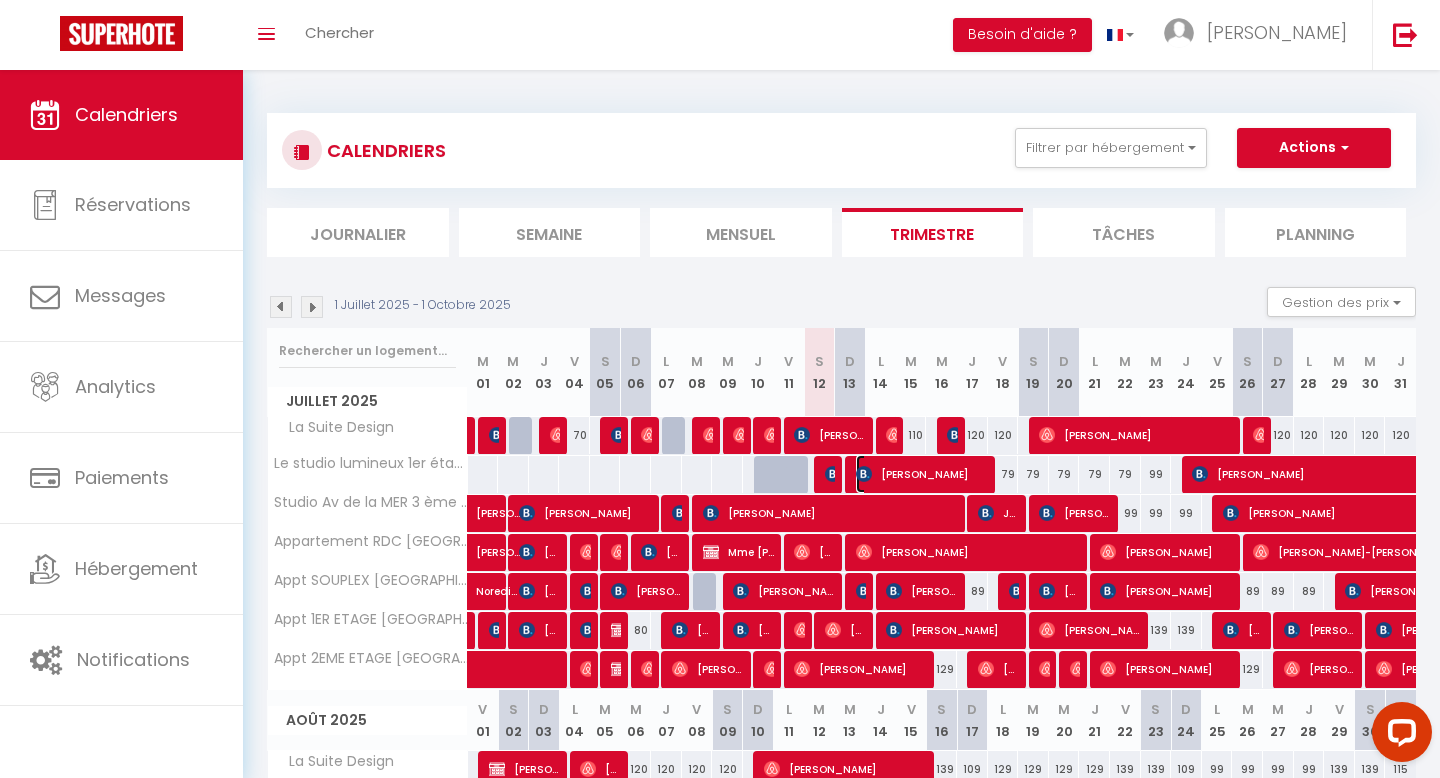 click on "[PERSON_NAME]" at bounding box center (923, 474) 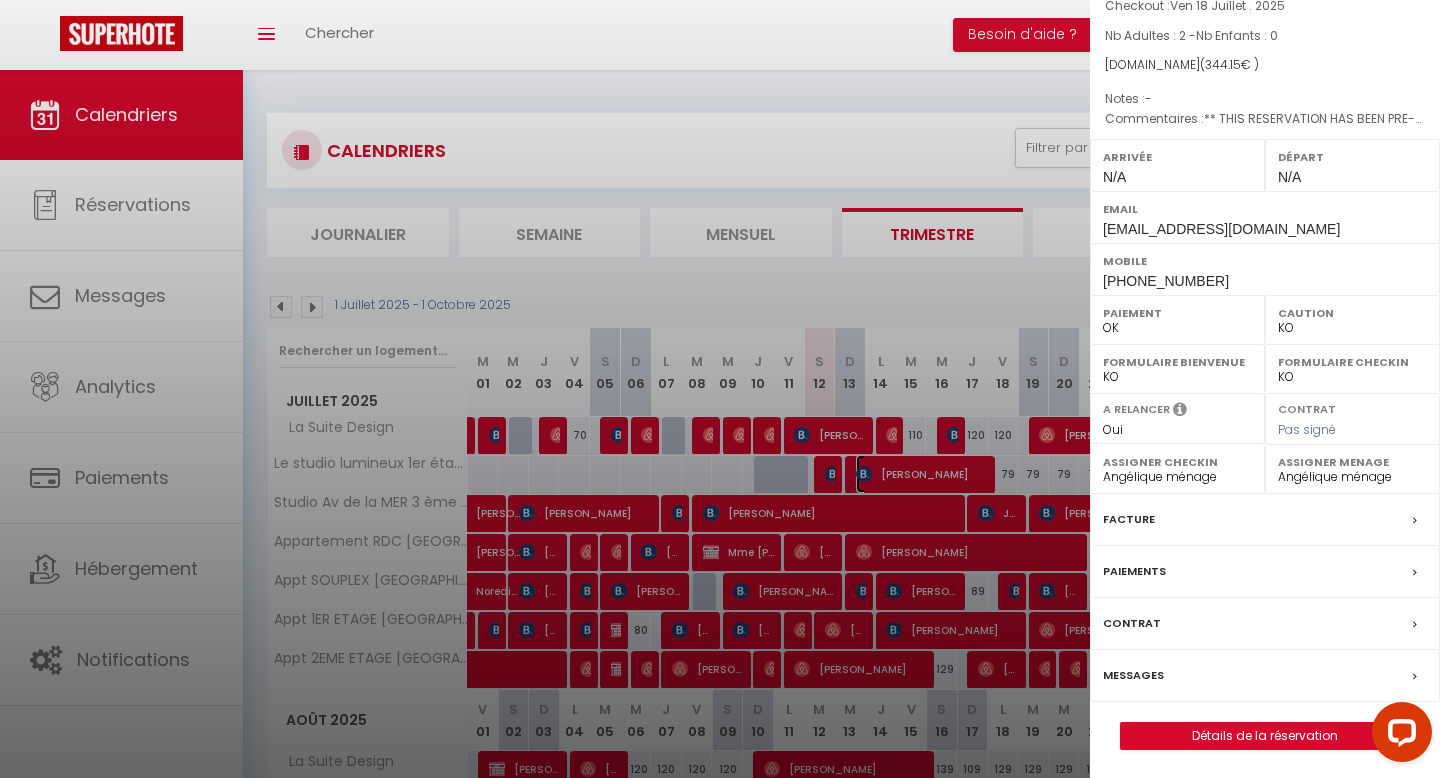 scroll, scrollTop: 154, scrollLeft: 0, axis: vertical 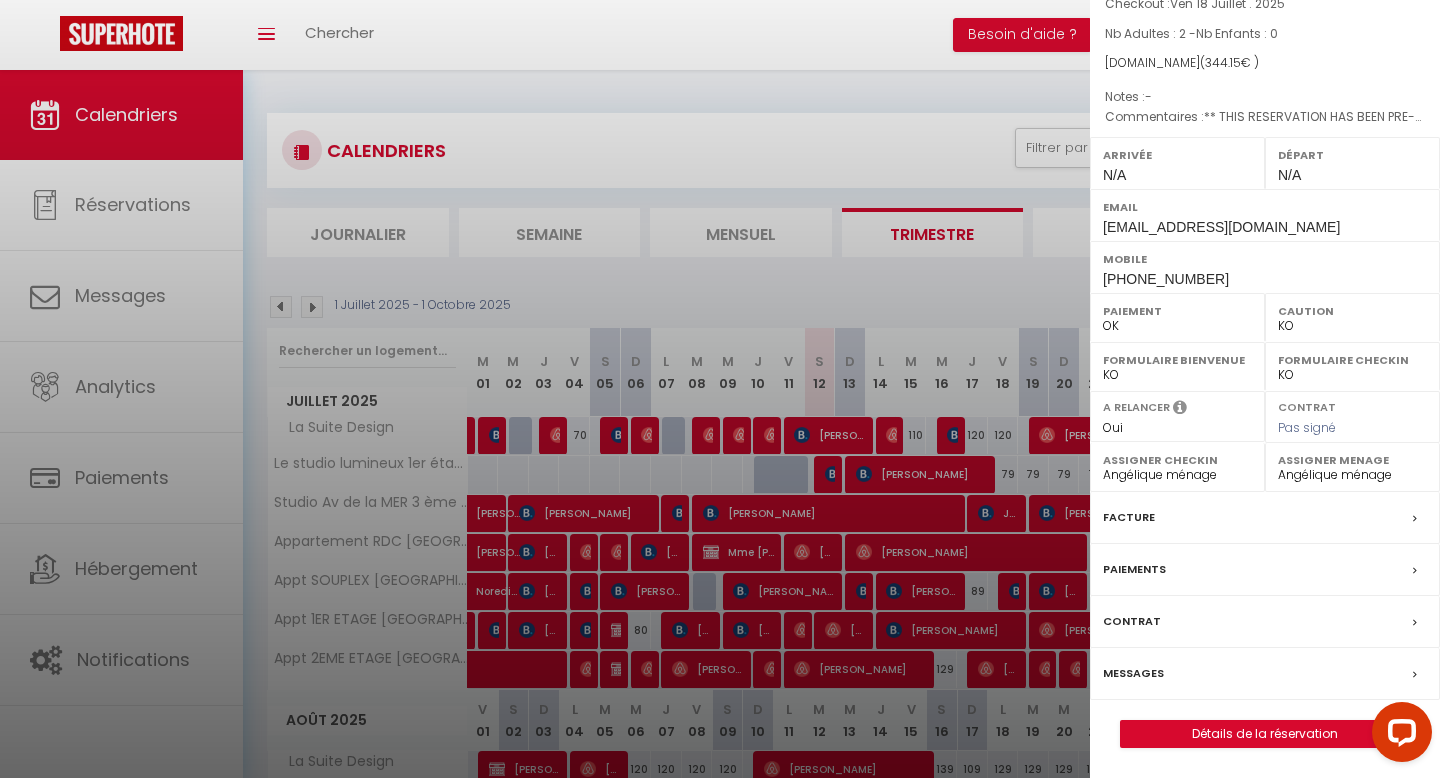 click on "Messages" at bounding box center [1265, 674] 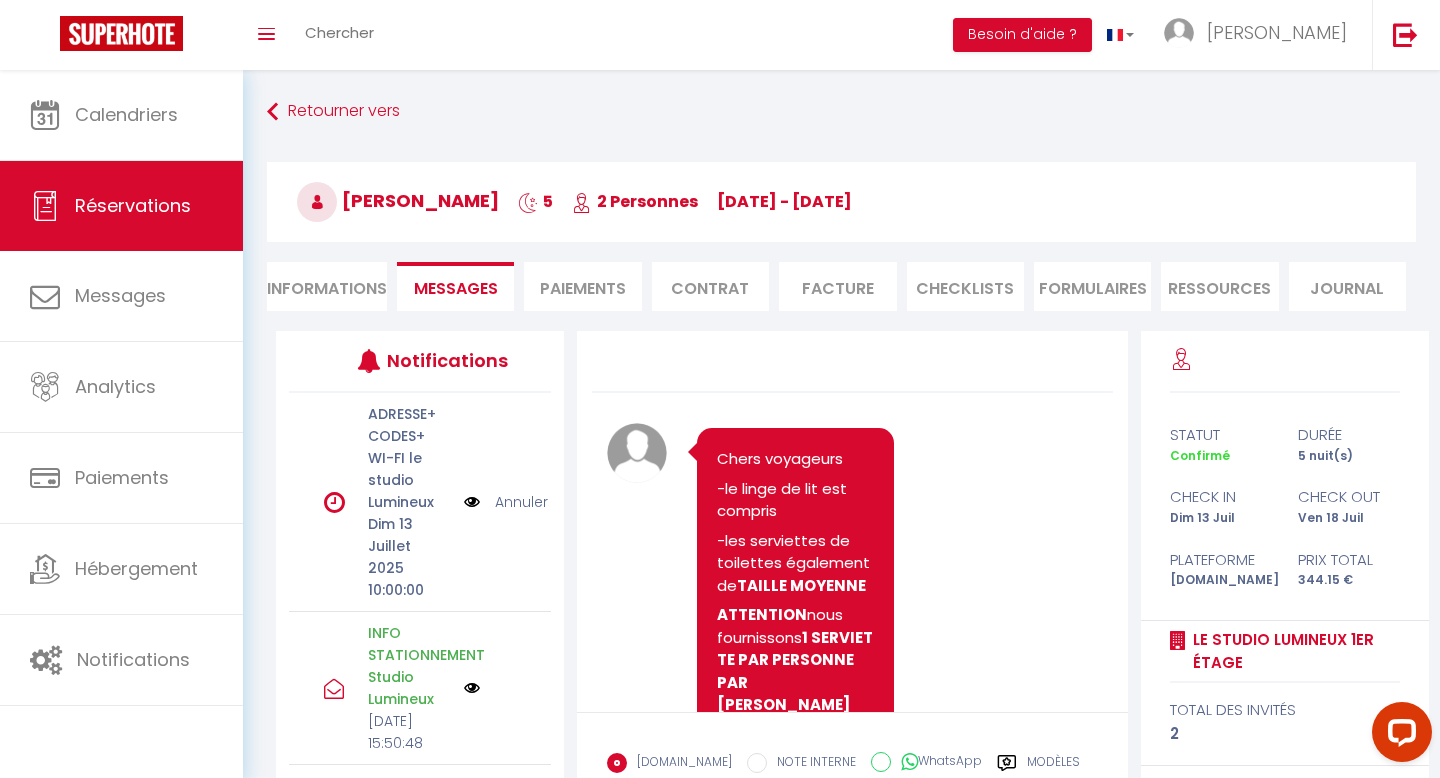 scroll, scrollTop: 4656, scrollLeft: 0, axis: vertical 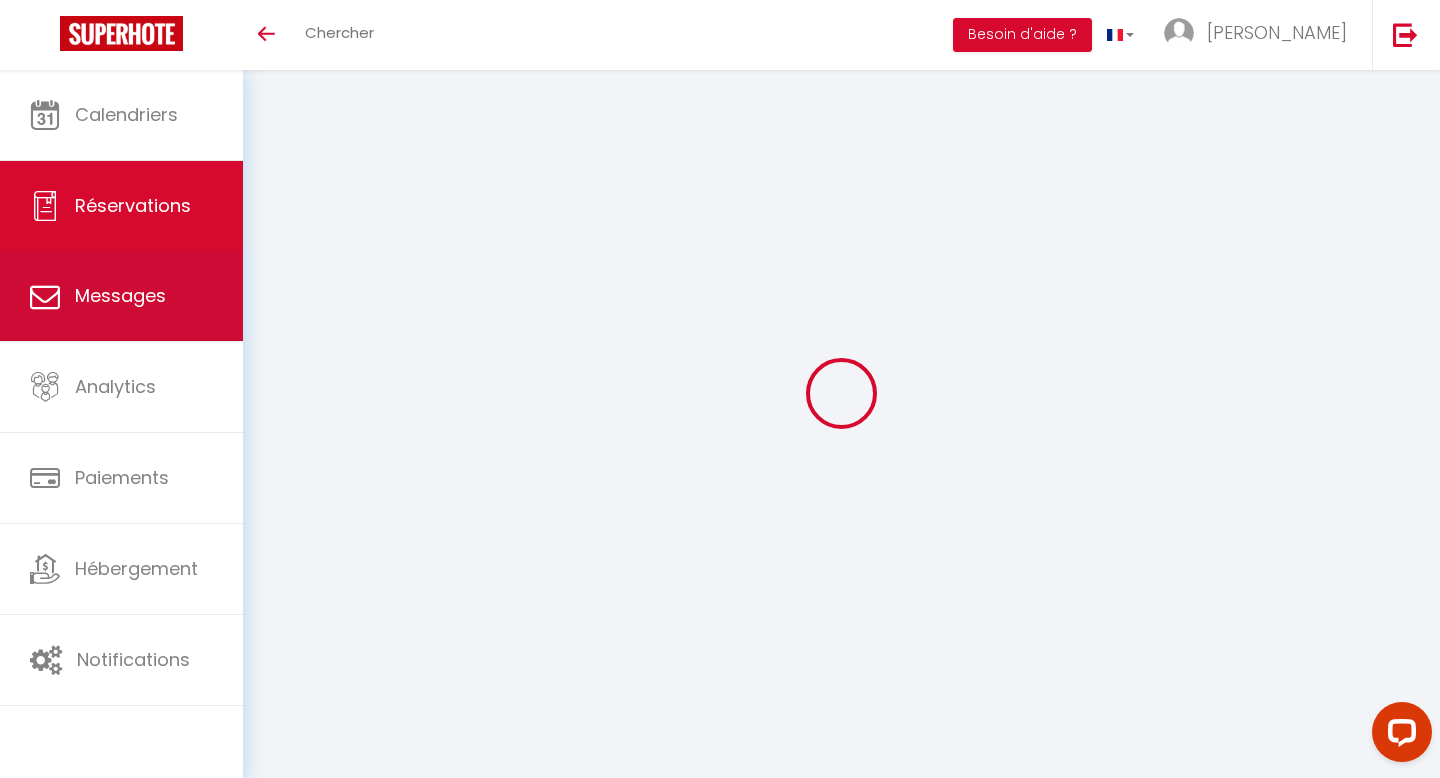click on "Messages" at bounding box center (121, 296) 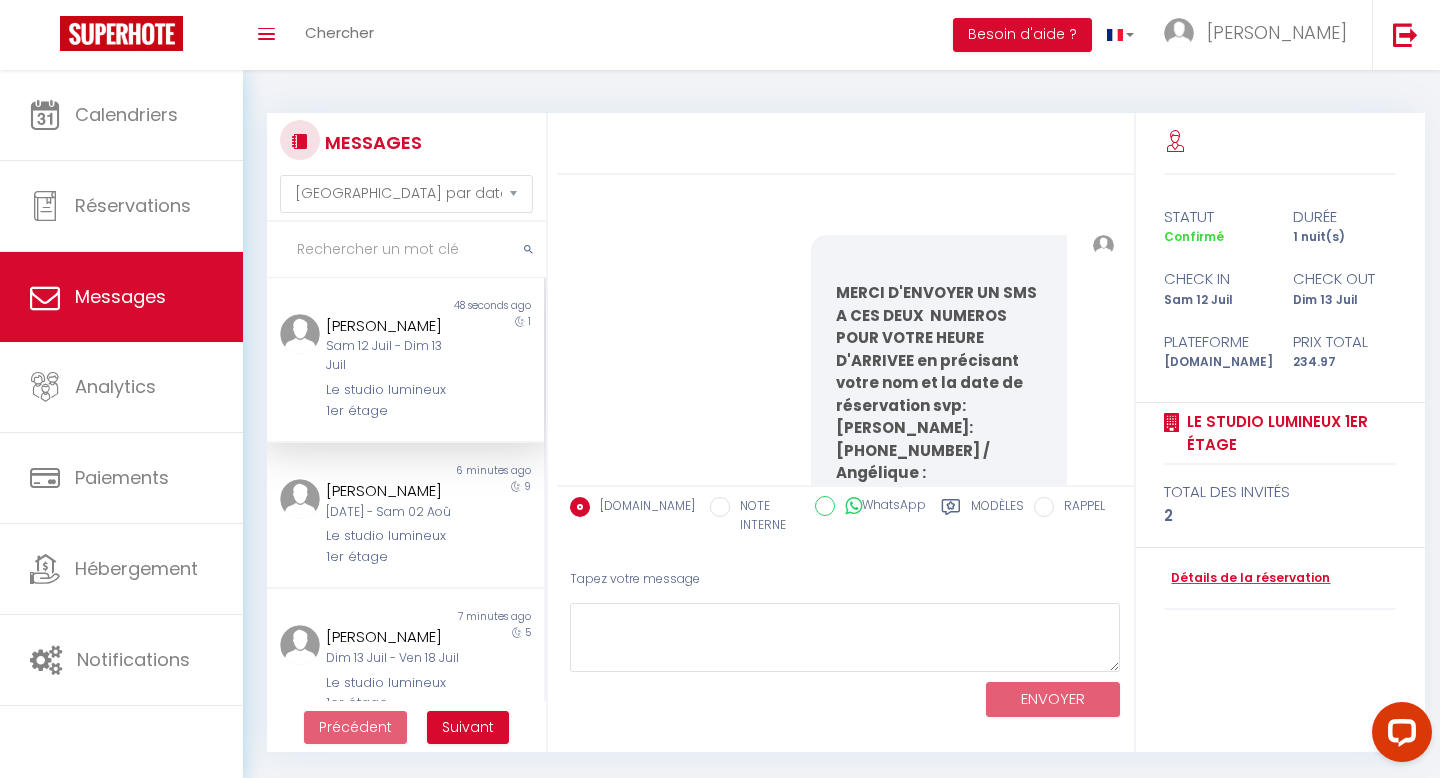 scroll, scrollTop: 4881, scrollLeft: 0, axis: vertical 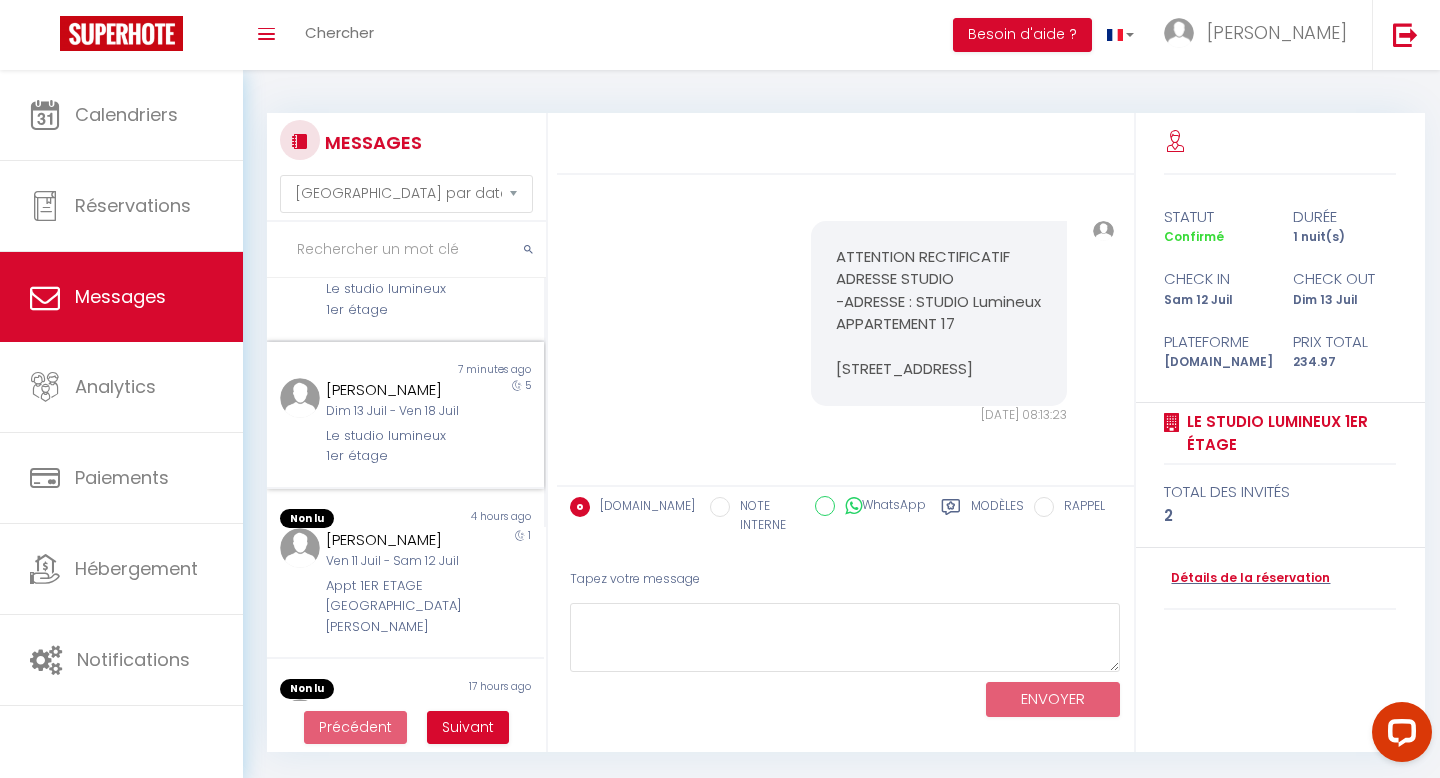 click on "Le studio lumineux 1er étage" at bounding box center [393, 446] 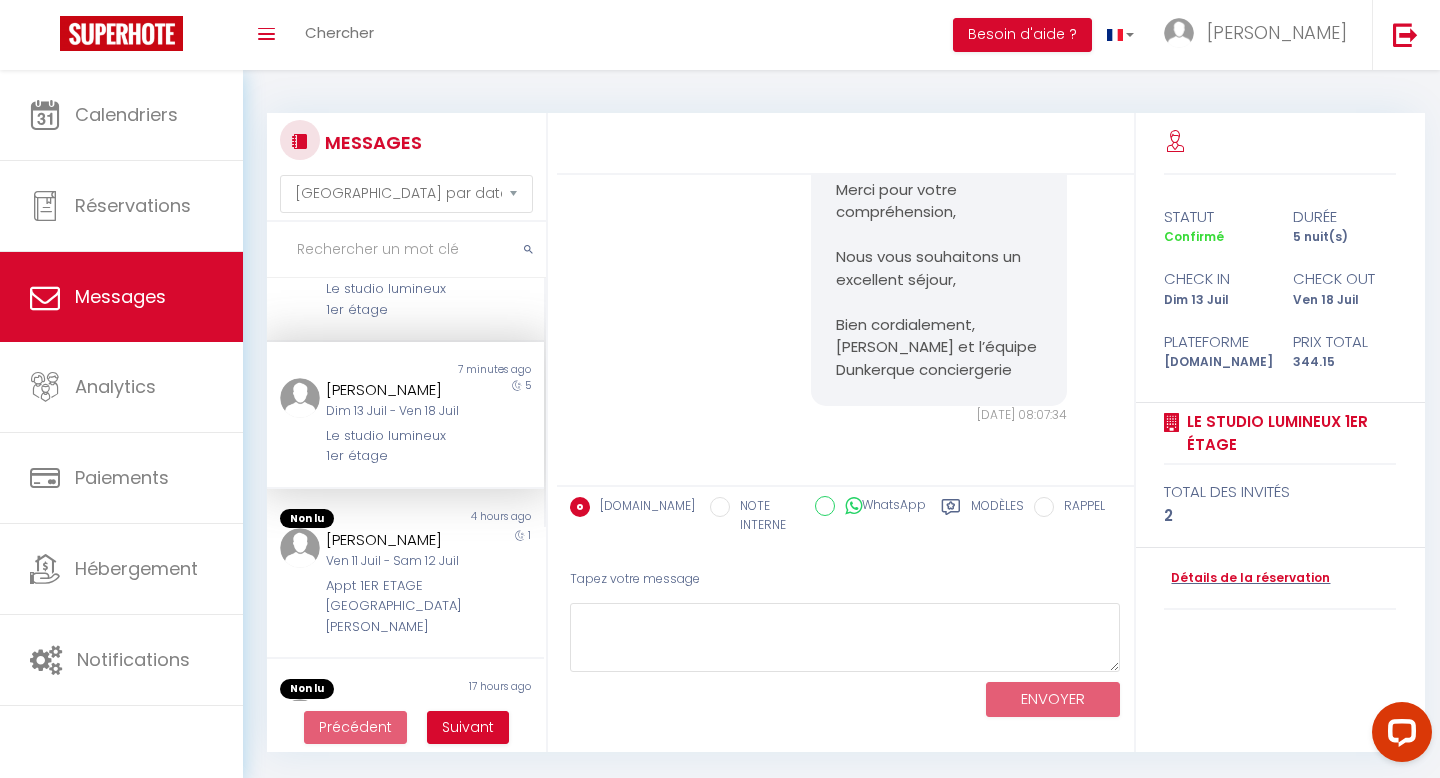 scroll, scrollTop: 3827, scrollLeft: 0, axis: vertical 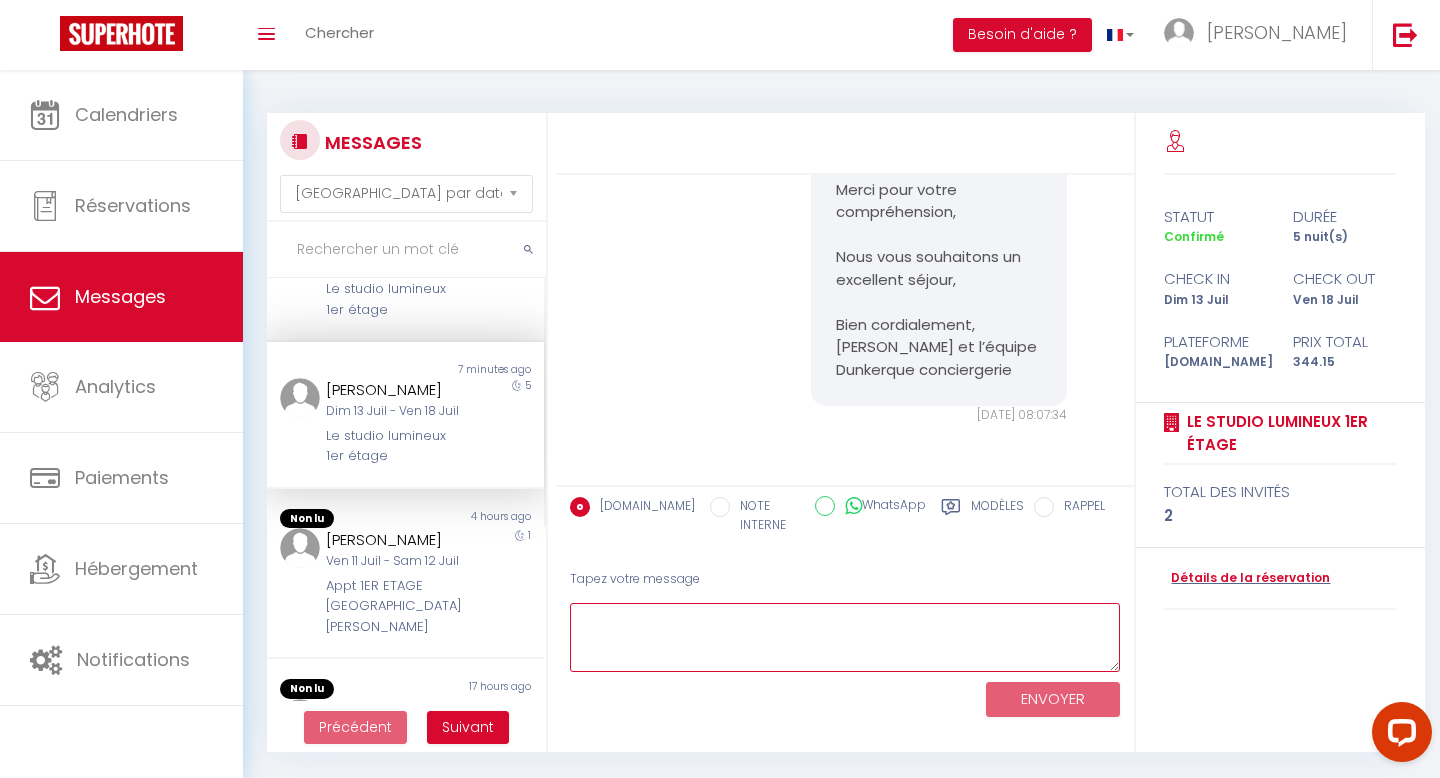 click at bounding box center [845, 637] 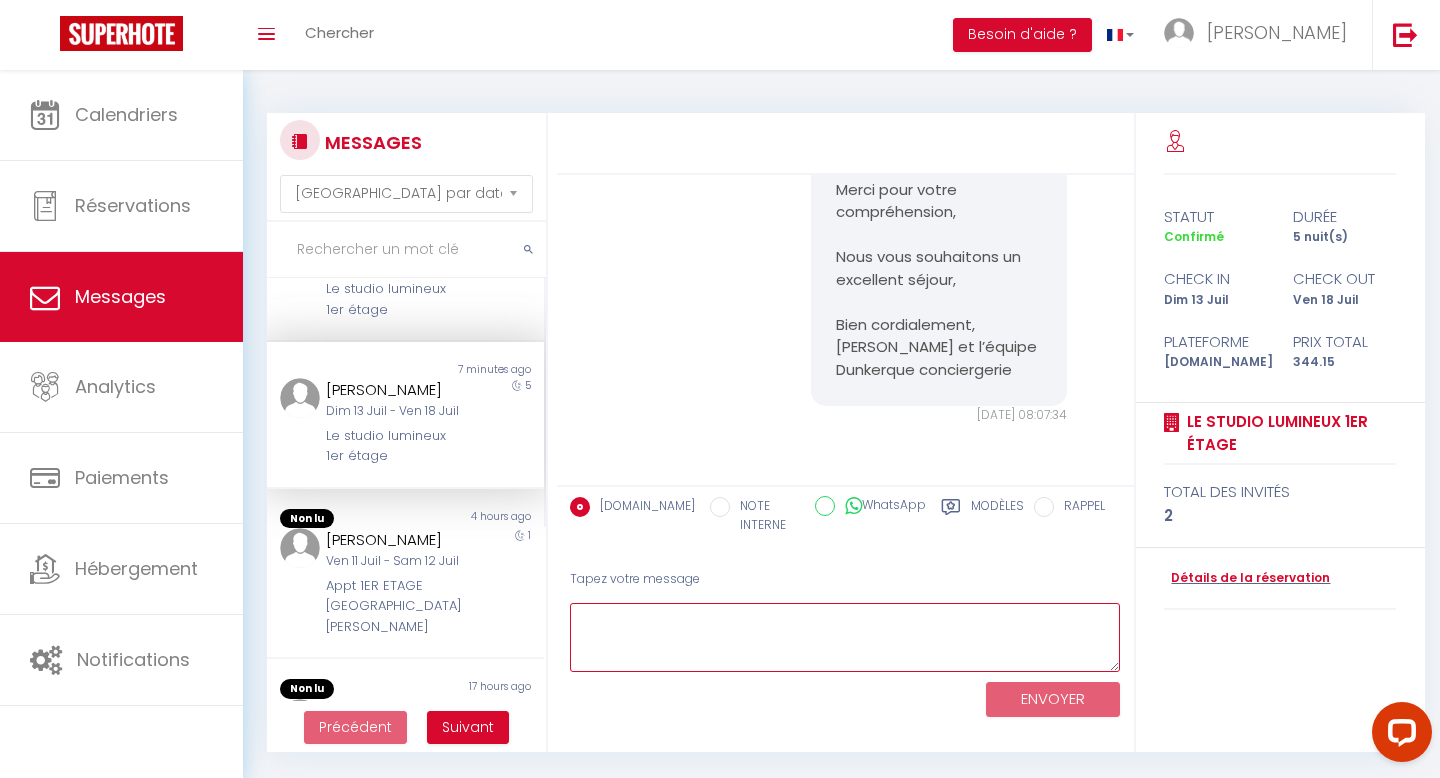 paste on "ATTENTION RECTIFICATIF ADRESSE STUDIO
-ADRESSE : STUDIO Lumineux​  APPARTEMENT 17
[STREET_ADDRESS]" 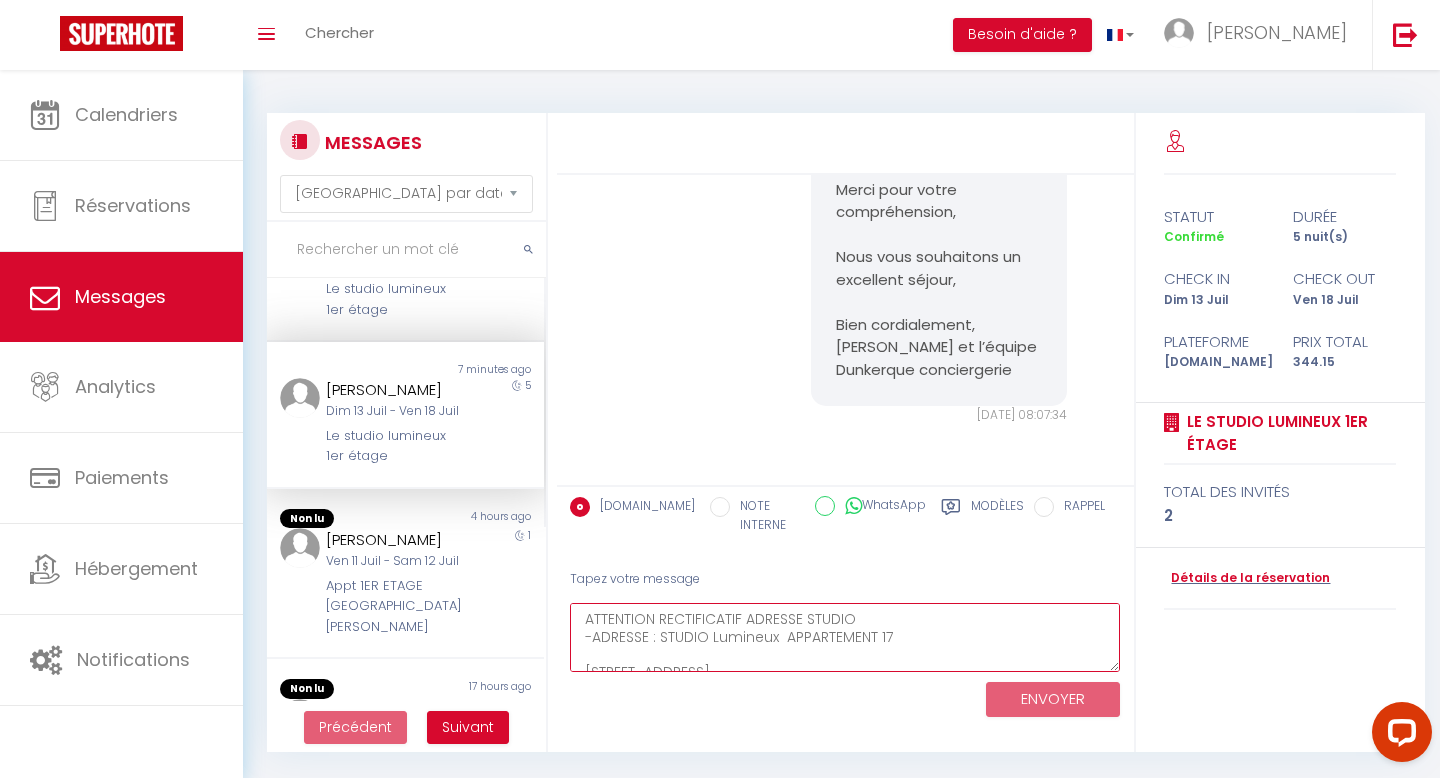 scroll, scrollTop: 11, scrollLeft: 0, axis: vertical 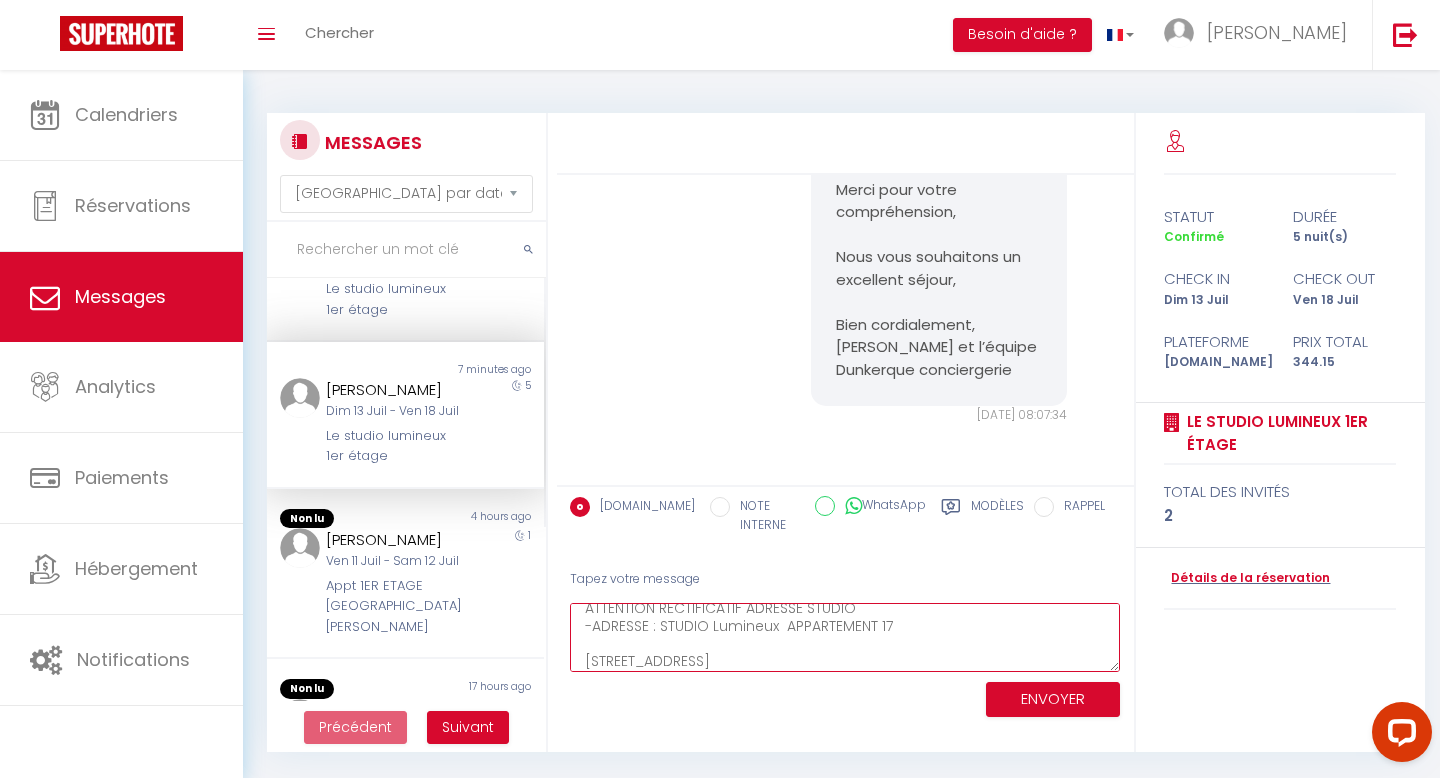type on "ATTENTION RECTIFICATIF ADRESSE STUDIO
-ADRESSE : STUDIO Lumineux​  APPARTEMENT 17
[STREET_ADDRESS]" 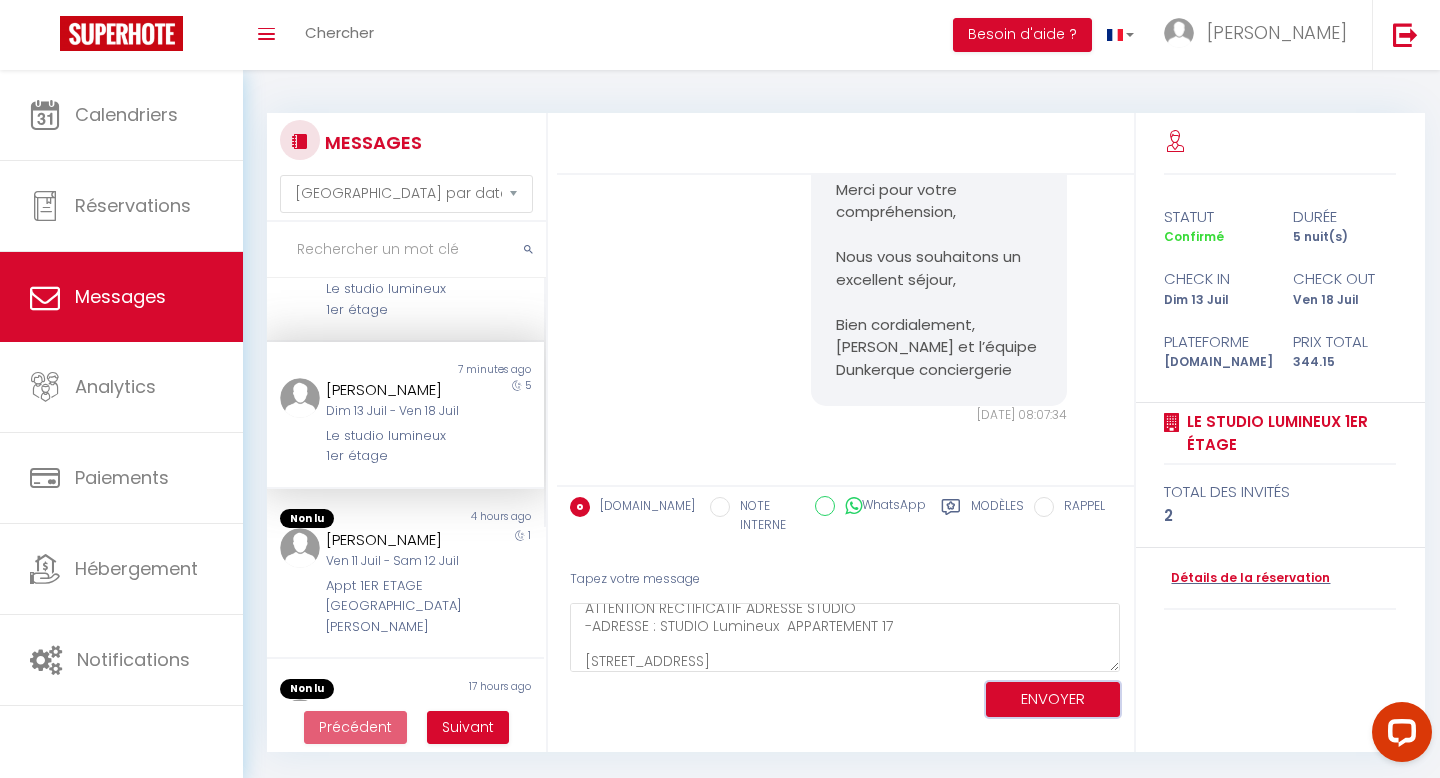 click on "ENVOYER" at bounding box center (1053, 699) 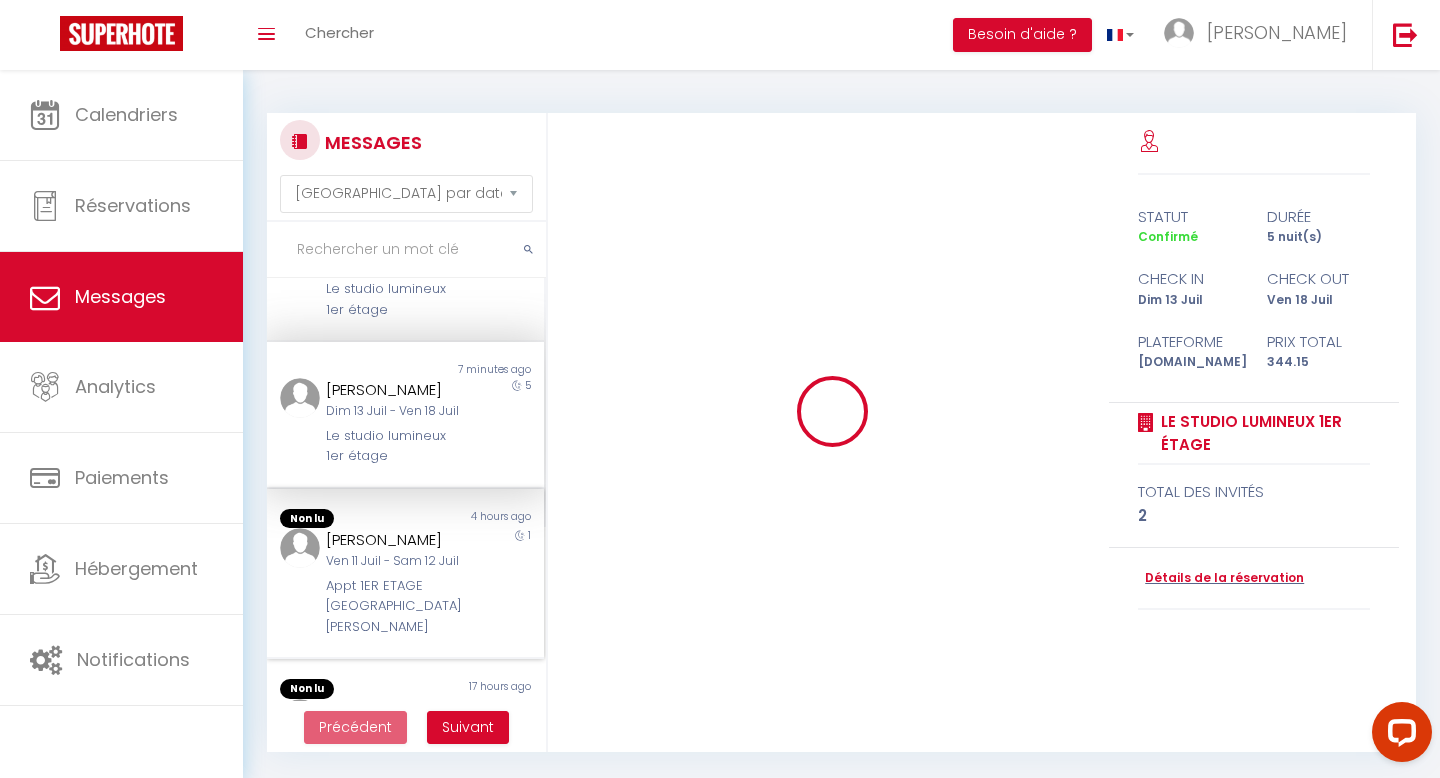 scroll, scrollTop: 0, scrollLeft: 0, axis: both 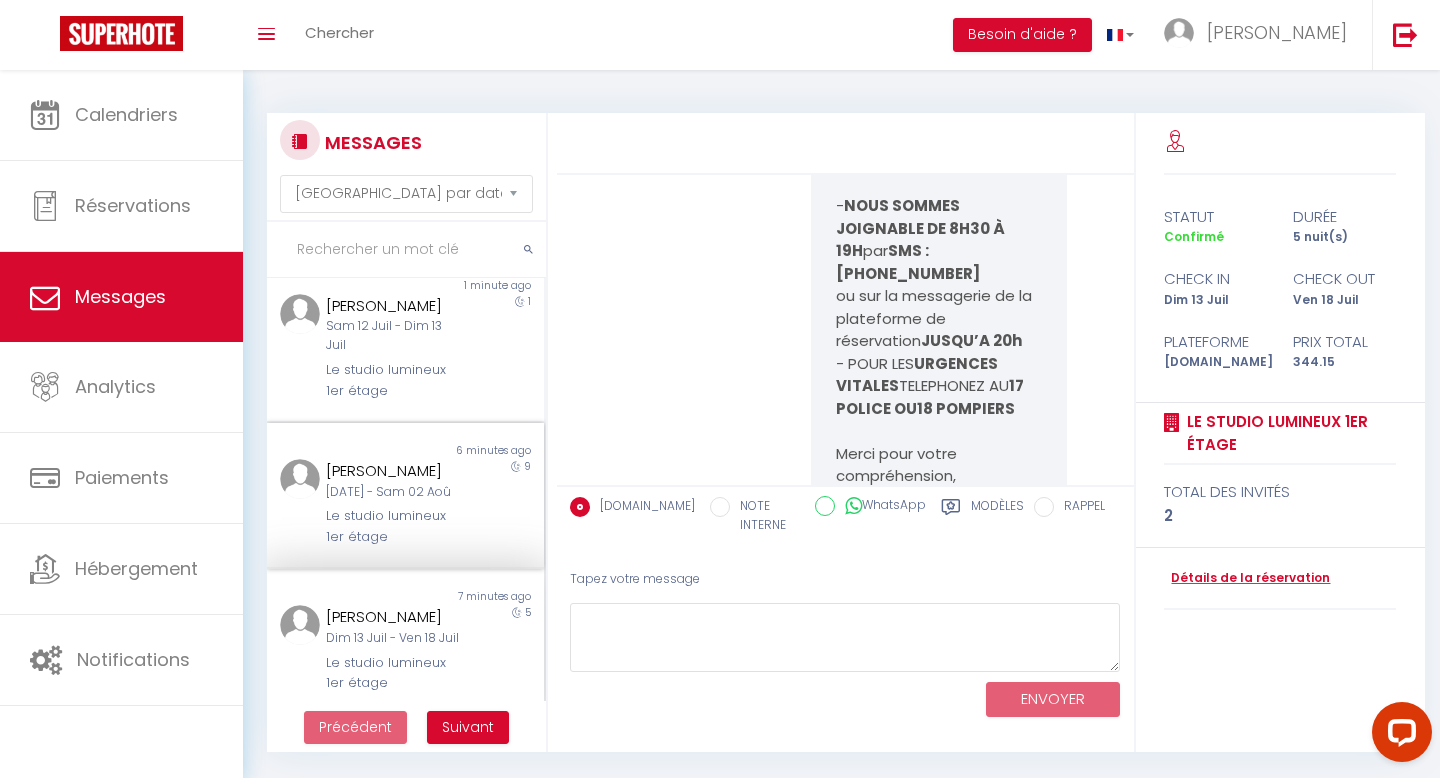 click on "Marie Louise Tissinie   Jeu 24 Juil - Sam 02 Aoû   Le studio lumineux 1er étage" at bounding box center [393, 503] 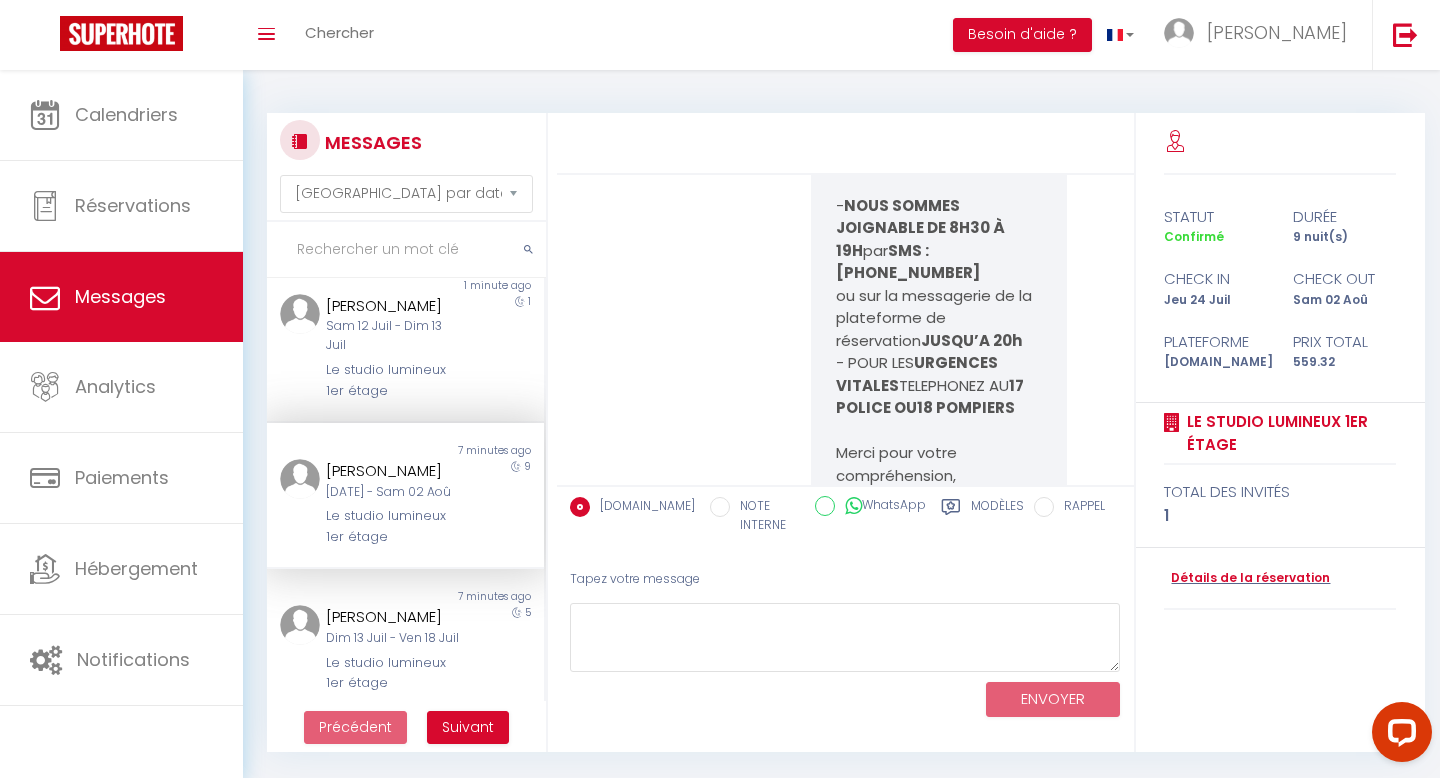 scroll, scrollTop: 6591, scrollLeft: 0, axis: vertical 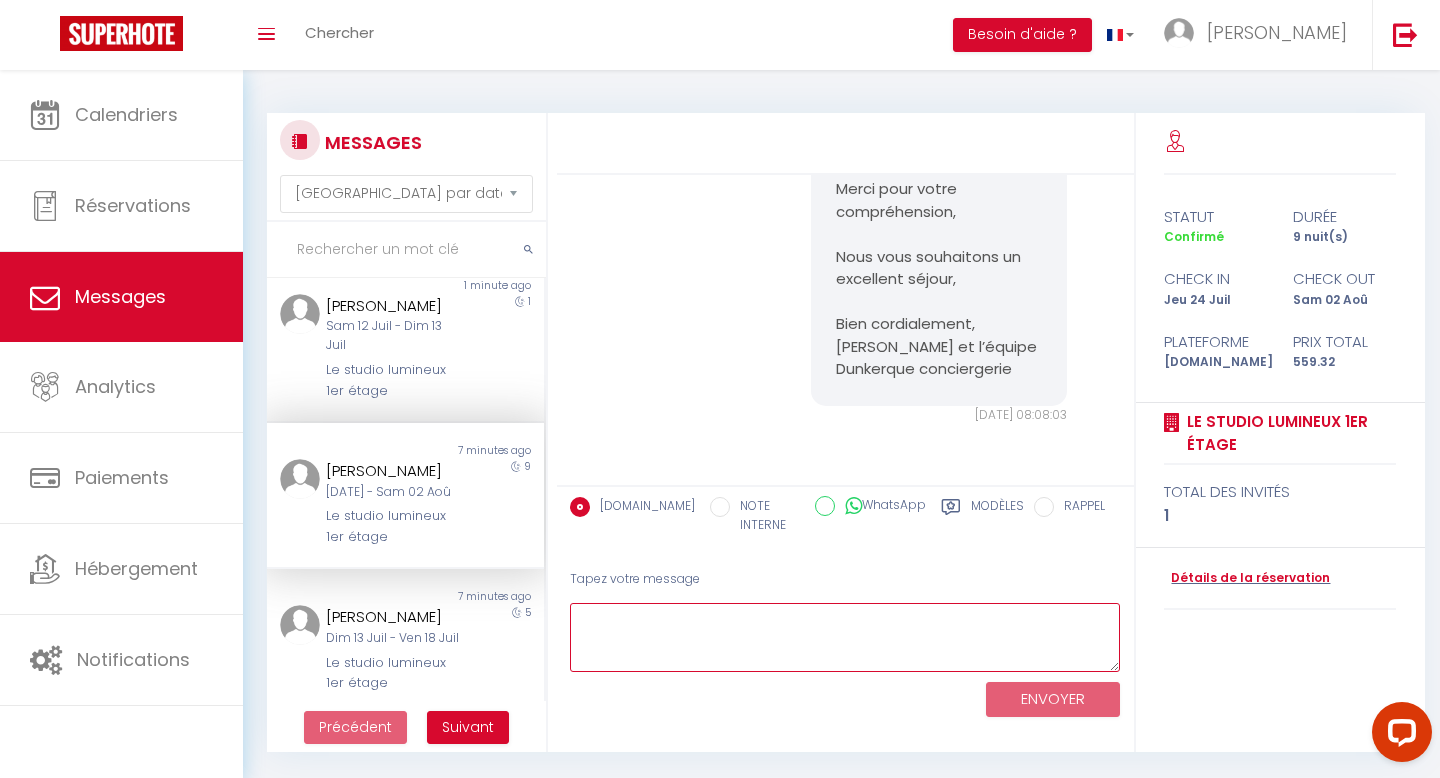click at bounding box center [845, 637] 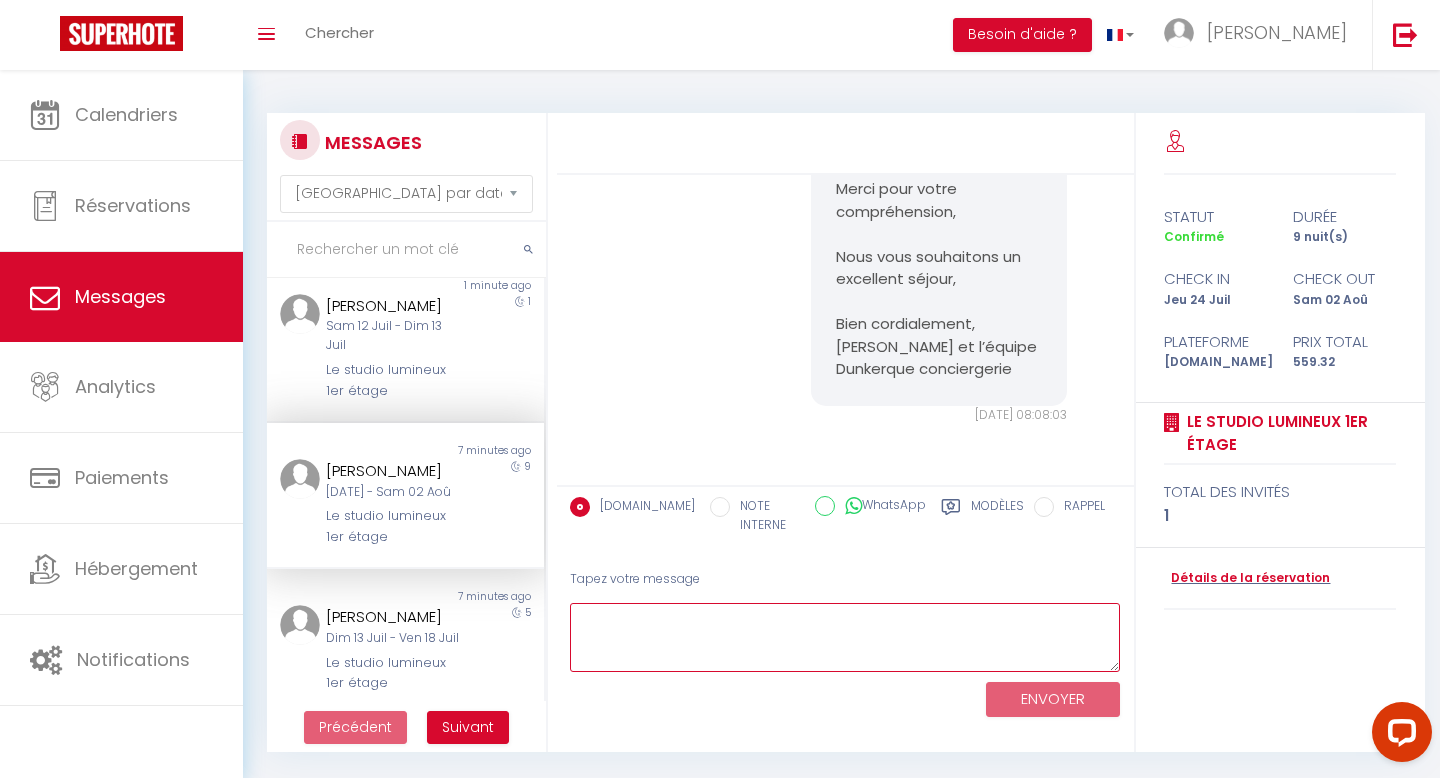 paste on "ATTENTION RECTIFICATIF ADRESSE STUDIO
-ADRESSE : STUDIO Lumineux​  APPARTEMENT 17
[STREET_ADDRESS]" 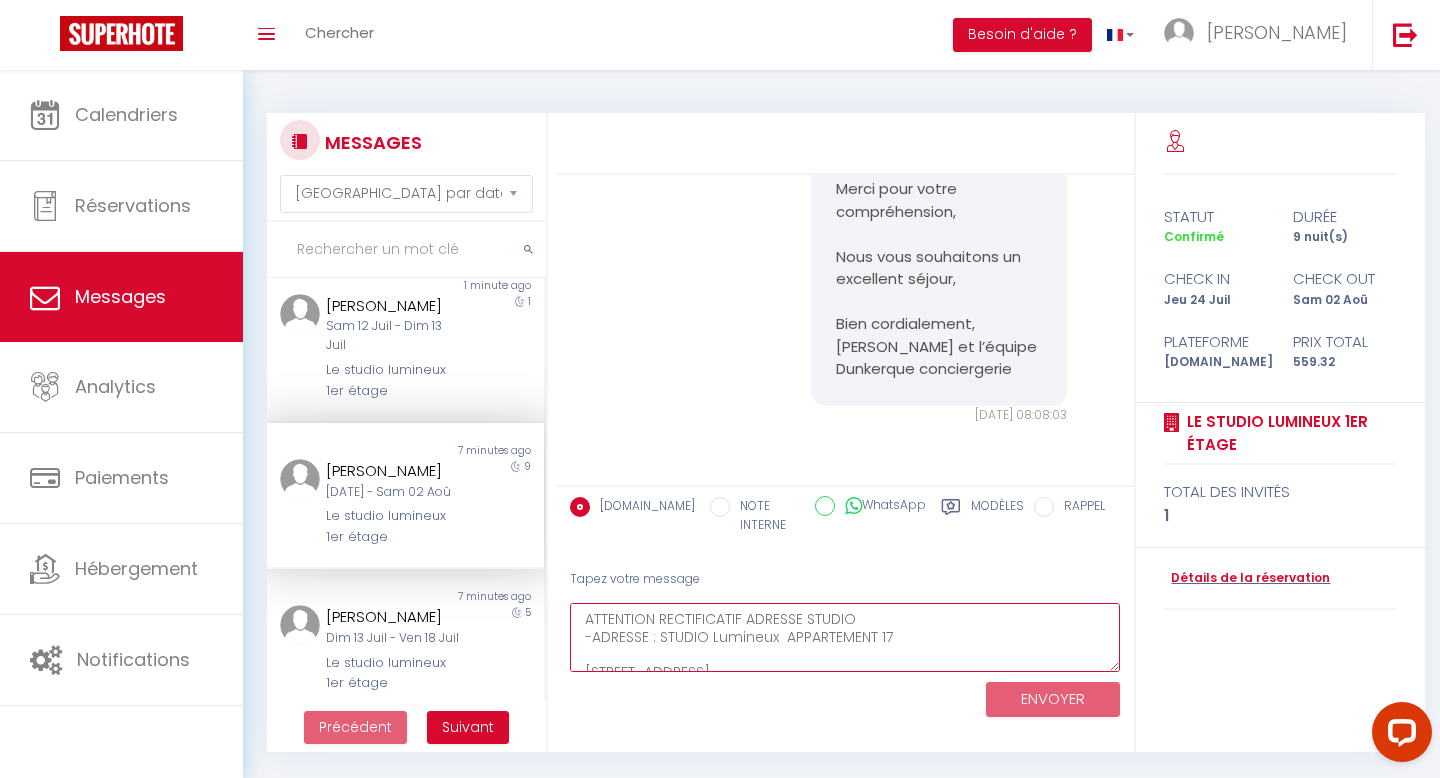 scroll, scrollTop: 11, scrollLeft: 0, axis: vertical 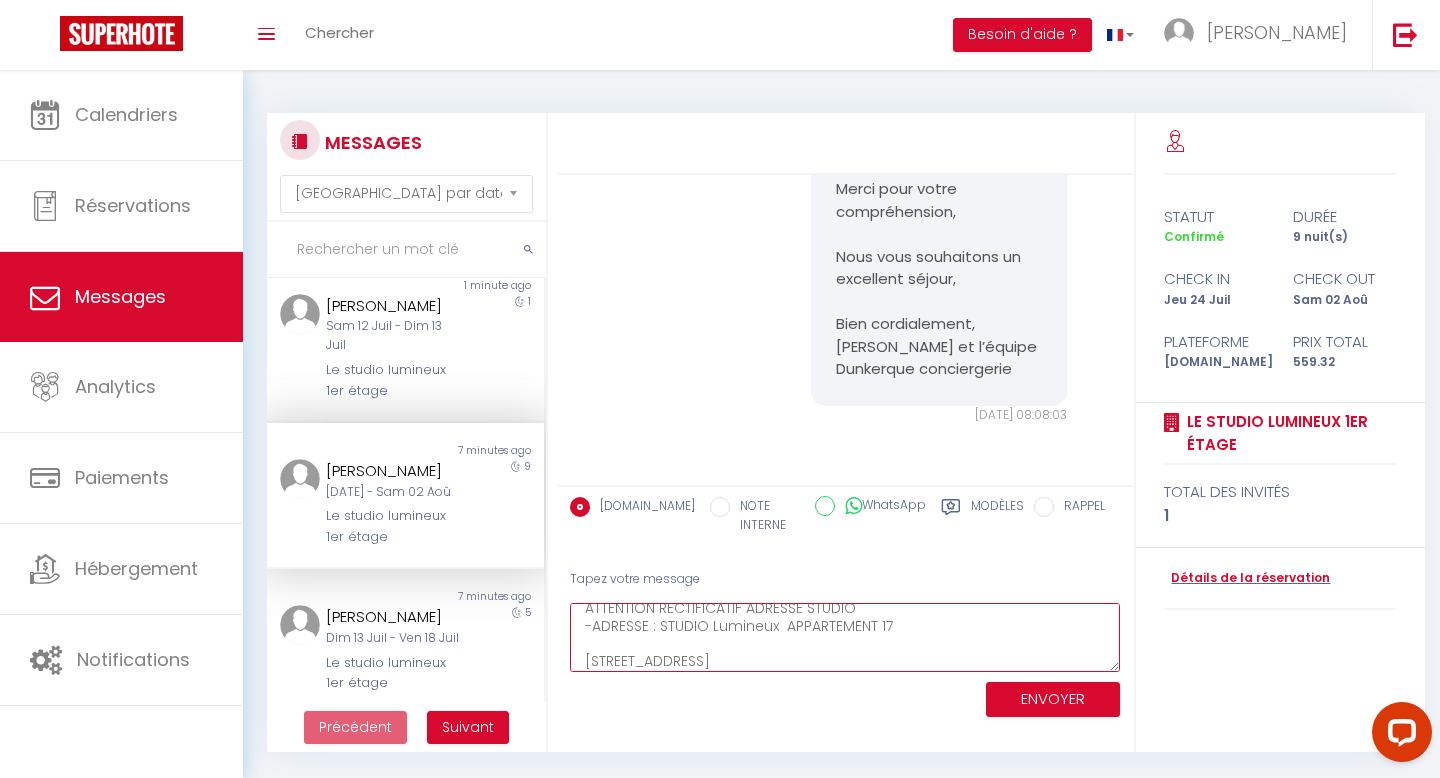 type on "ATTENTION RECTIFICATIF ADRESSE STUDIO
-ADRESSE : STUDIO Lumineux​  APPARTEMENT 17
[STREET_ADDRESS]" 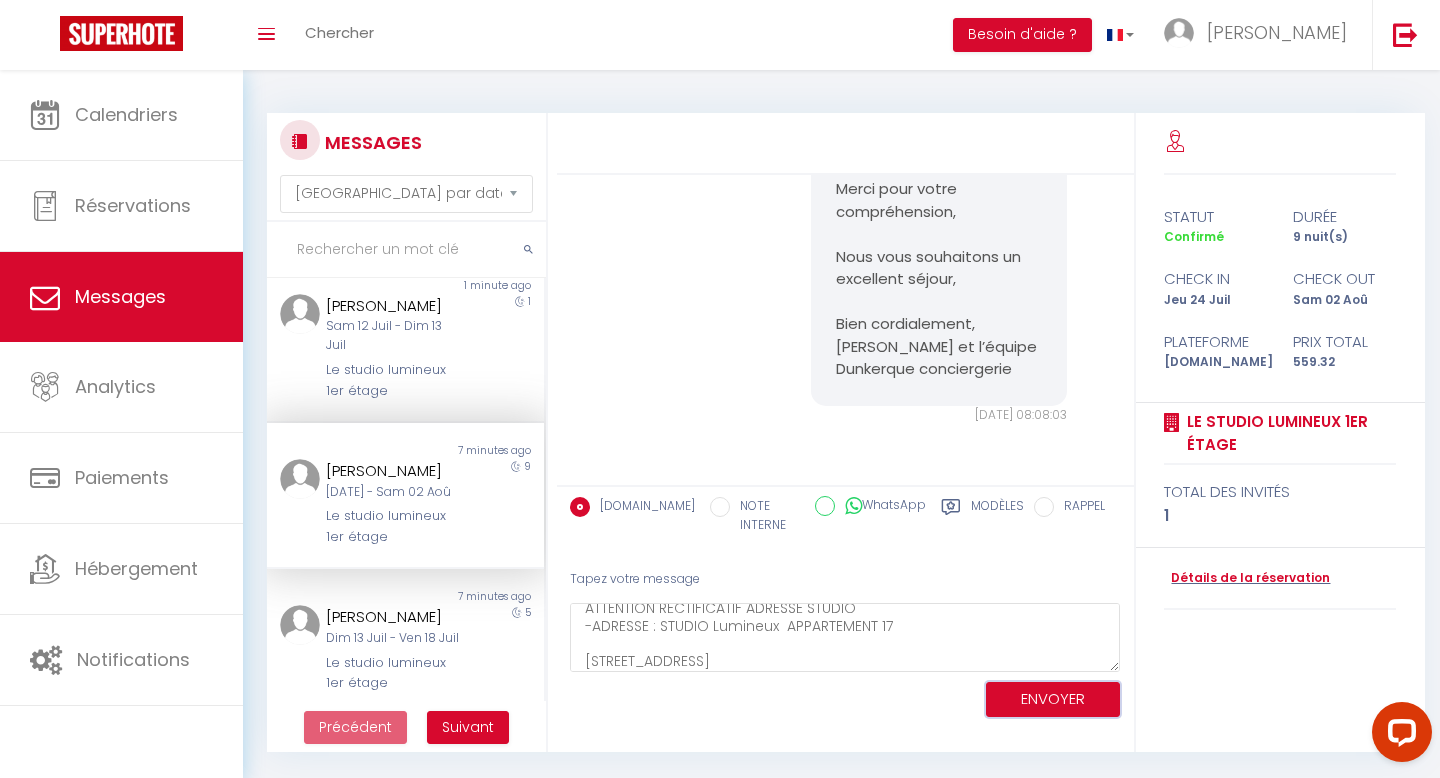 click on "ENVOYER" at bounding box center (1053, 699) 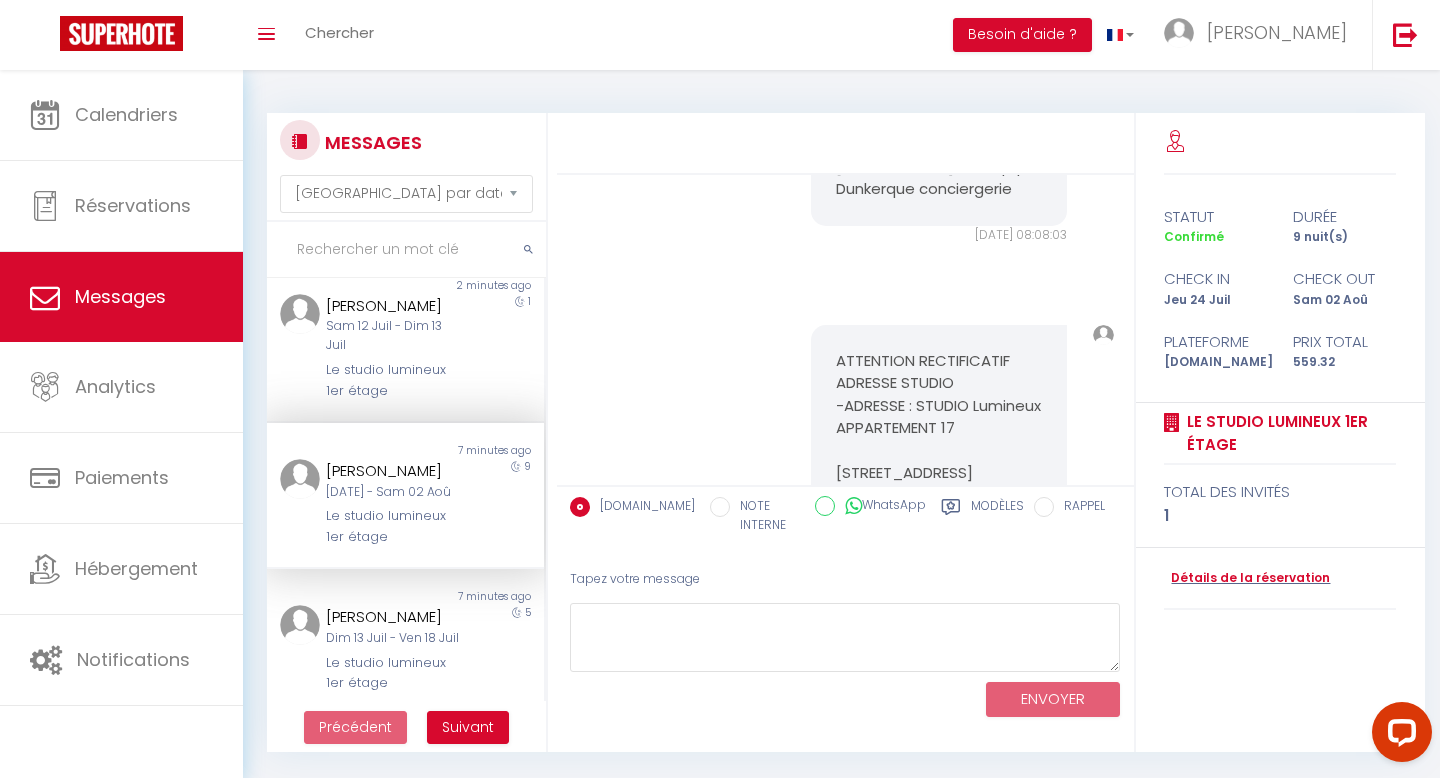 scroll, scrollTop: 0, scrollLeft: 0, axis: both 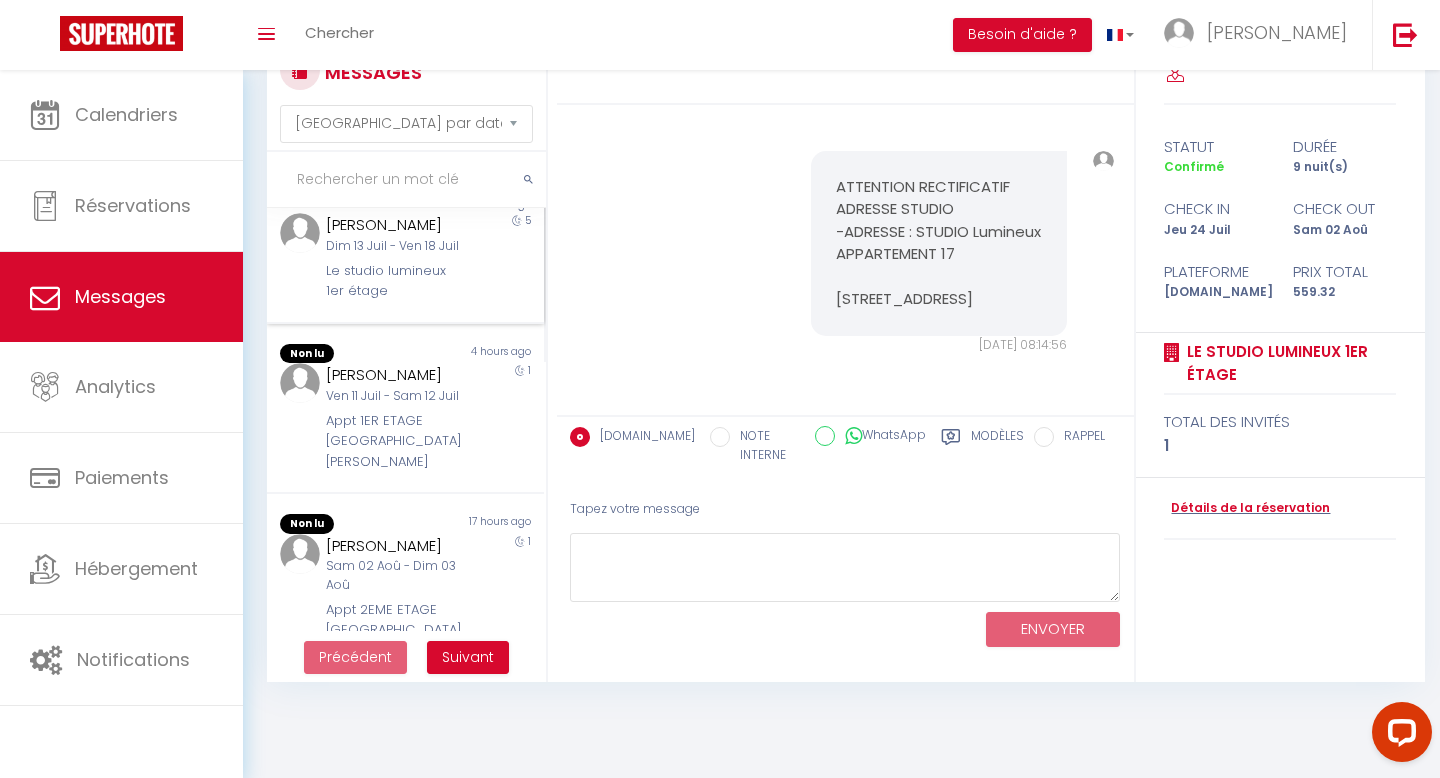 click on "Le studio lumineux 1er étage" at bounding box center (393, 281) 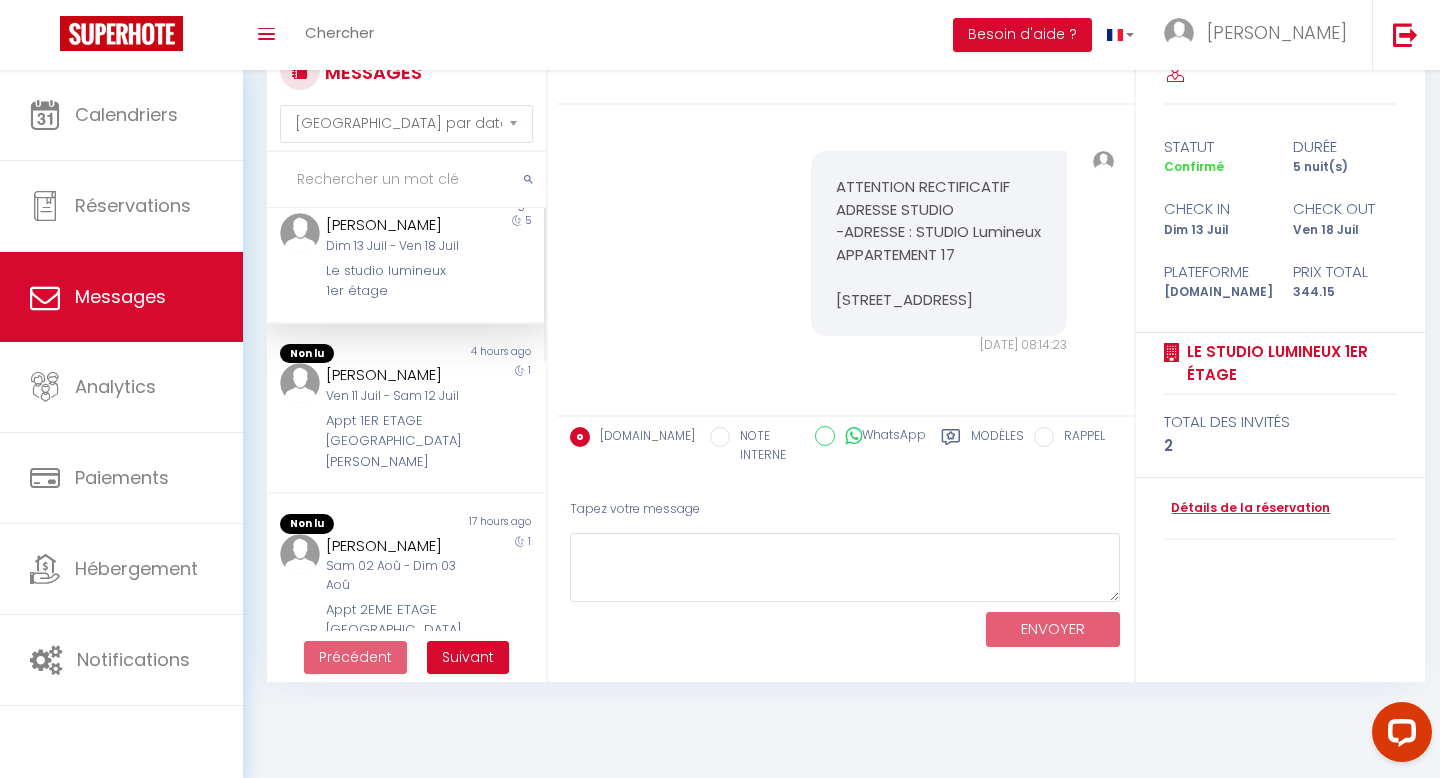 click on "Le studio lumineux 1er étage" at bounding box center [393, 281] 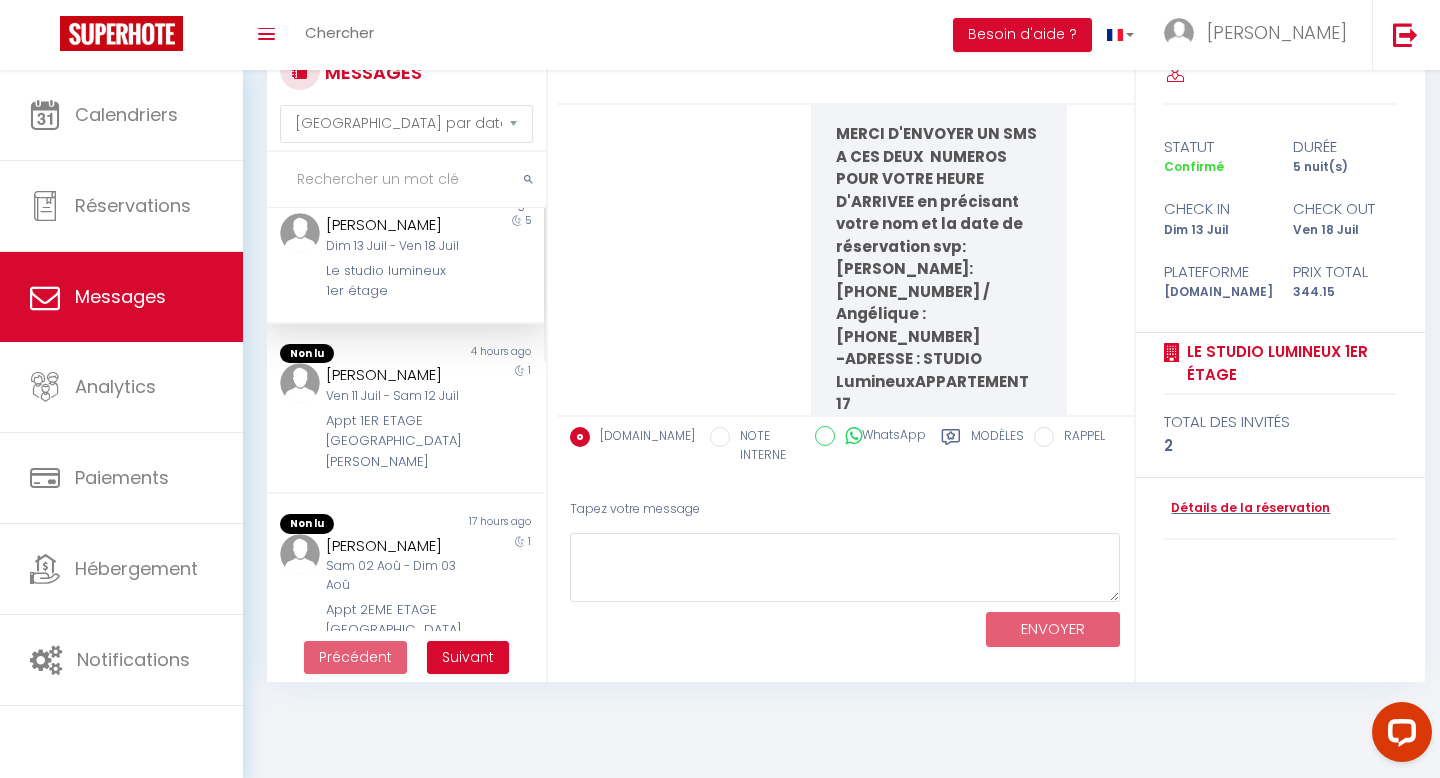 scroll, scrollTop: 88, scrollLeft: 0, axis: vertical 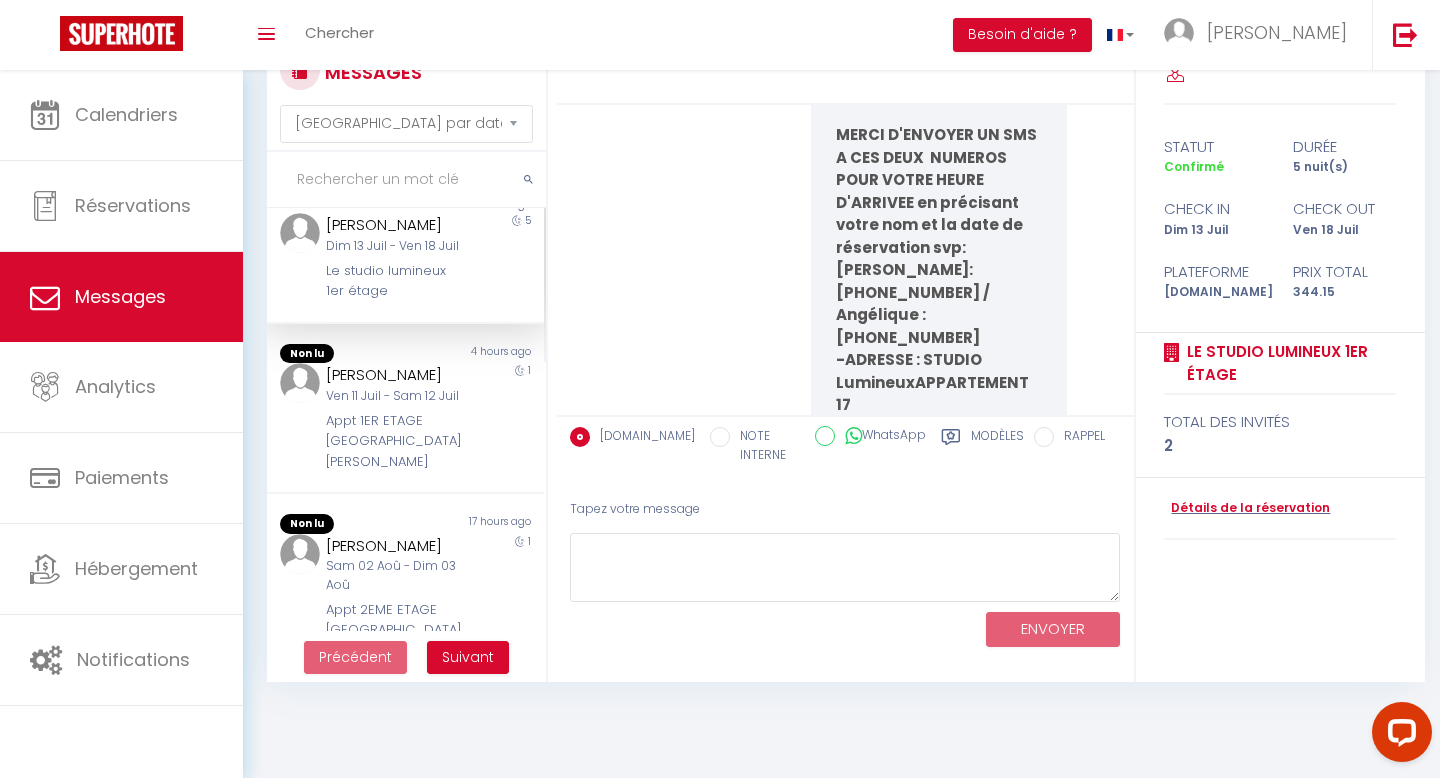 click on "MERCI D'ENVOYER UN SMS A CES DEUX  NUMEROS POUR VOTRE HEURE D'ARRIVEE en précisant votre nom et la date de réservation svp:" at bounding box center (938, 191) 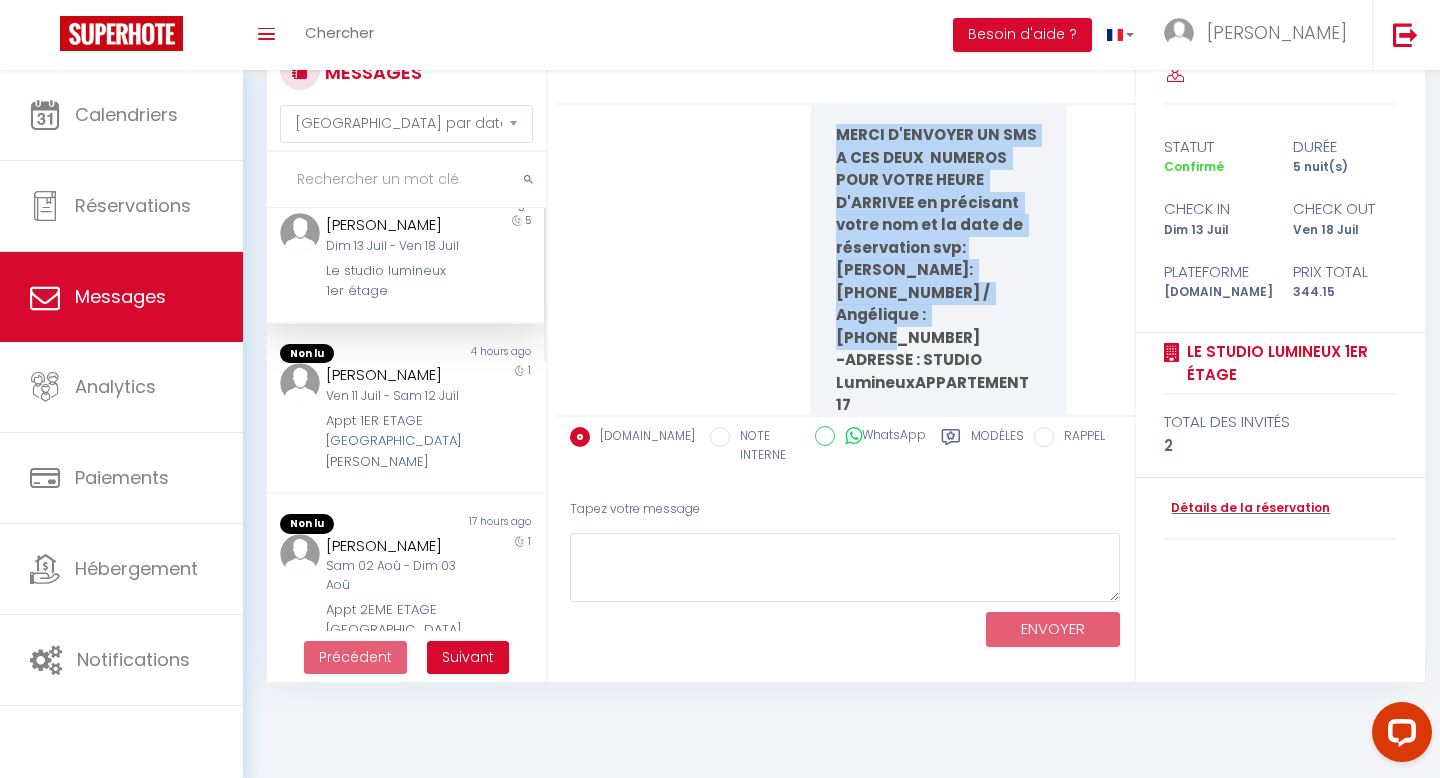 drag, startPoint x: 833, startPoint y: 132, endPoint x: 1039, endPoint y: 297, distance: 263.93372 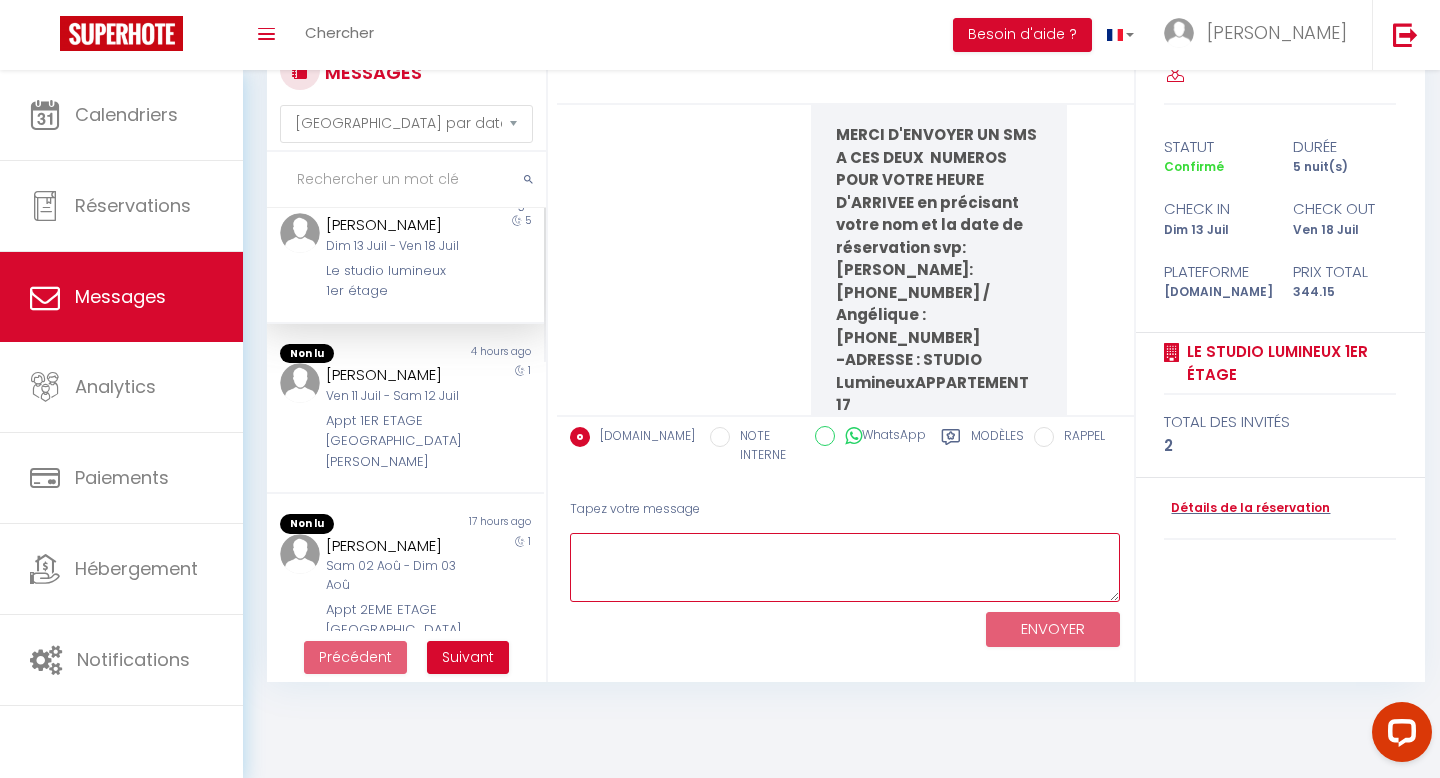 click at bounding box center (845, 567) 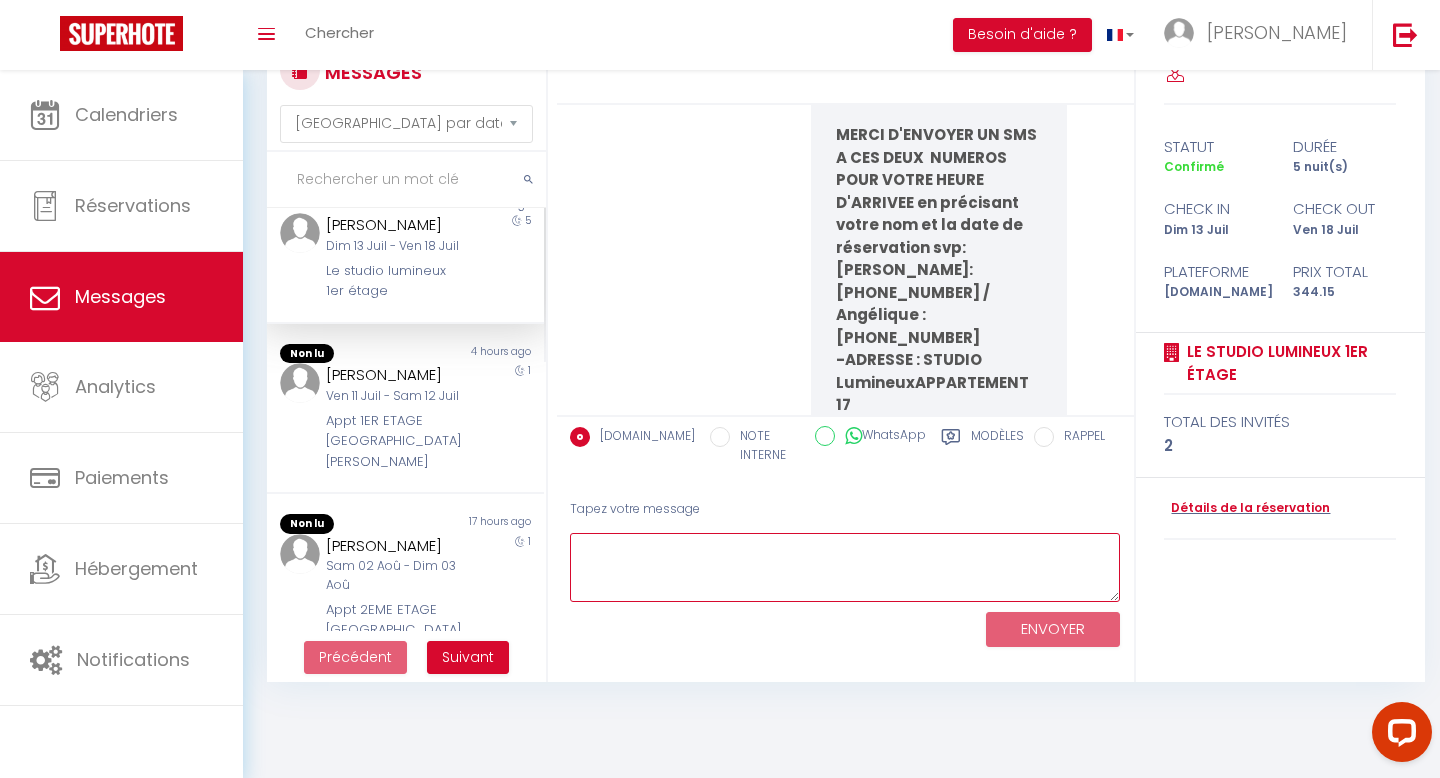 paste on "MERCI D'ENVOYER UN SMS A CES DEUX  NUMEROS POUR VOTRE HEURE D'ARRIVEE en précisant votre nom et la date de réservation svp:
Hilda: 07.76.78.70.45 / Angélique : 06.34.40.14.31" 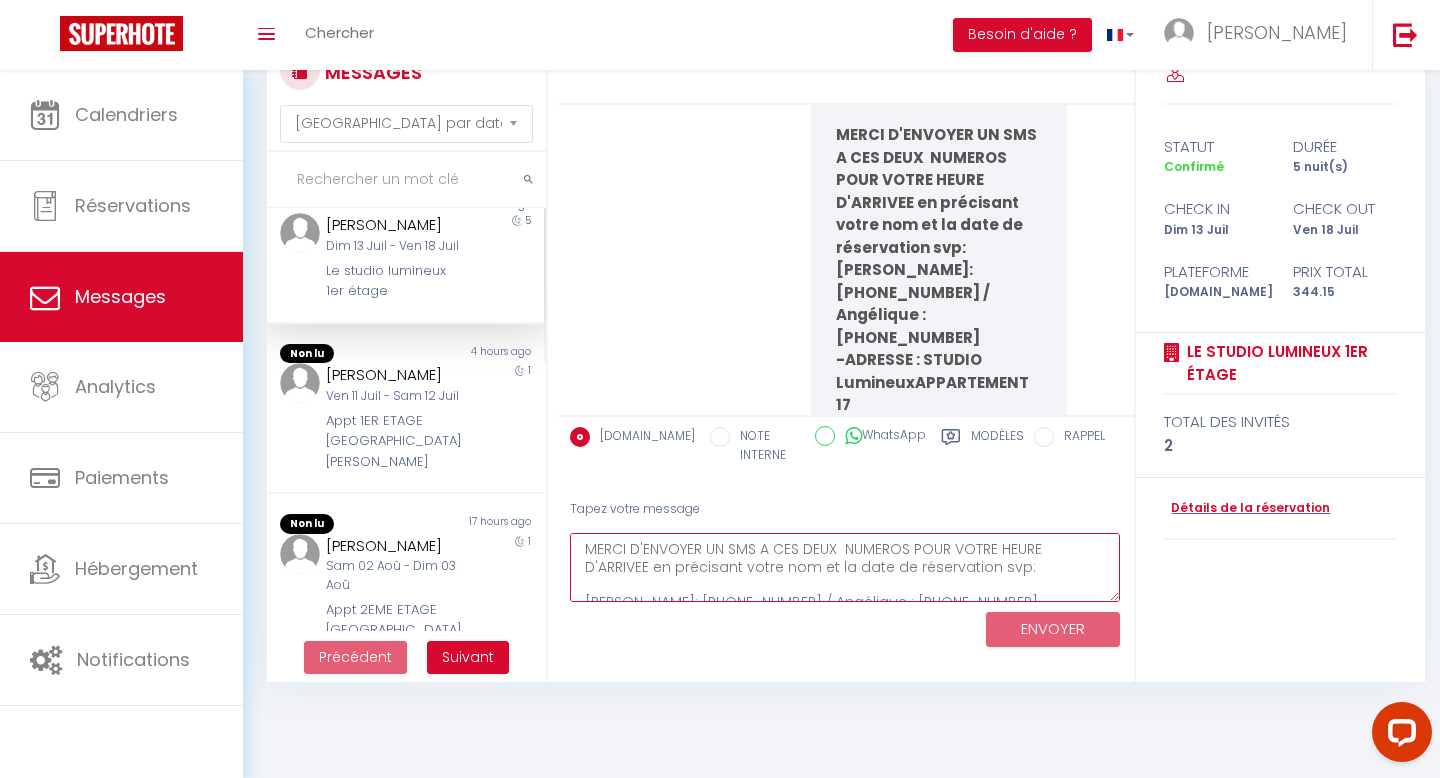 scroll, scrollTop: 11, scrollLeft: 0, axis: vertical 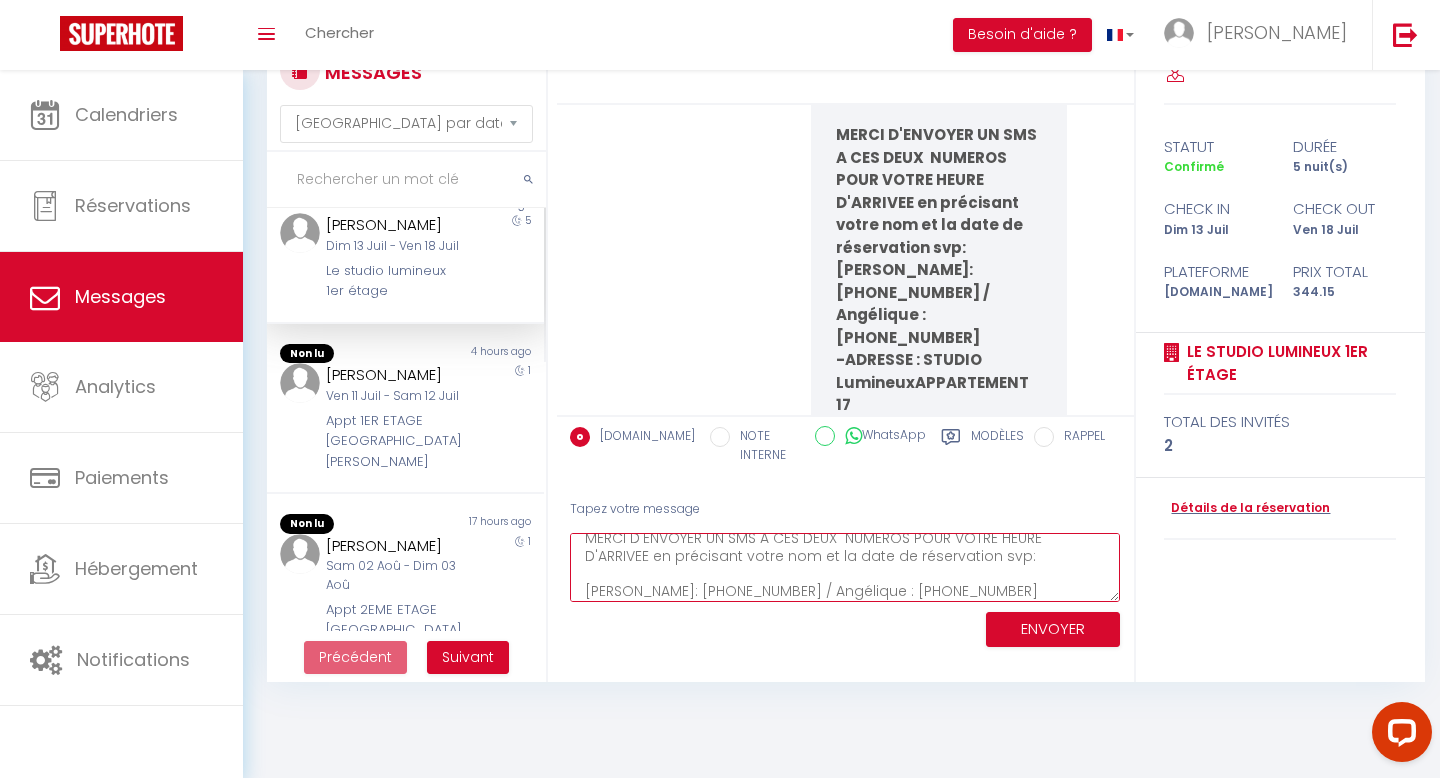 type on "MERCI D'ENVOYER UN SMS A CES DEUX  NUMEROS POUR VOTRE HEURE D'ARRIVEE en précisant votre nom et la date de réservation svp:
Hilda: 07.76.78.70.45 / Angélique : 06.34.40.14.31" 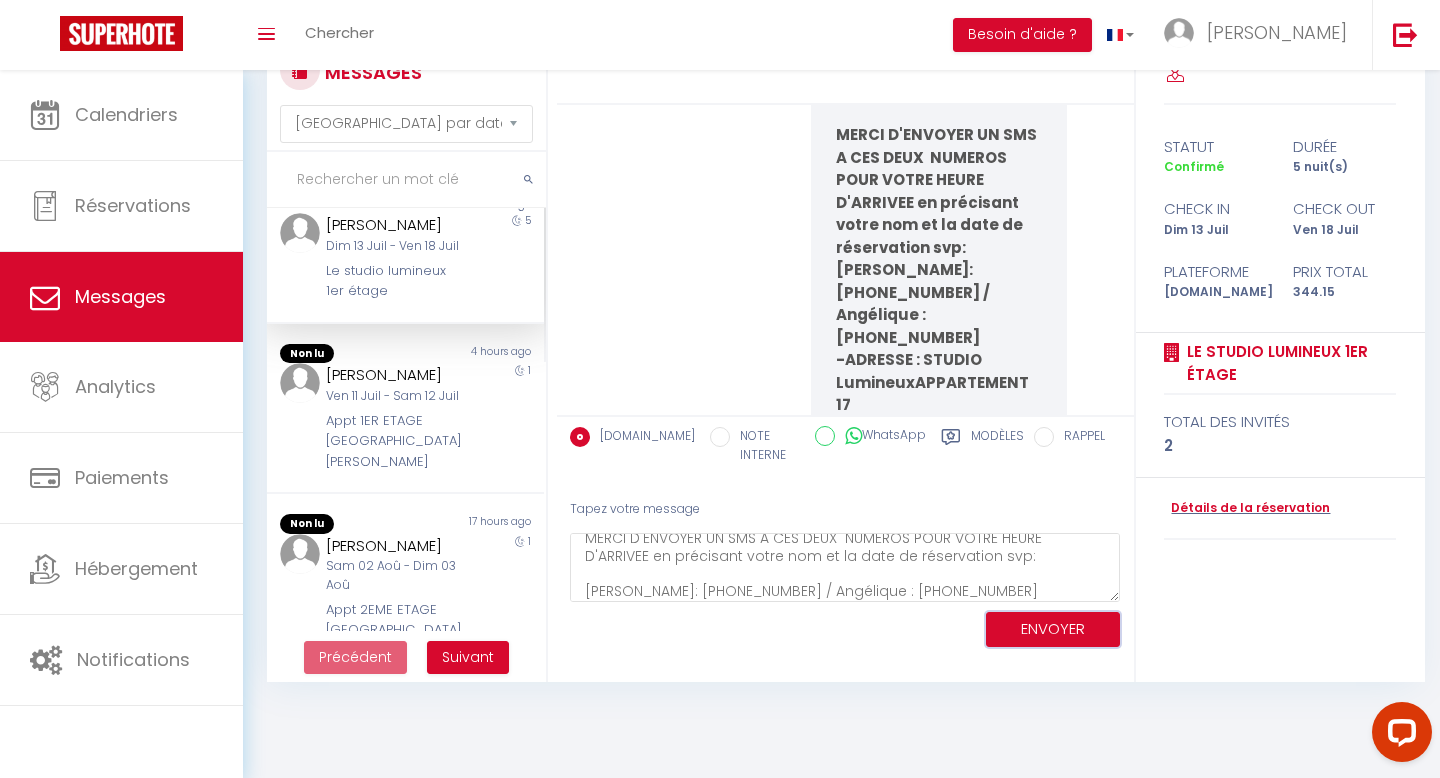 click on "ENVOYER" at bounding box center [1053, 629] 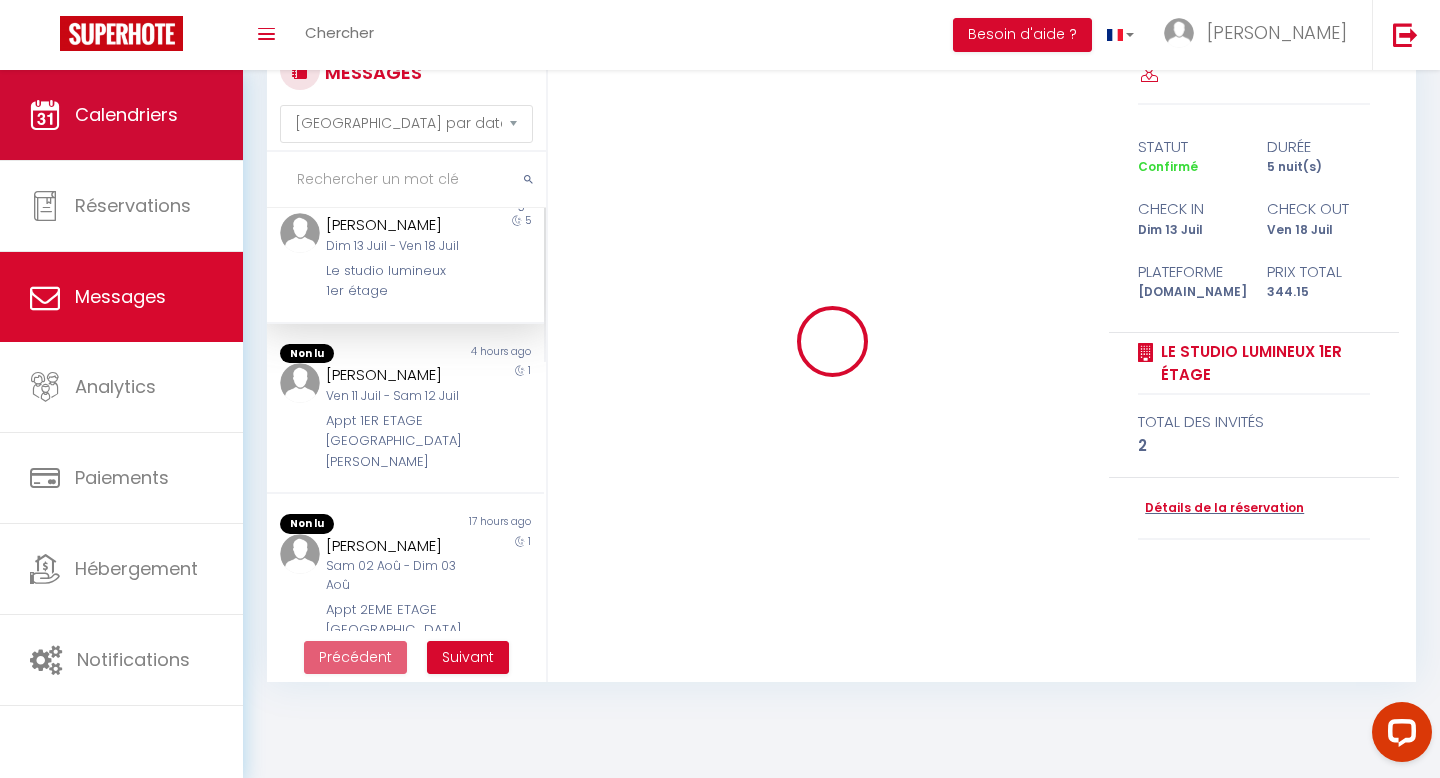 type 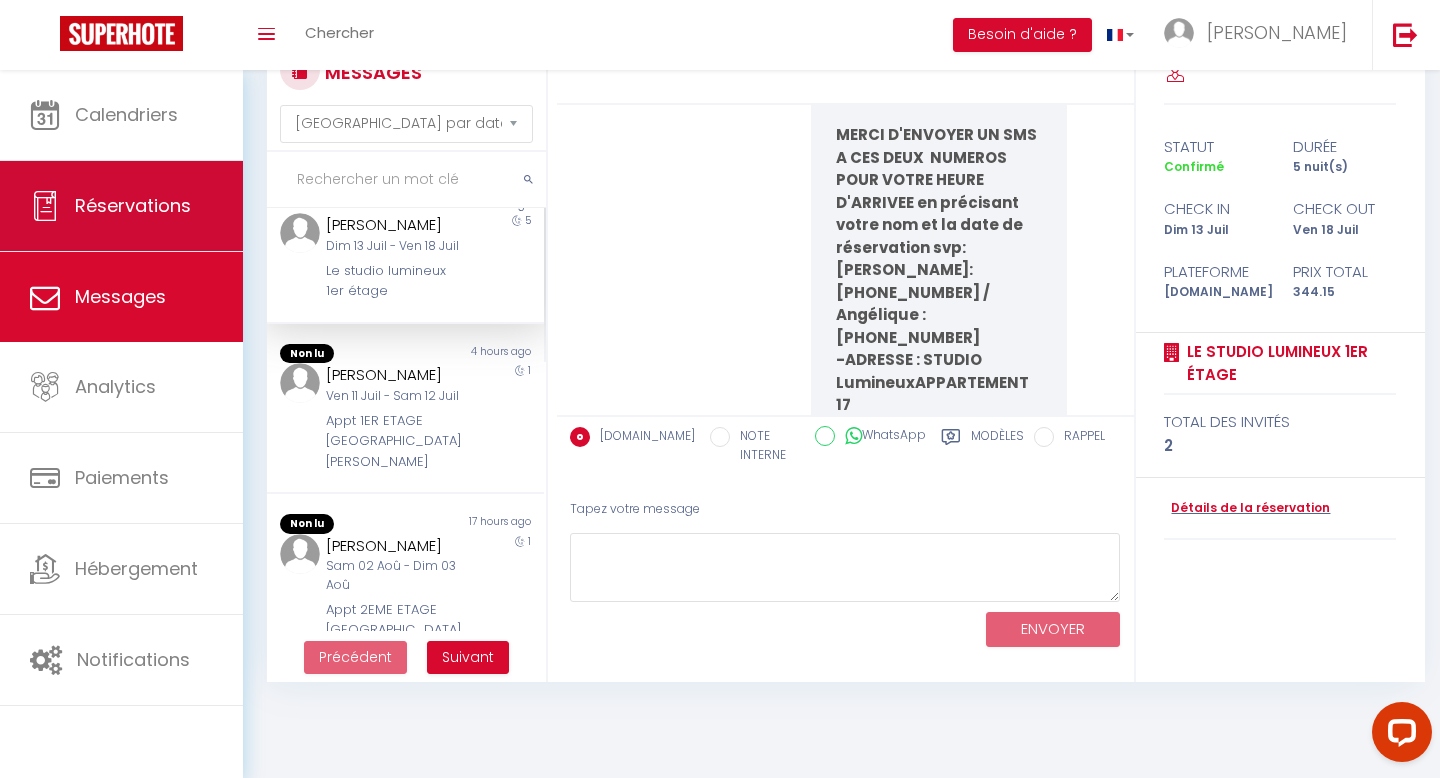 scroll, scrollTop: 0, scrollLeft: 0, axis: both 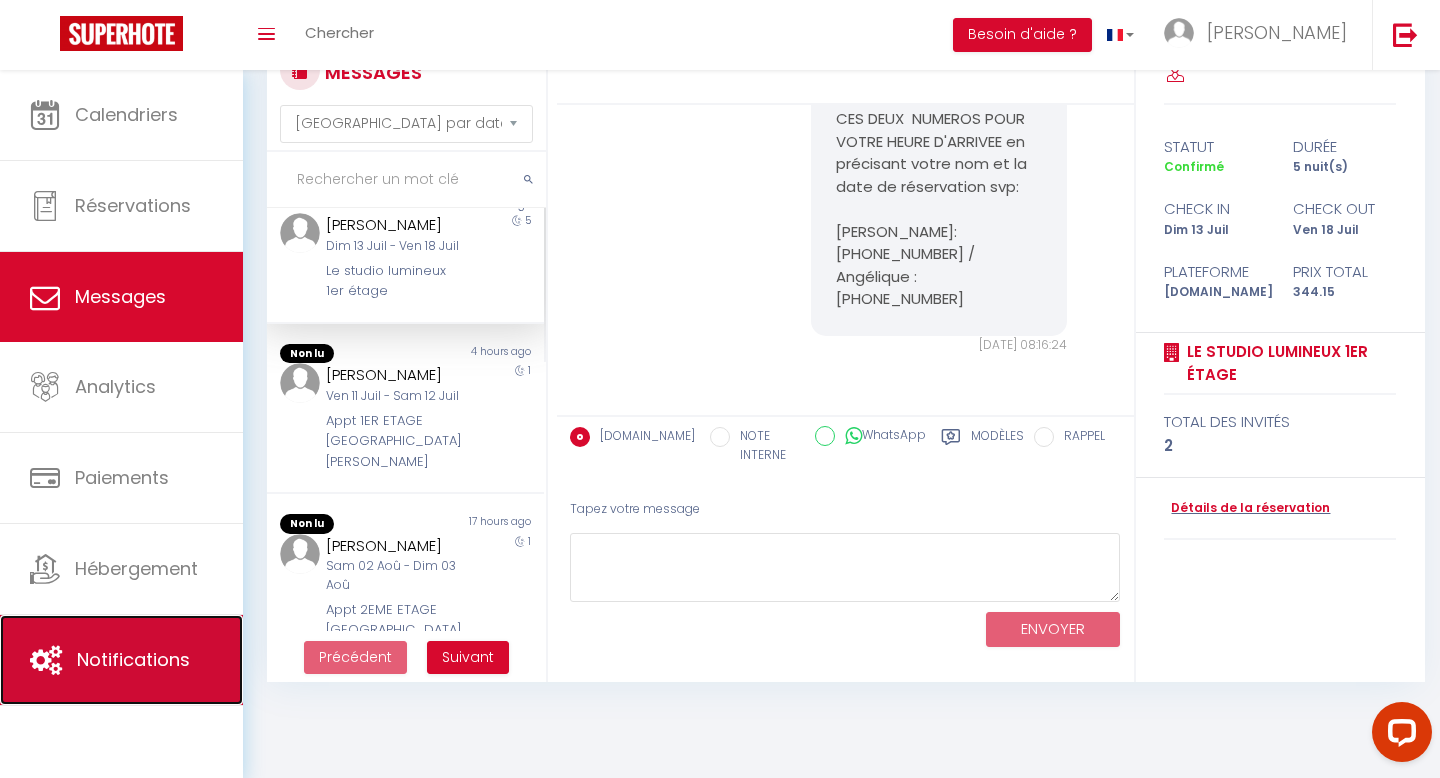 click on "Notifications" at bounding box center (133, 659) 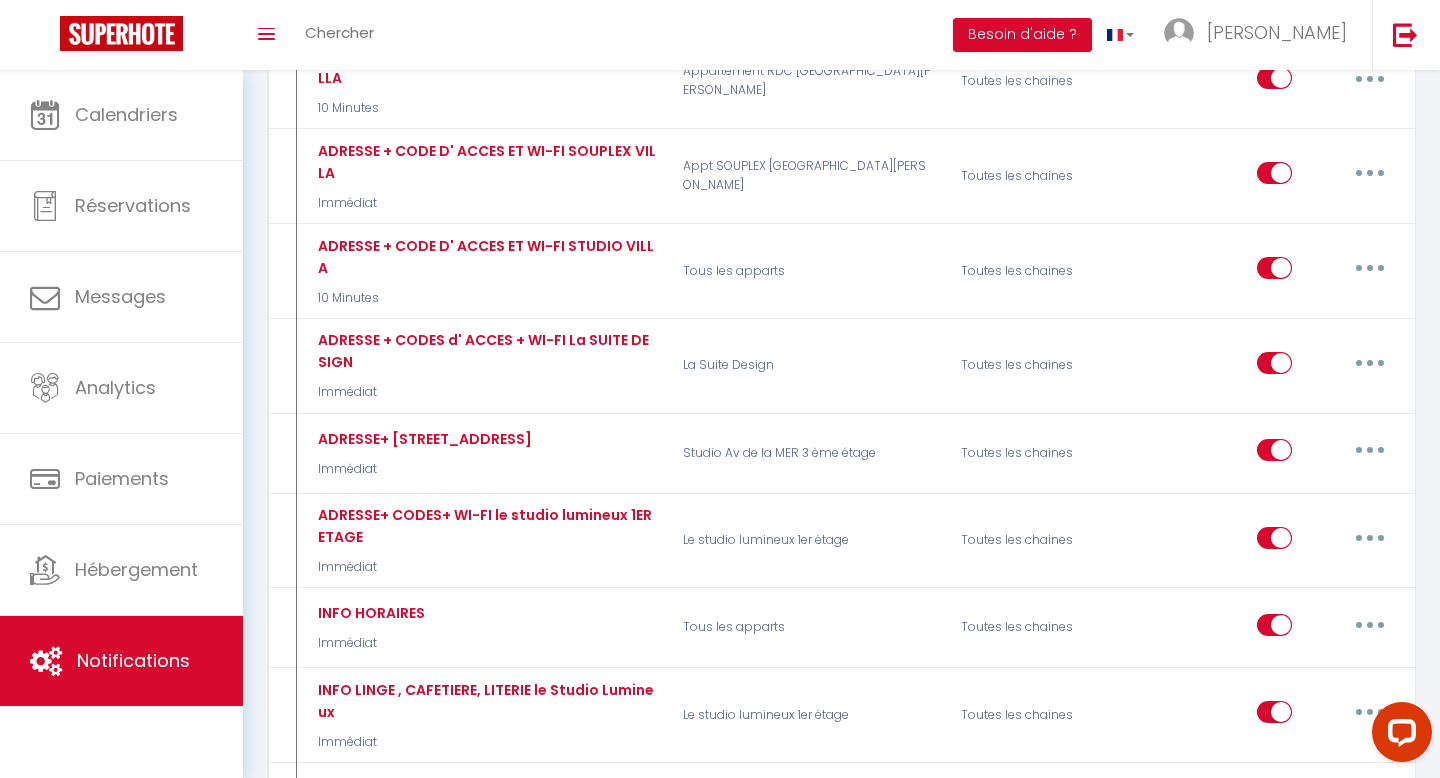 scroll, scrollTop: 509, scrollLeft: 0, axis: vertical 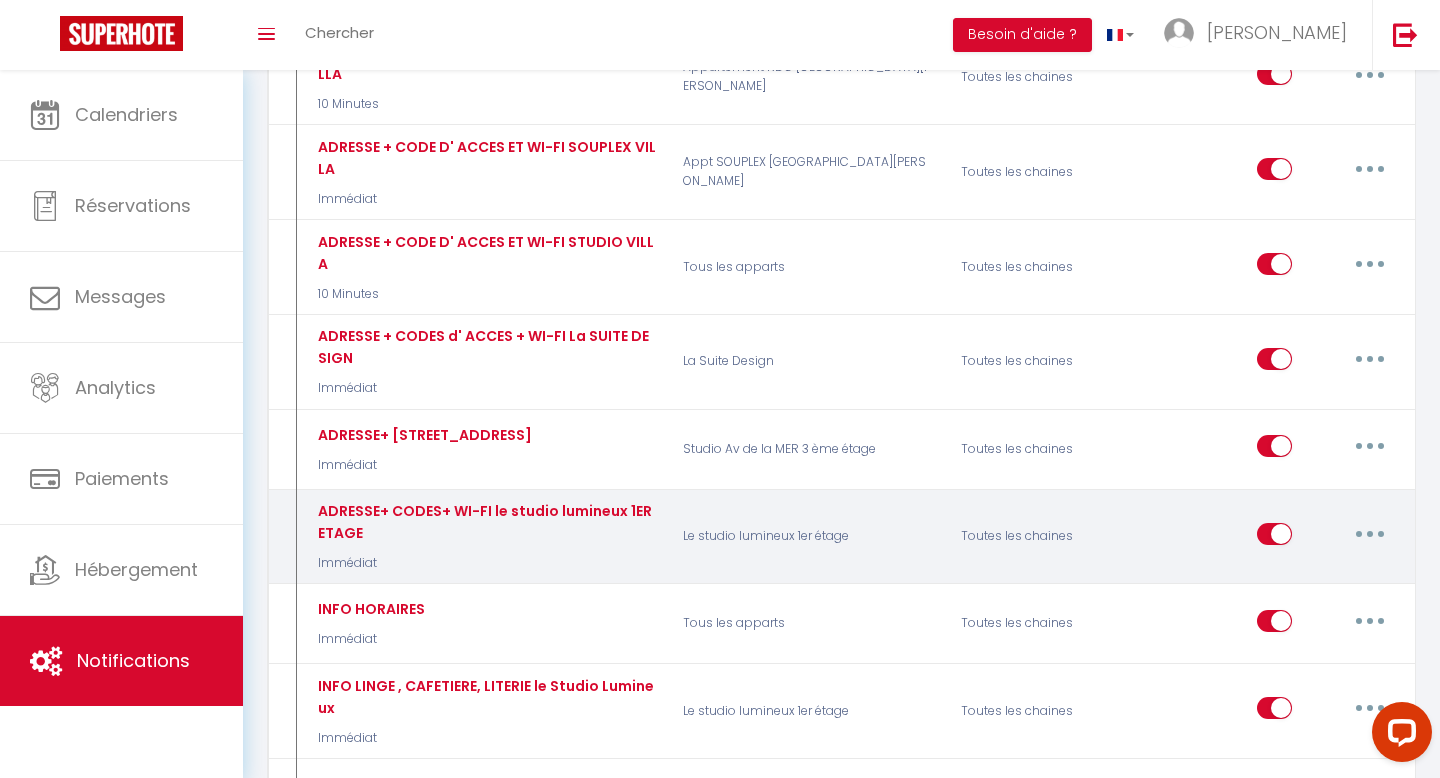 click at bounding box center (1370, 534) 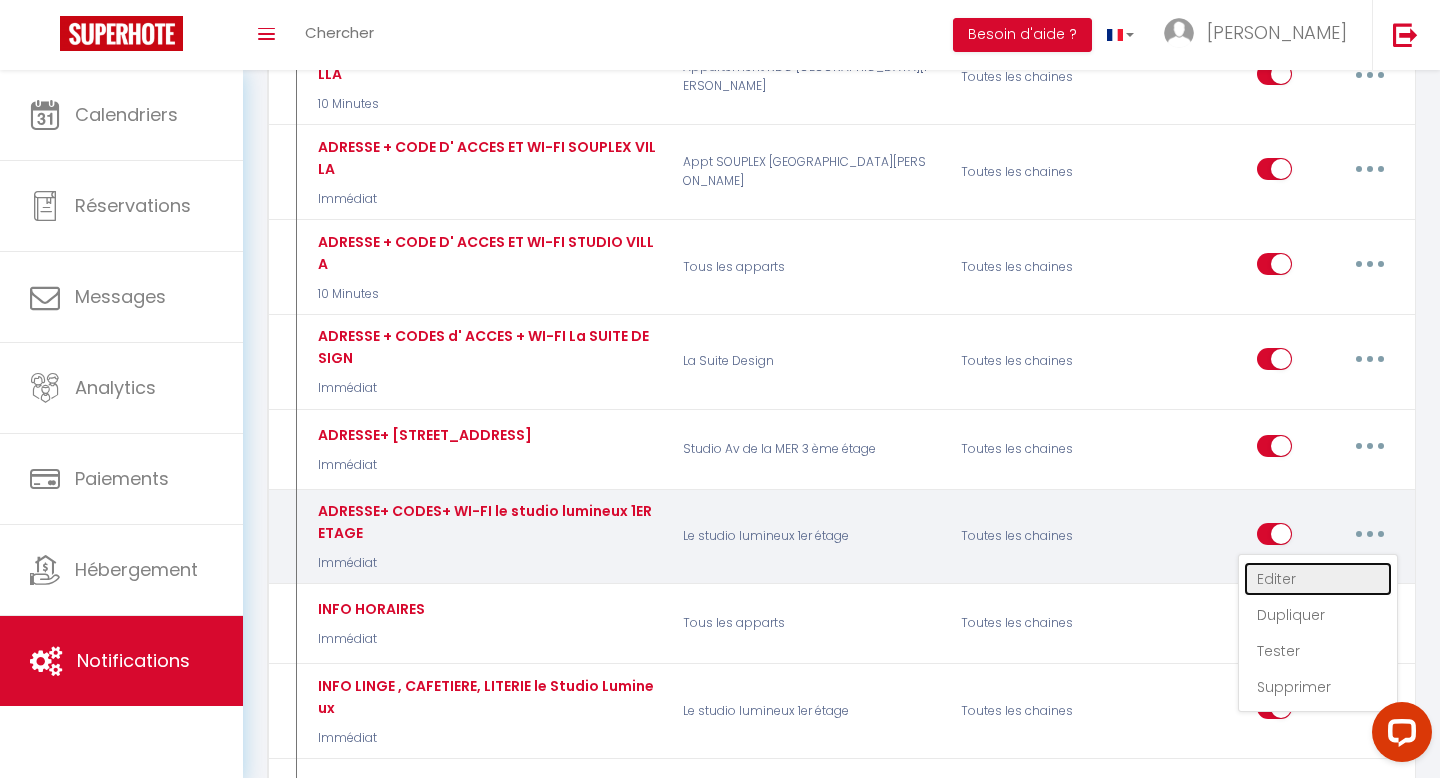 click on "Editer" at bounding box center (1318, 579) 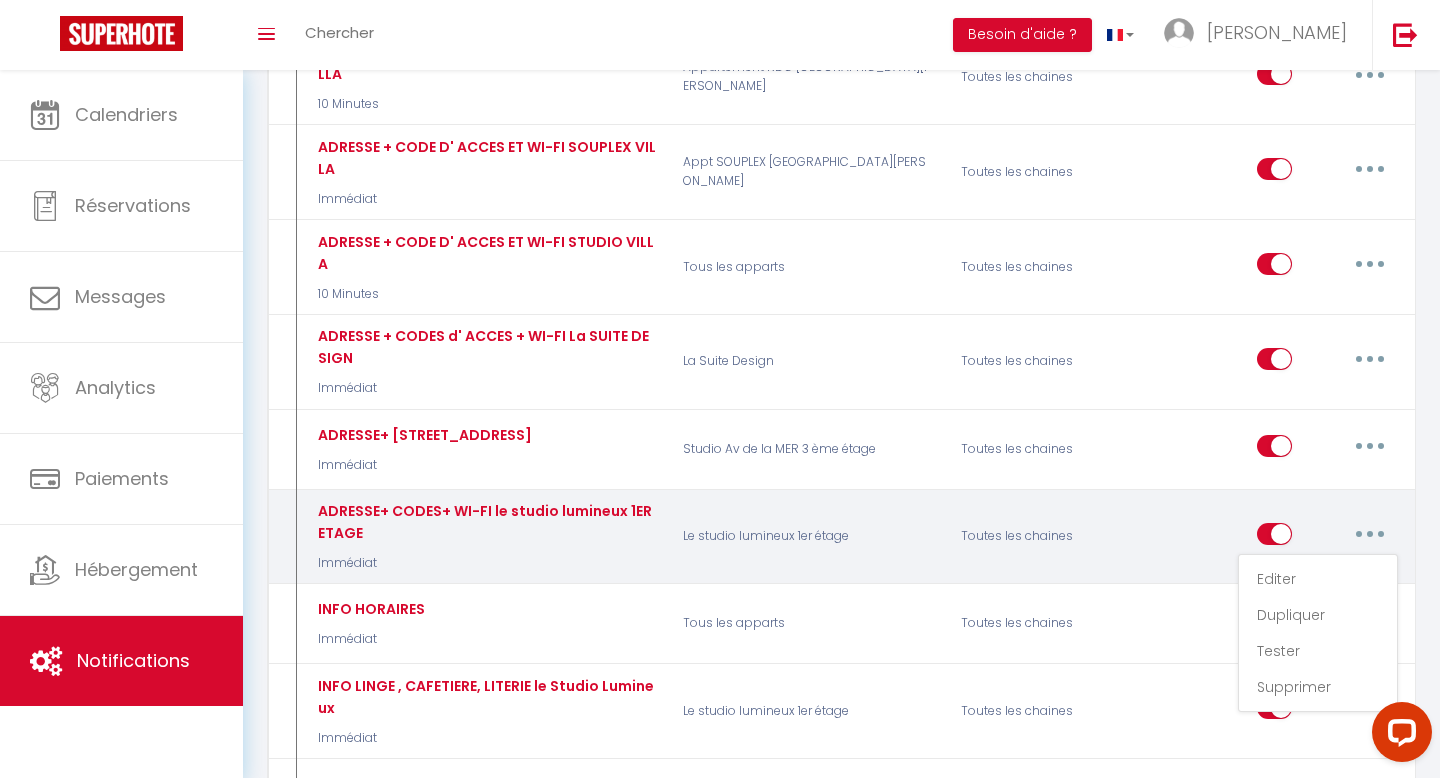 type on "ADRESSE+ CODES+ WI-FI  le studio lumineux 1ER ETAGE" 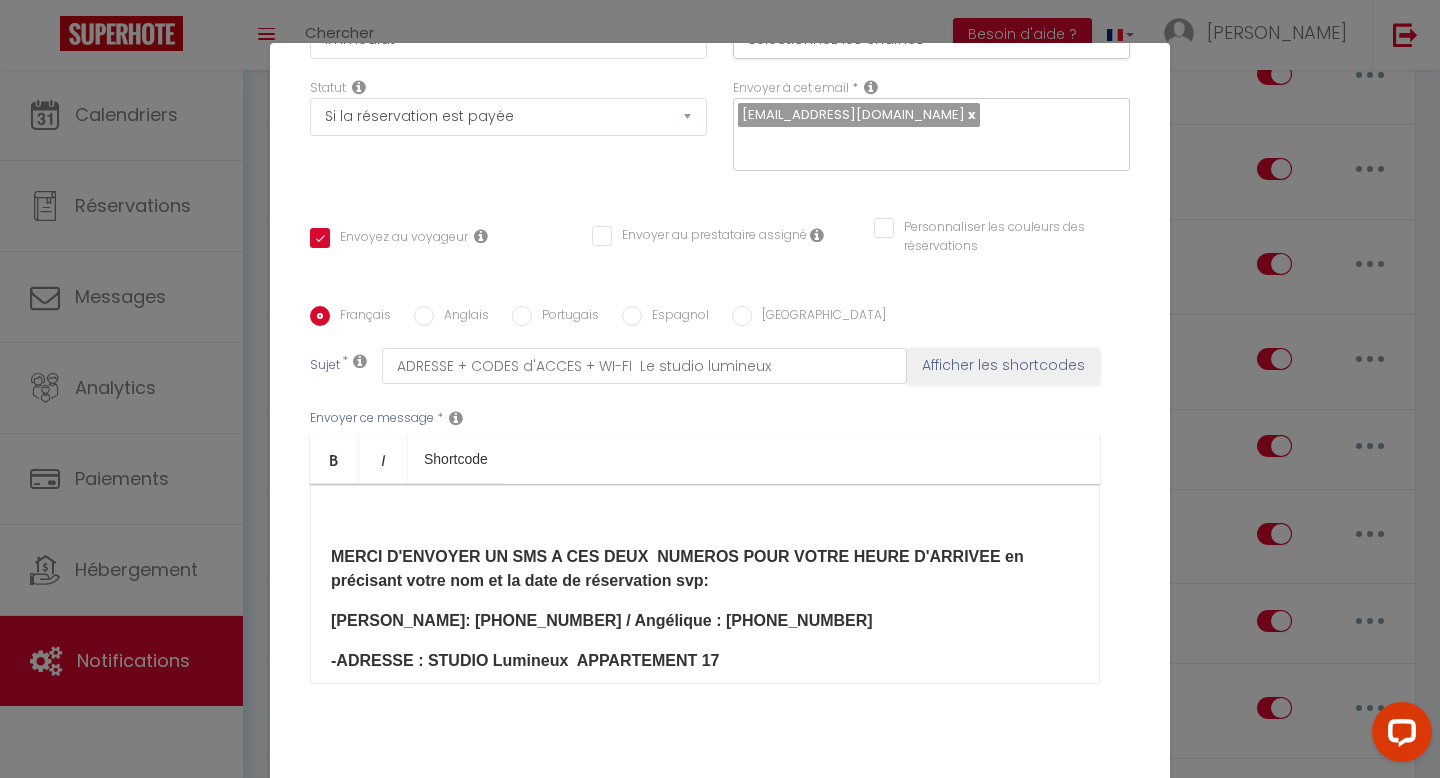 scroll, scrollTop: 315, scrollLeft: 0, axis: vertical 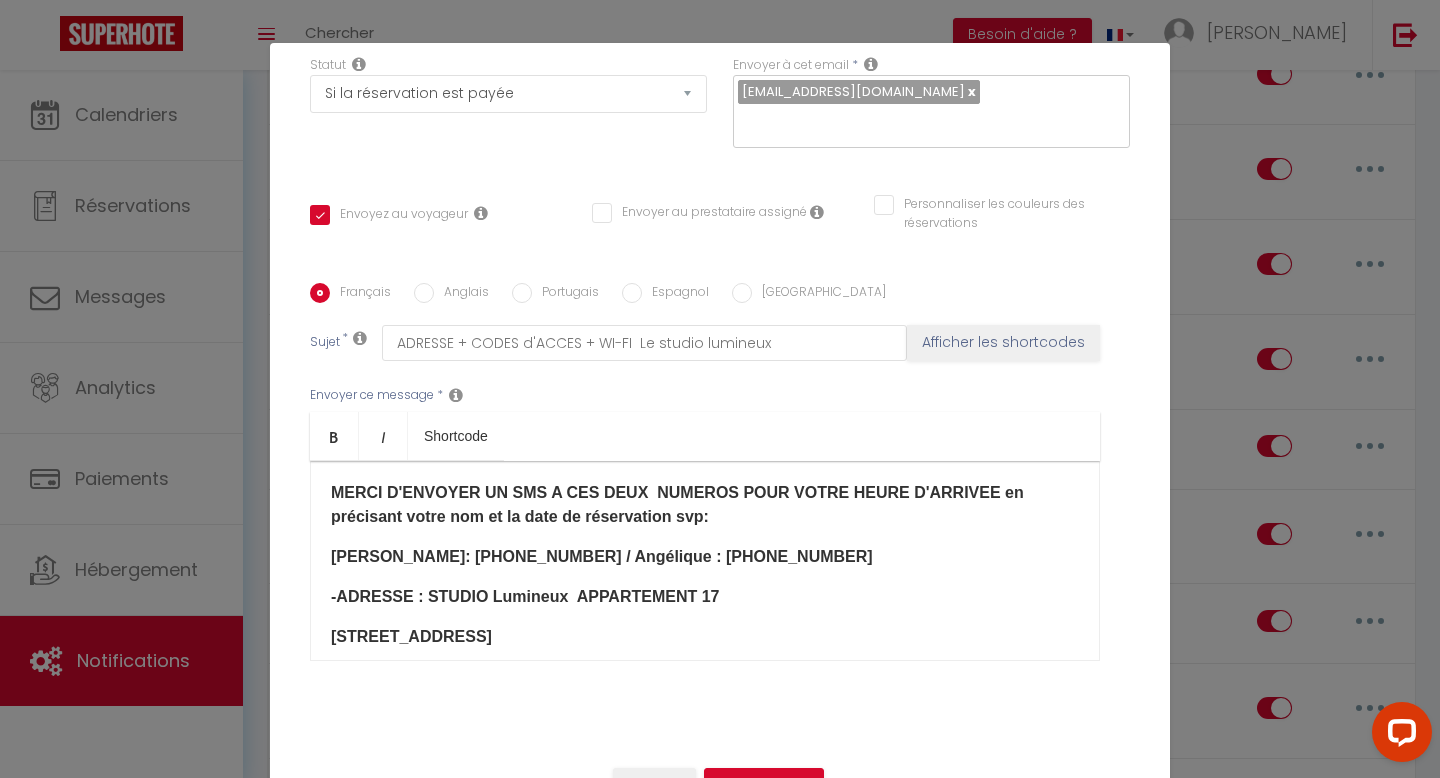 click on "[PERSON_NAME]: [PHONE_NUMBER] / Angélique : [PHONE_NUMBER]" at bounding box center [705, 557] 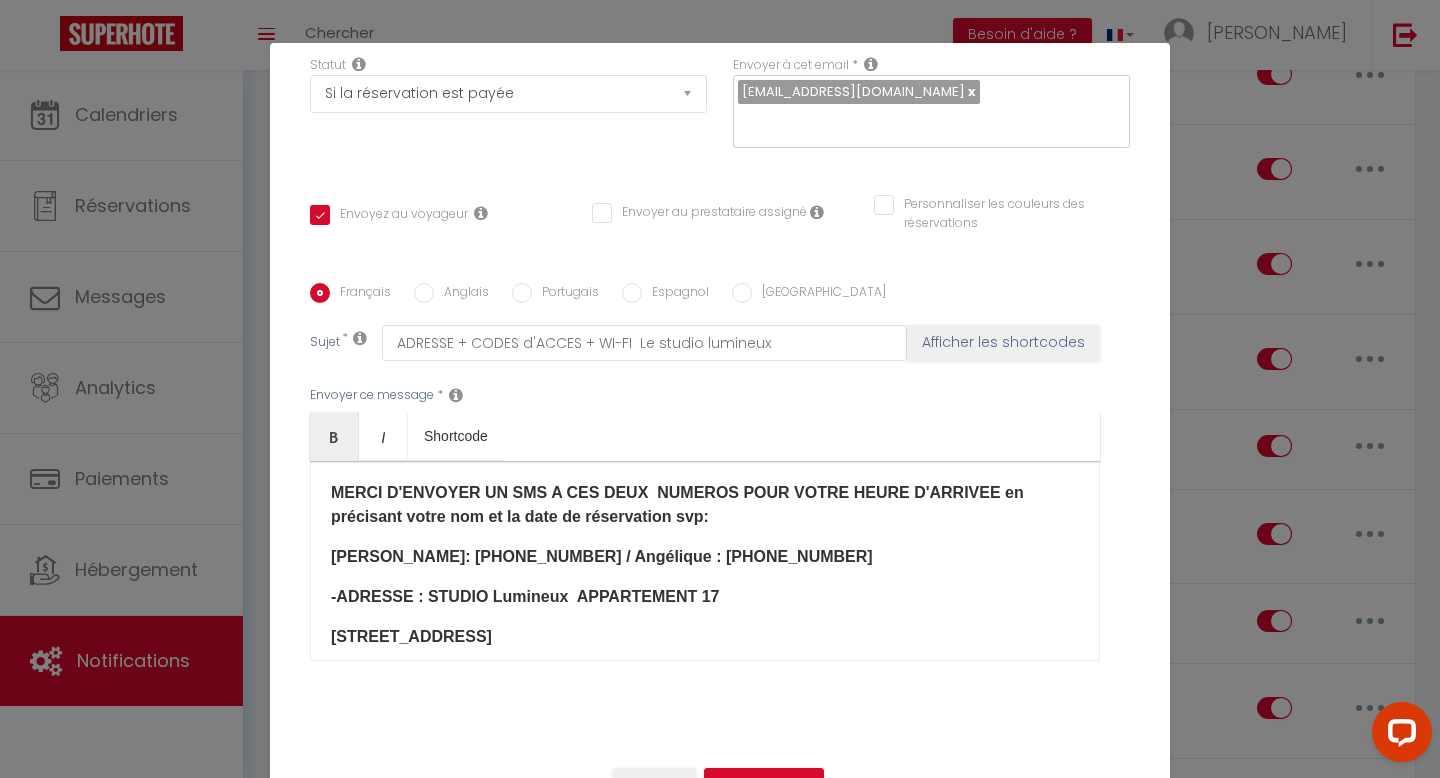 click on "​MERCI D'ENVOYER UN SMS A CES DEUX  NUMEROS POUR VOTRE HEURE D'ARRIVEE en précisant votre nom et la date de réservation svp:" at bounding box center (677, 504) 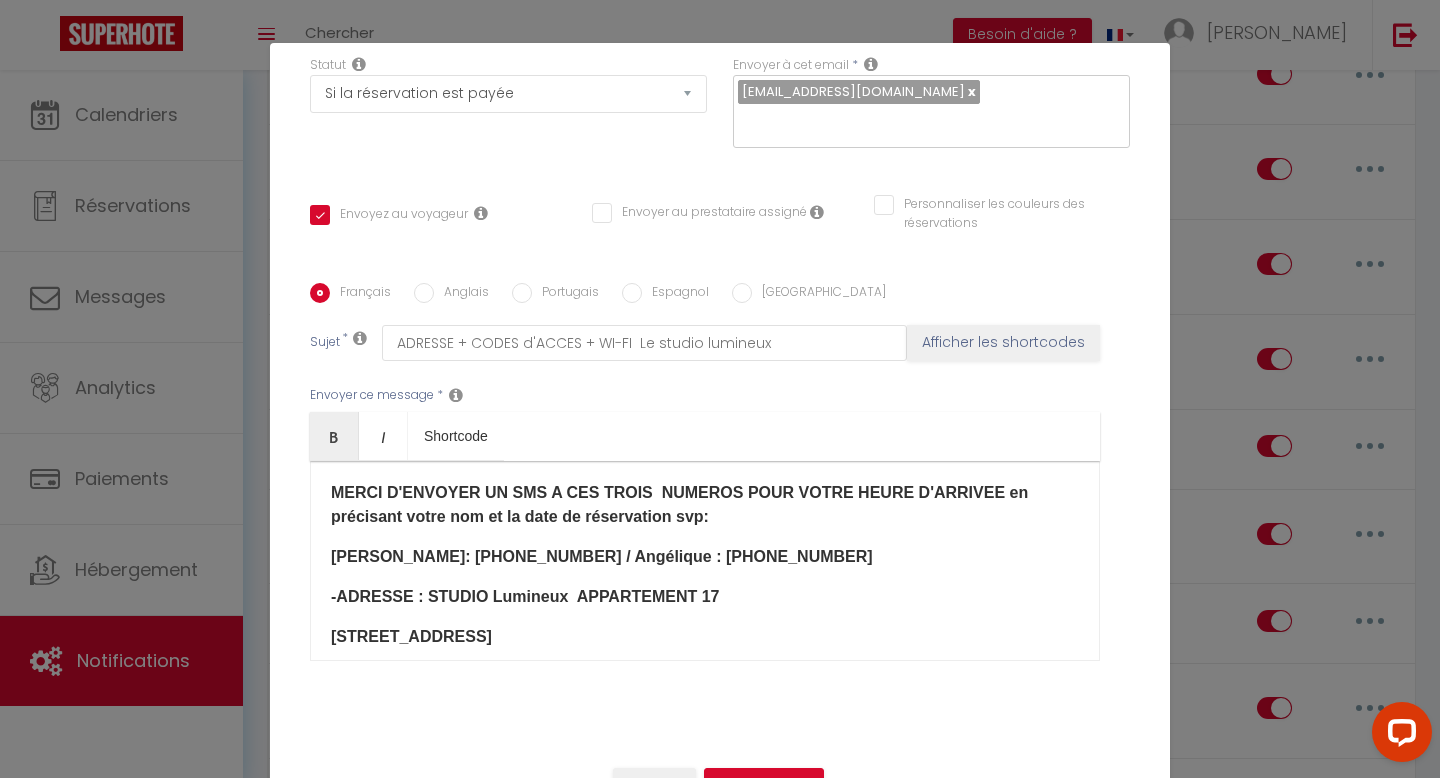 click on "[PERSON_NAME]: [PHONE_NUMBER] / Angélique : [PHONE_NUMBER]" at bounding box center [705, 557] 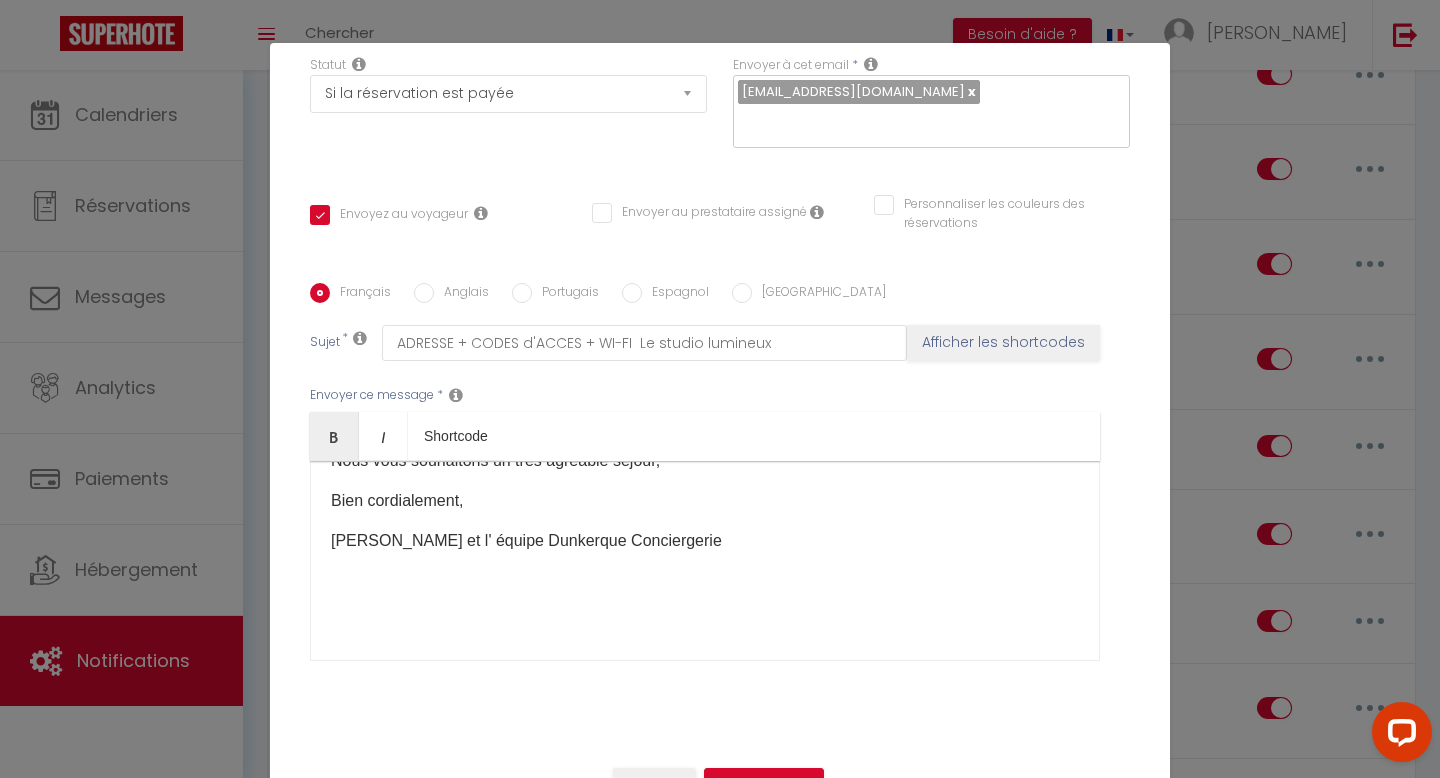 scroll, scrollTop: 670, scrollLeft: 0, axis: vertical 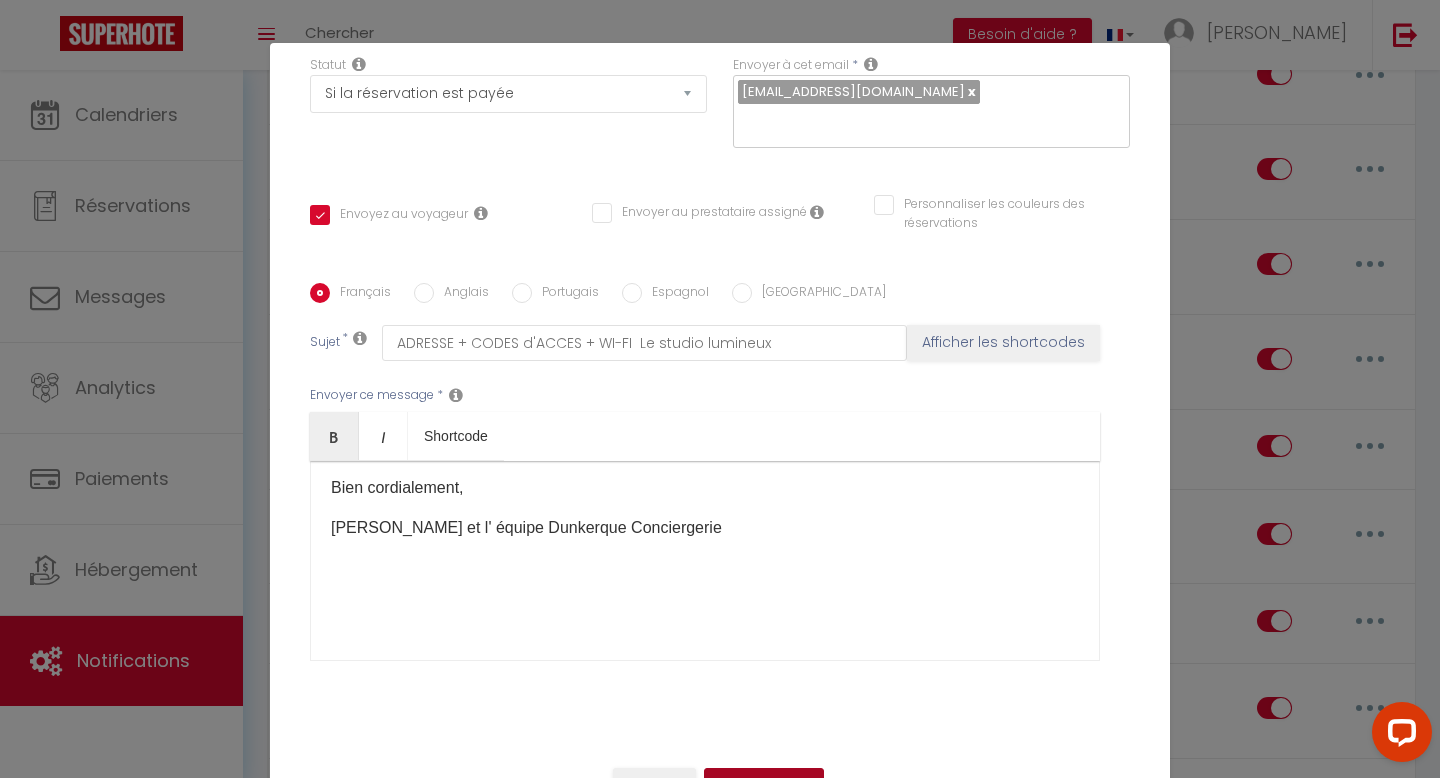 click on "Mettre à jour" at bounding box center (764, 785) 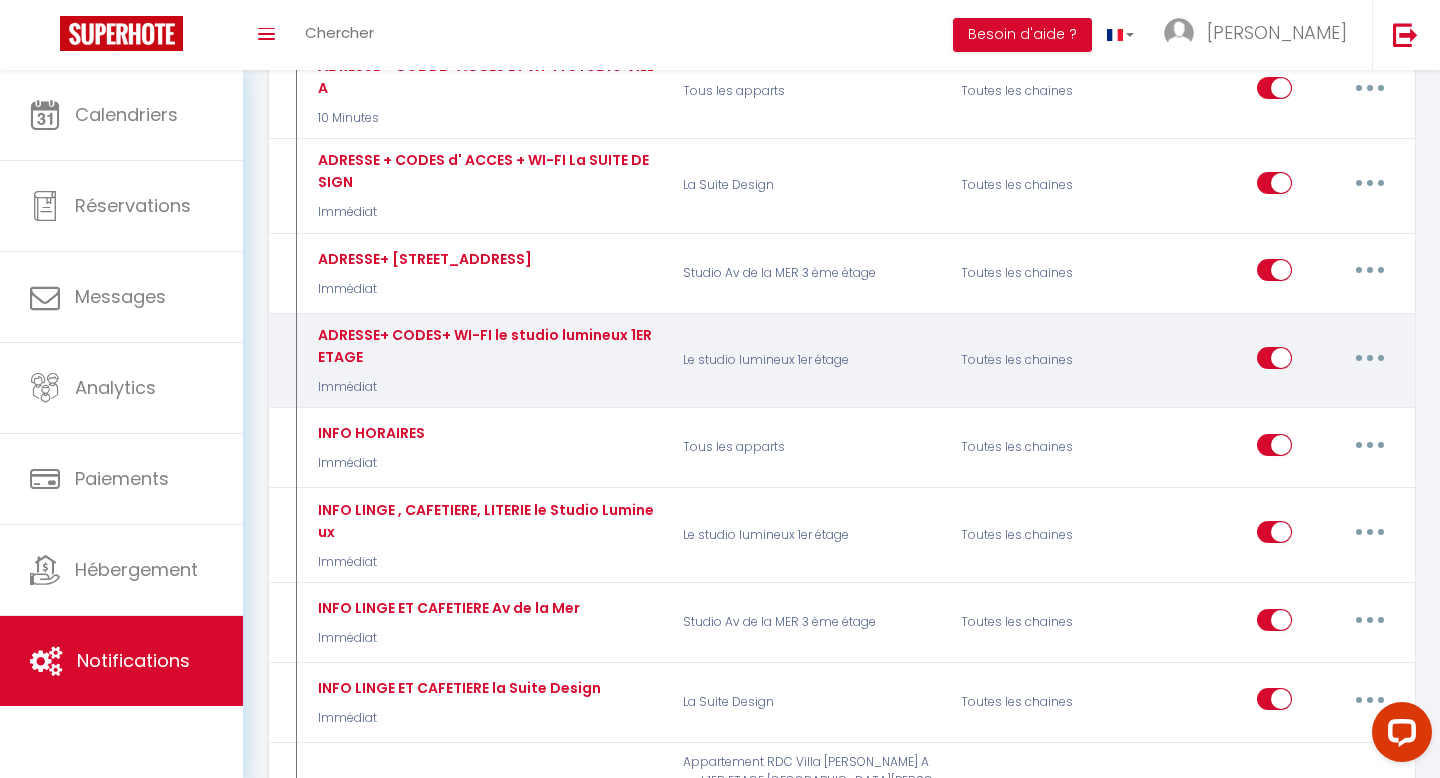 scroll, scrollTop: 690, scrollLeft: 0, axis: vertical 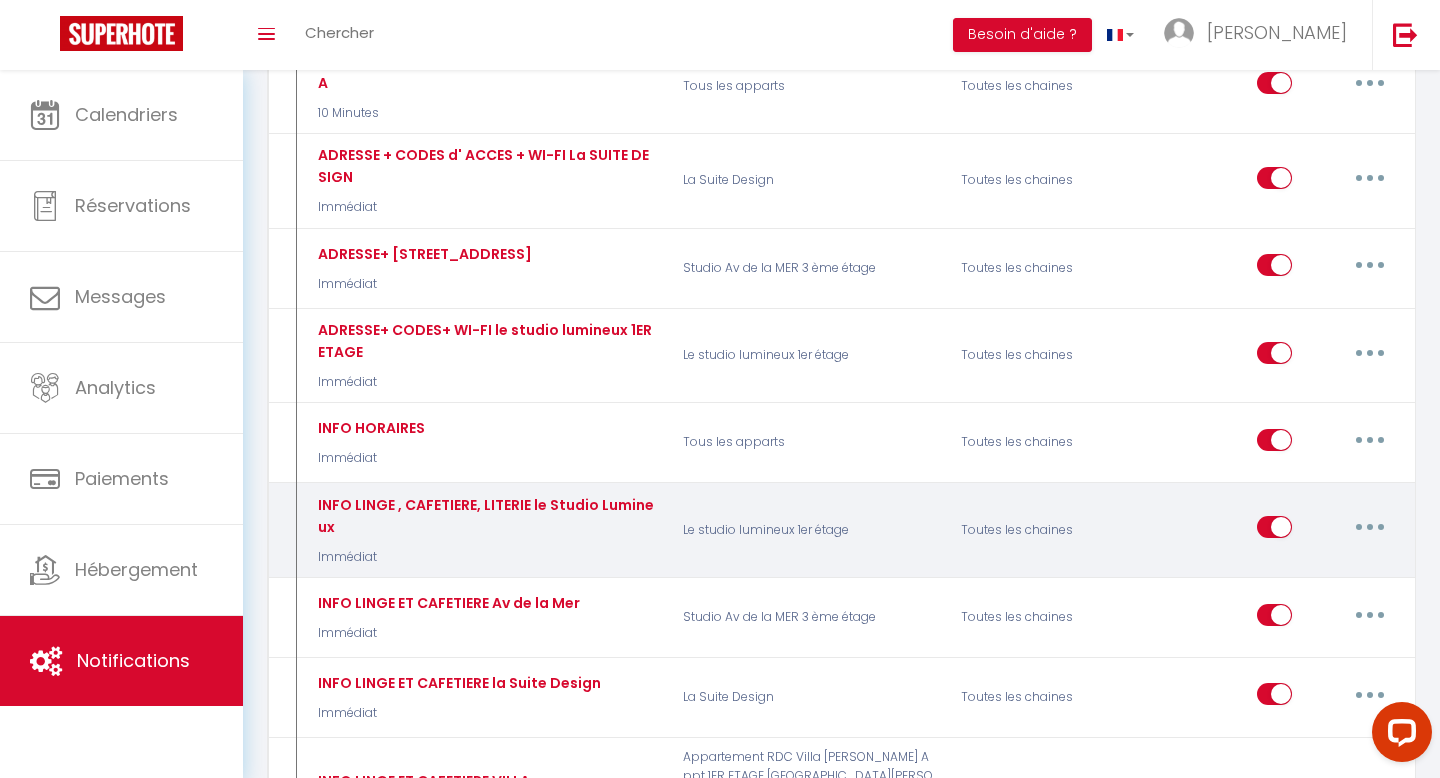 click at bounding box center [1370, 527] 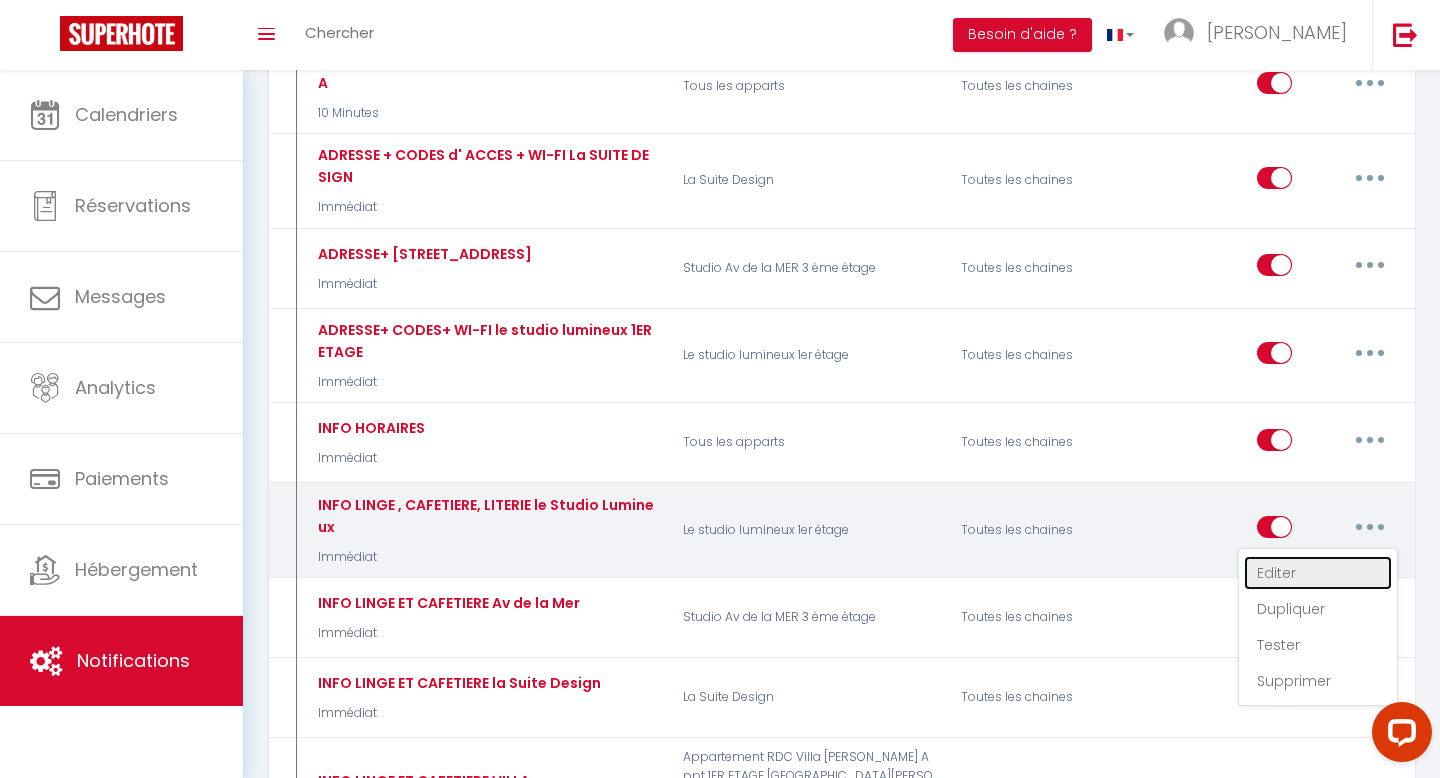 click on "Editer" at bounding box center (1318, 573) 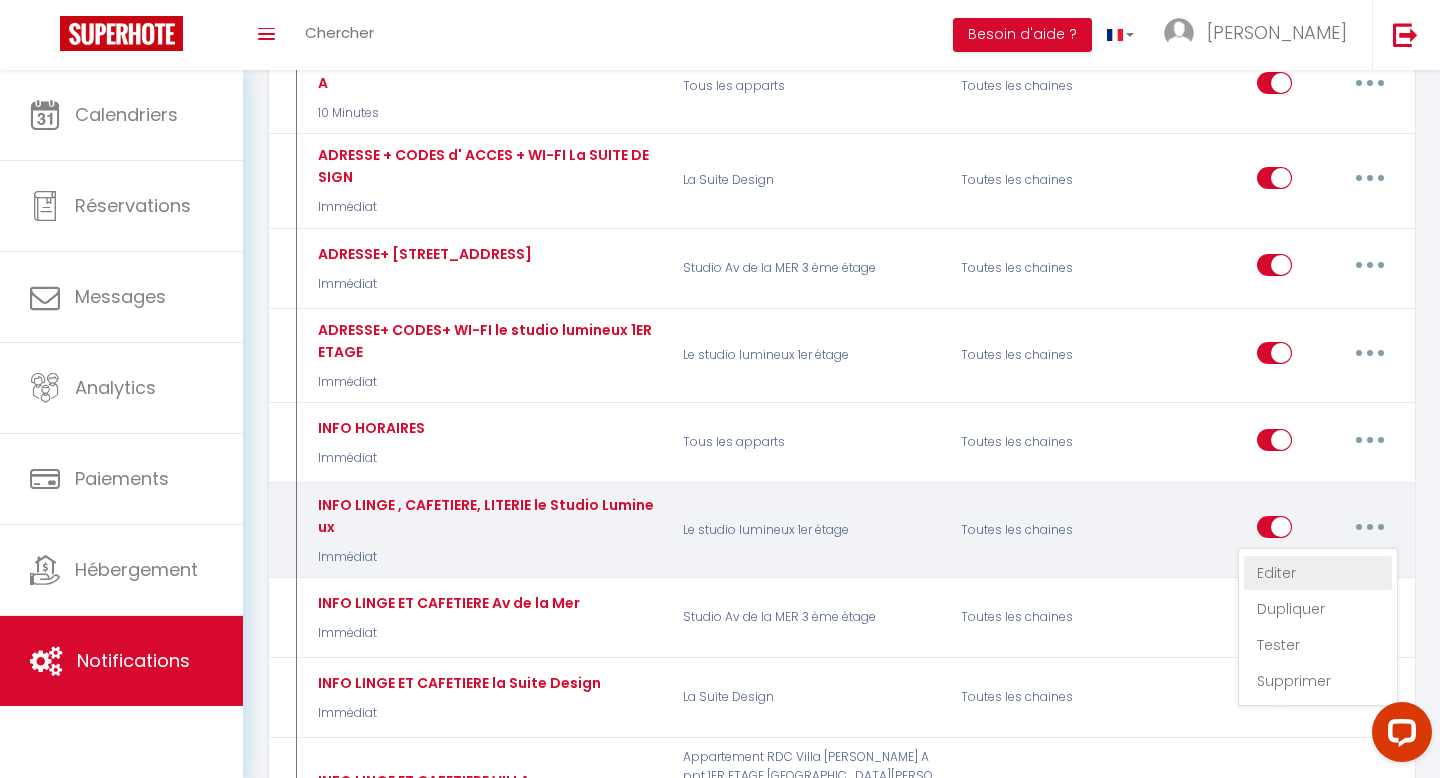 select on "Immédiat" 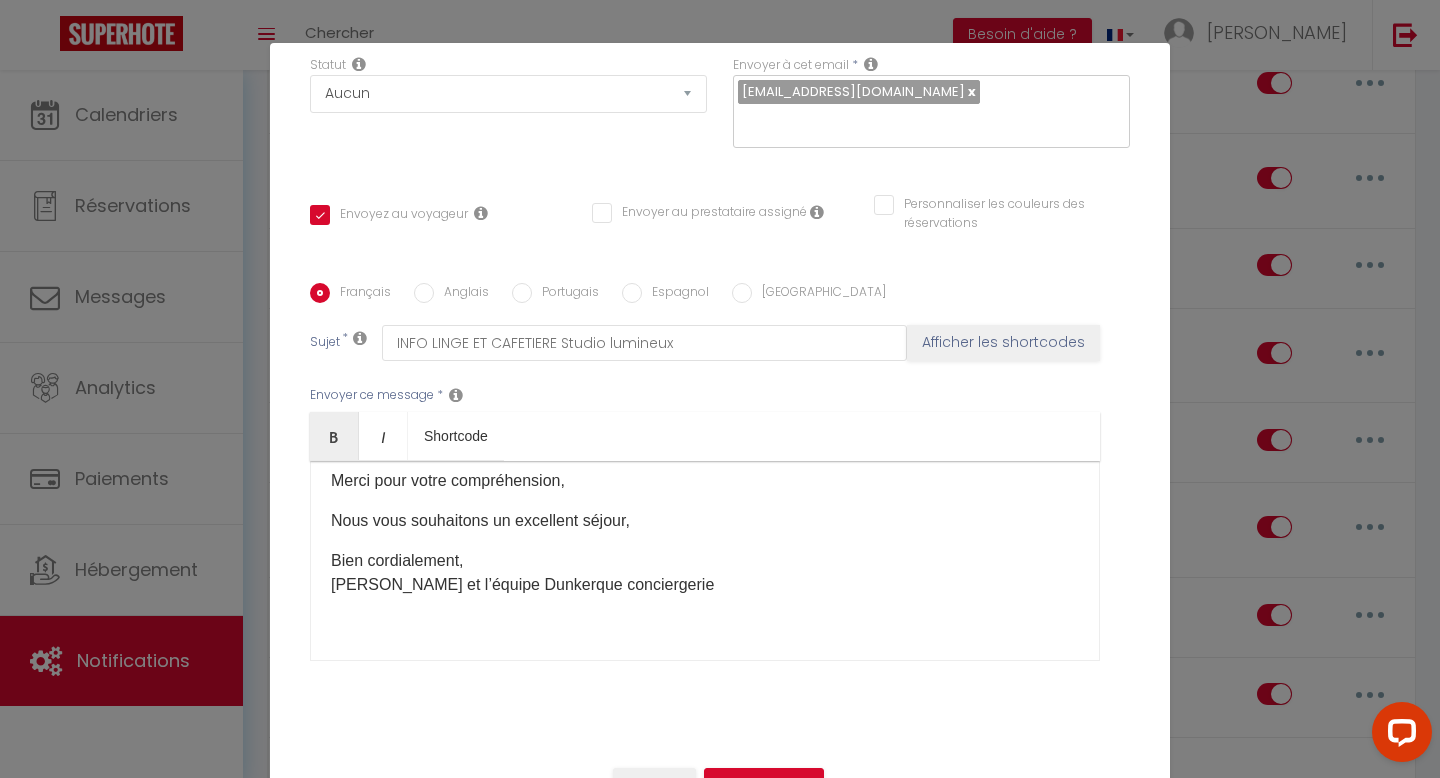 scroll, scrollTop: 278, scrollLeft: 0, axis: vertical 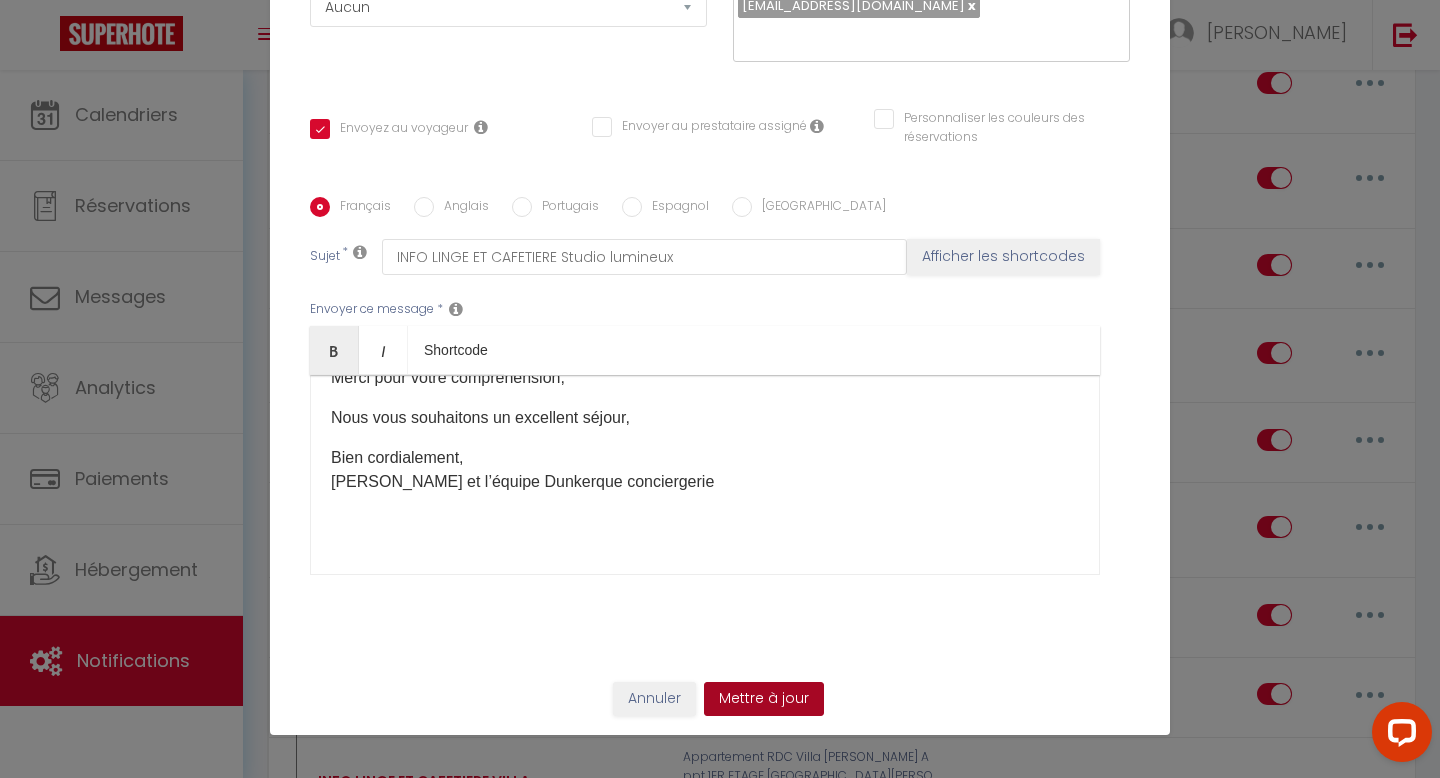 click on "Mettre à jour" at bounding box center [764, 699] 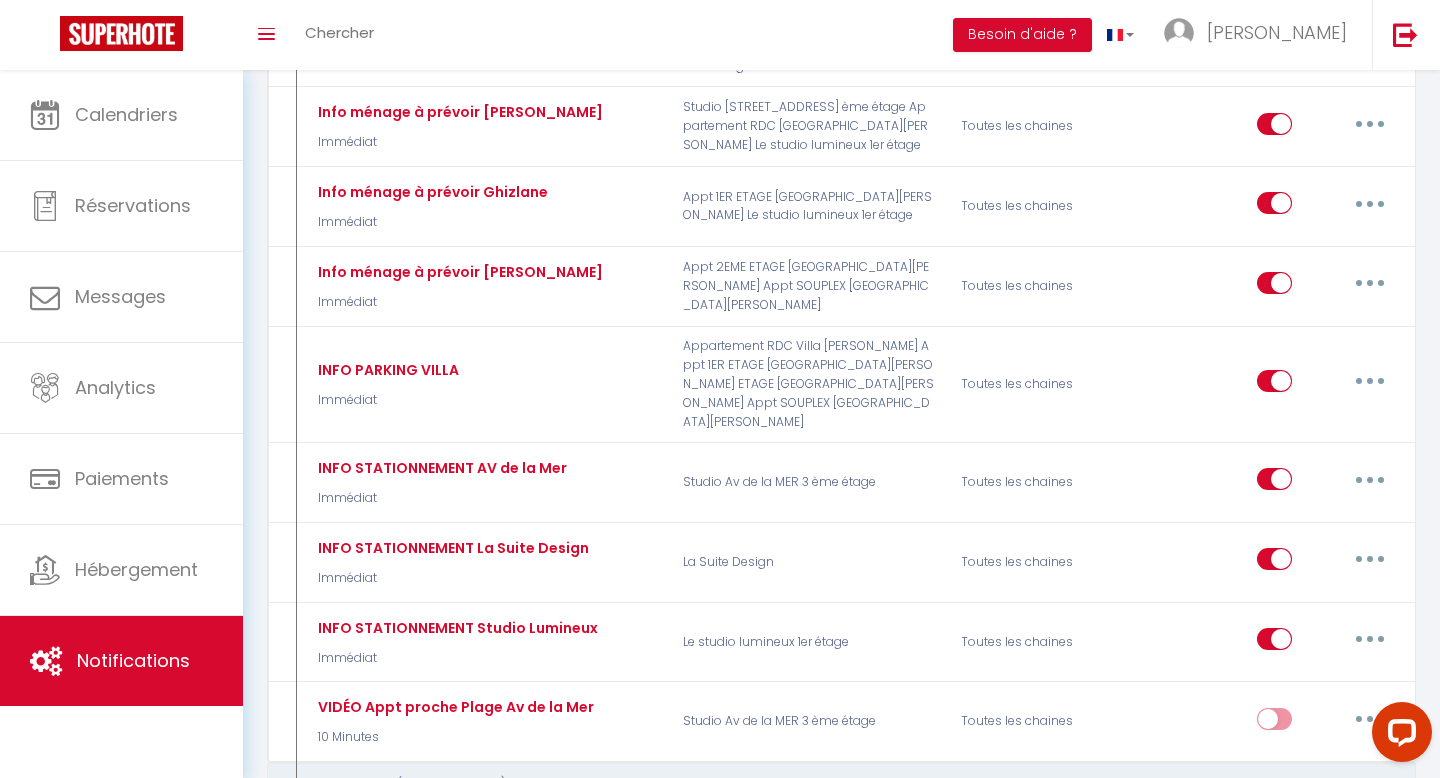 scroll, scrollTop: 1600, scrollLeft: 0, axis: vertical 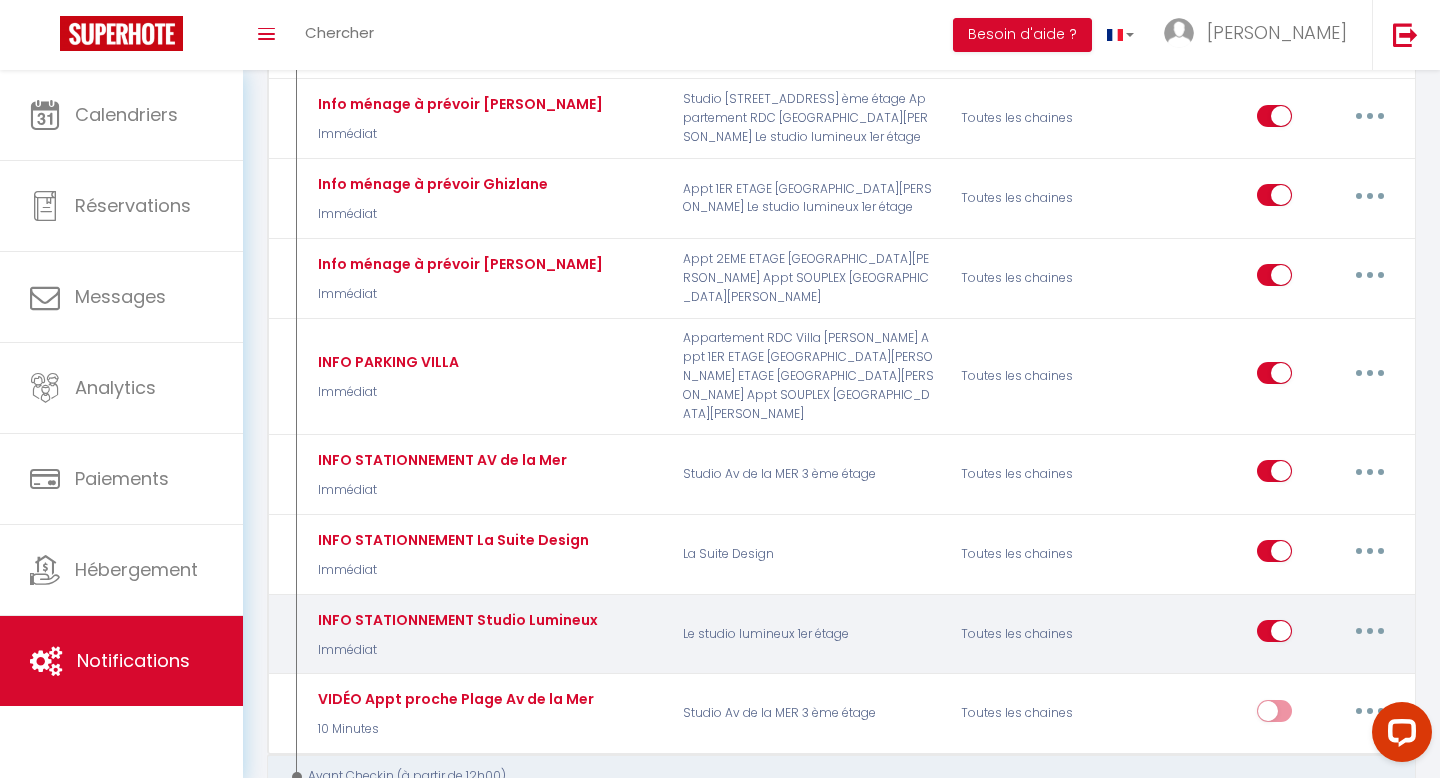 click at bounding box center (1370, 631) 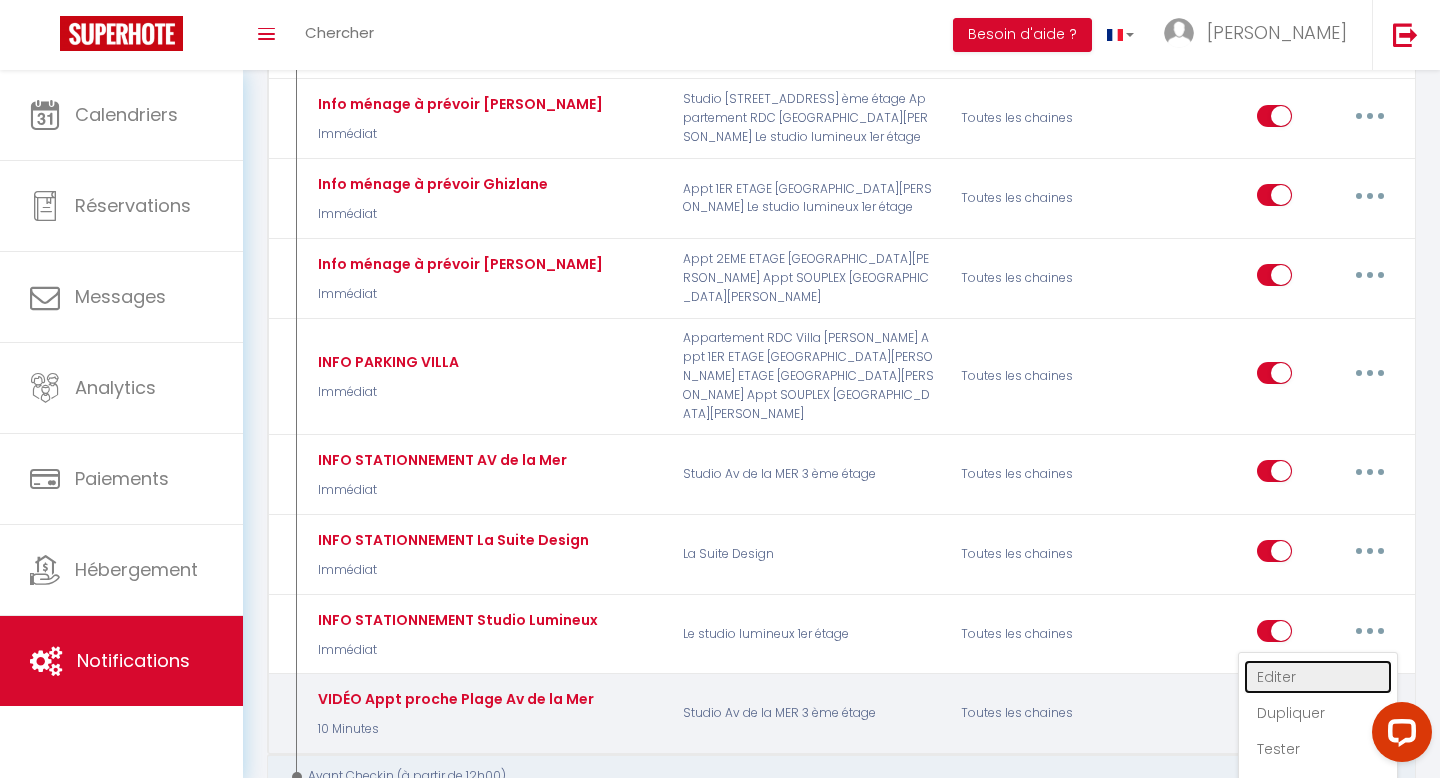 click on "Editer" at bounding box center [1318, 677] 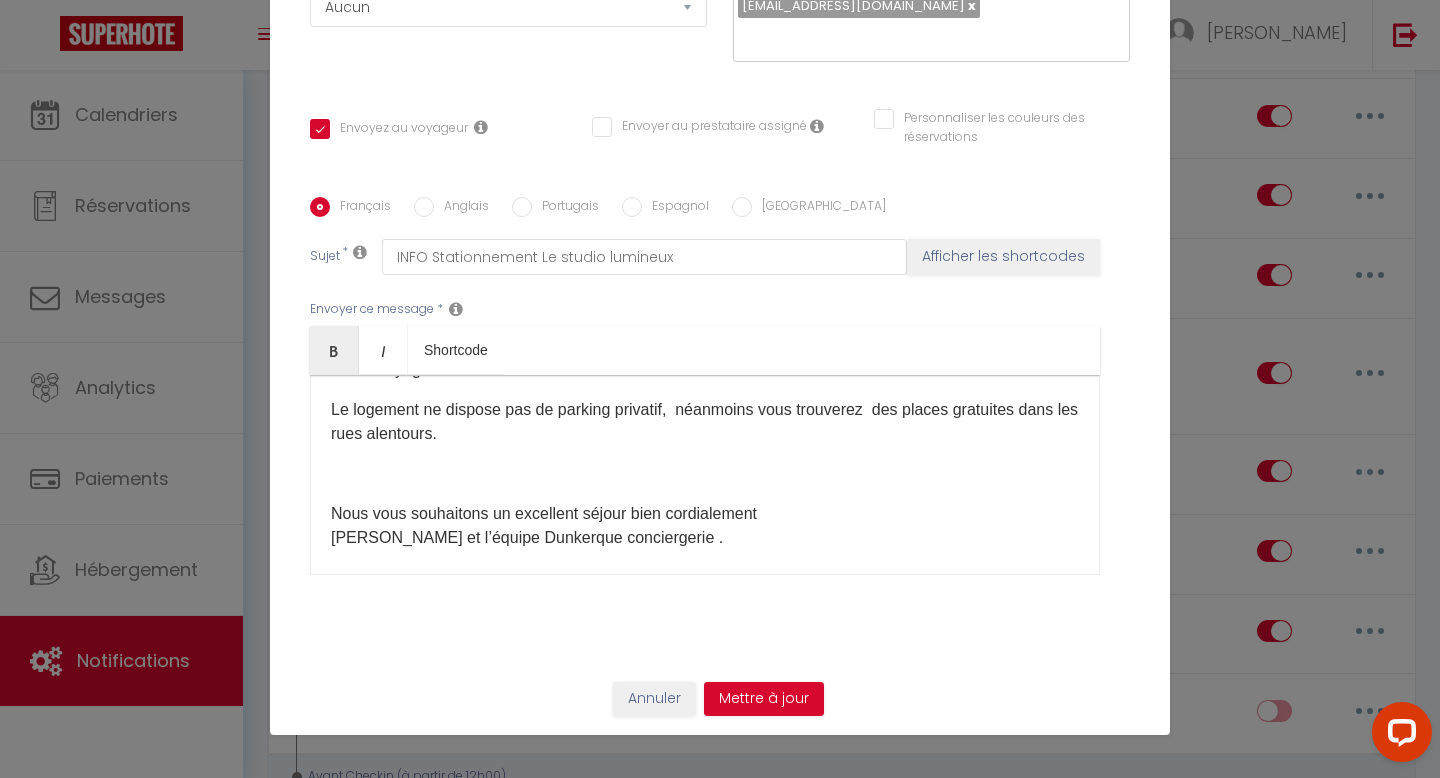 scroll, scrollTop: 0, scrollLeft: 0, axis: both 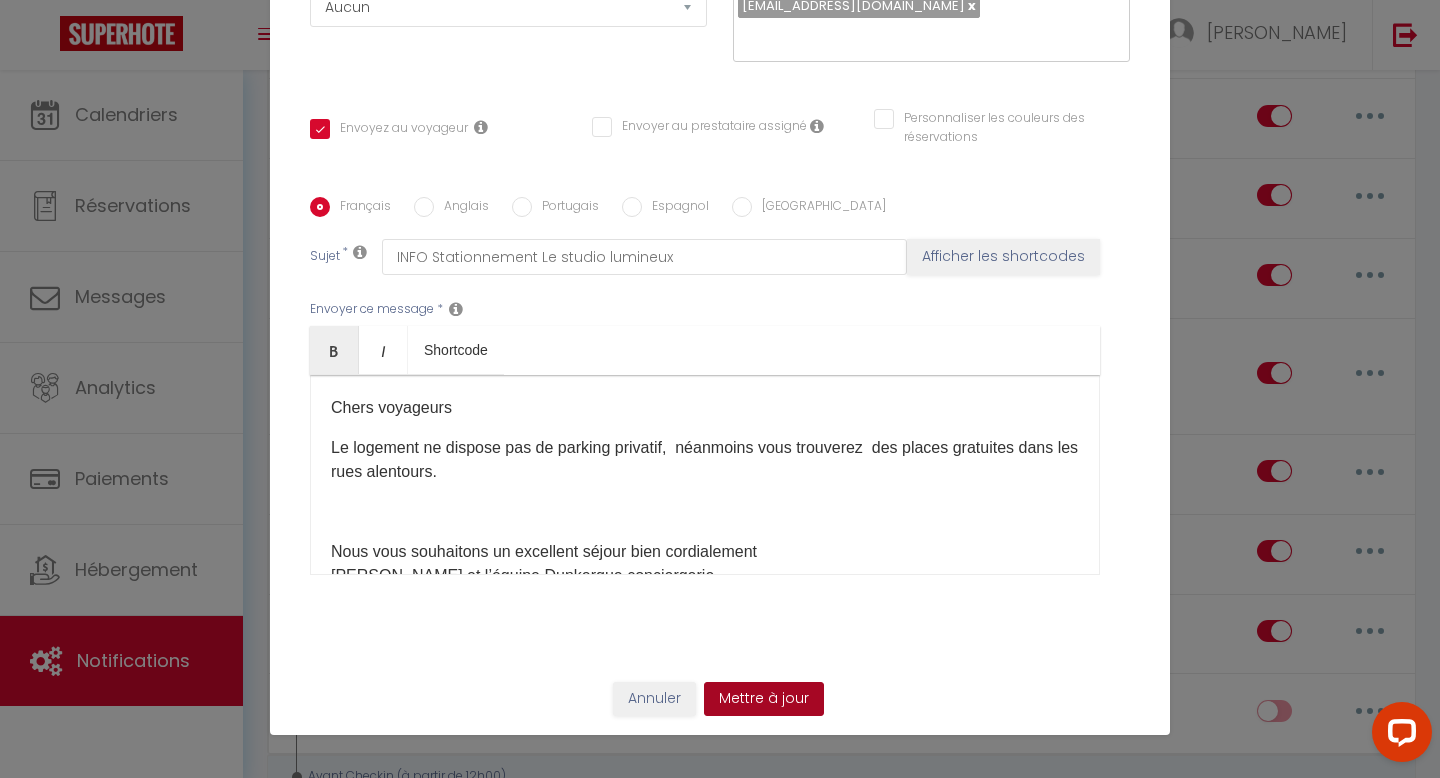 click on "Mettre à jour" at bounding box center (764, 699) 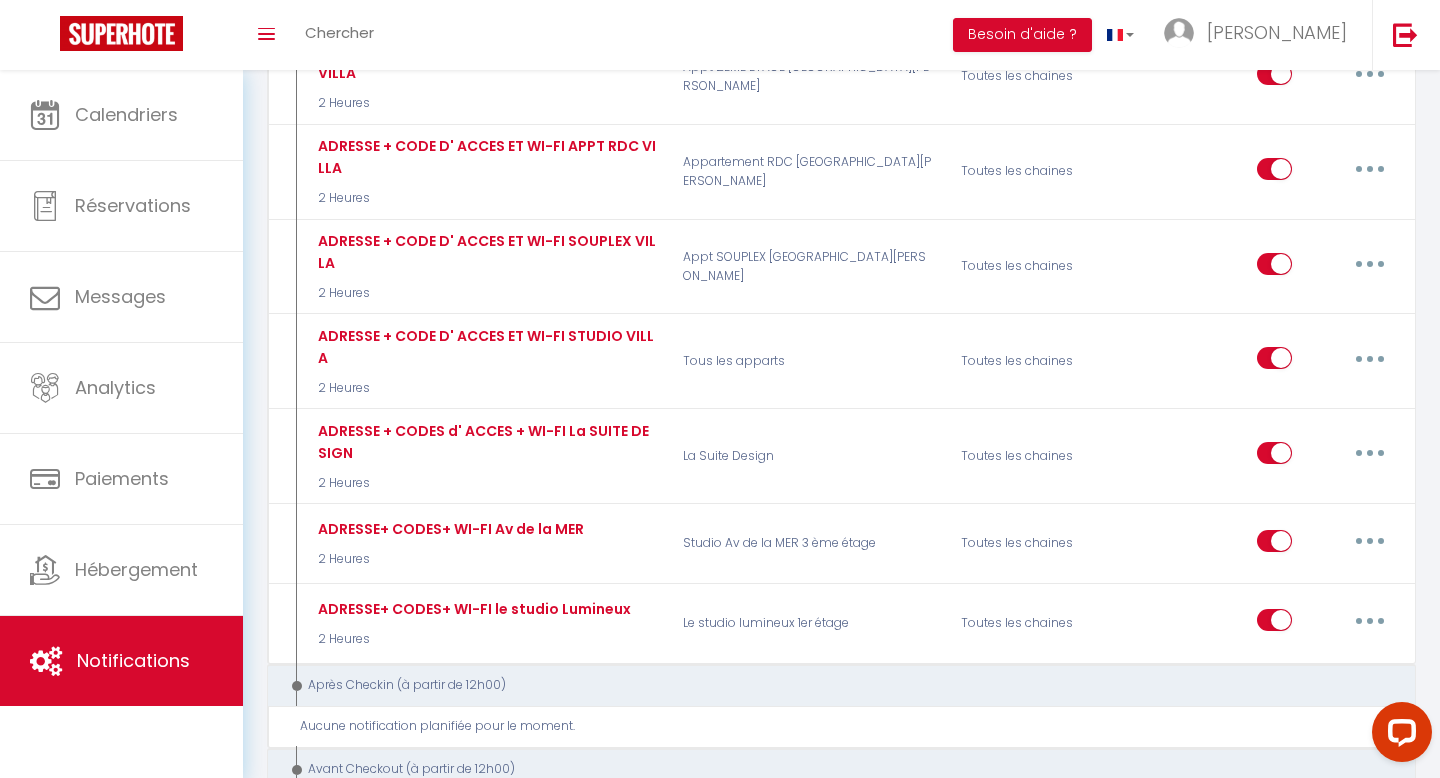 scroll, scrollTop: 2479, scrollLeft: 0, axis: vertical 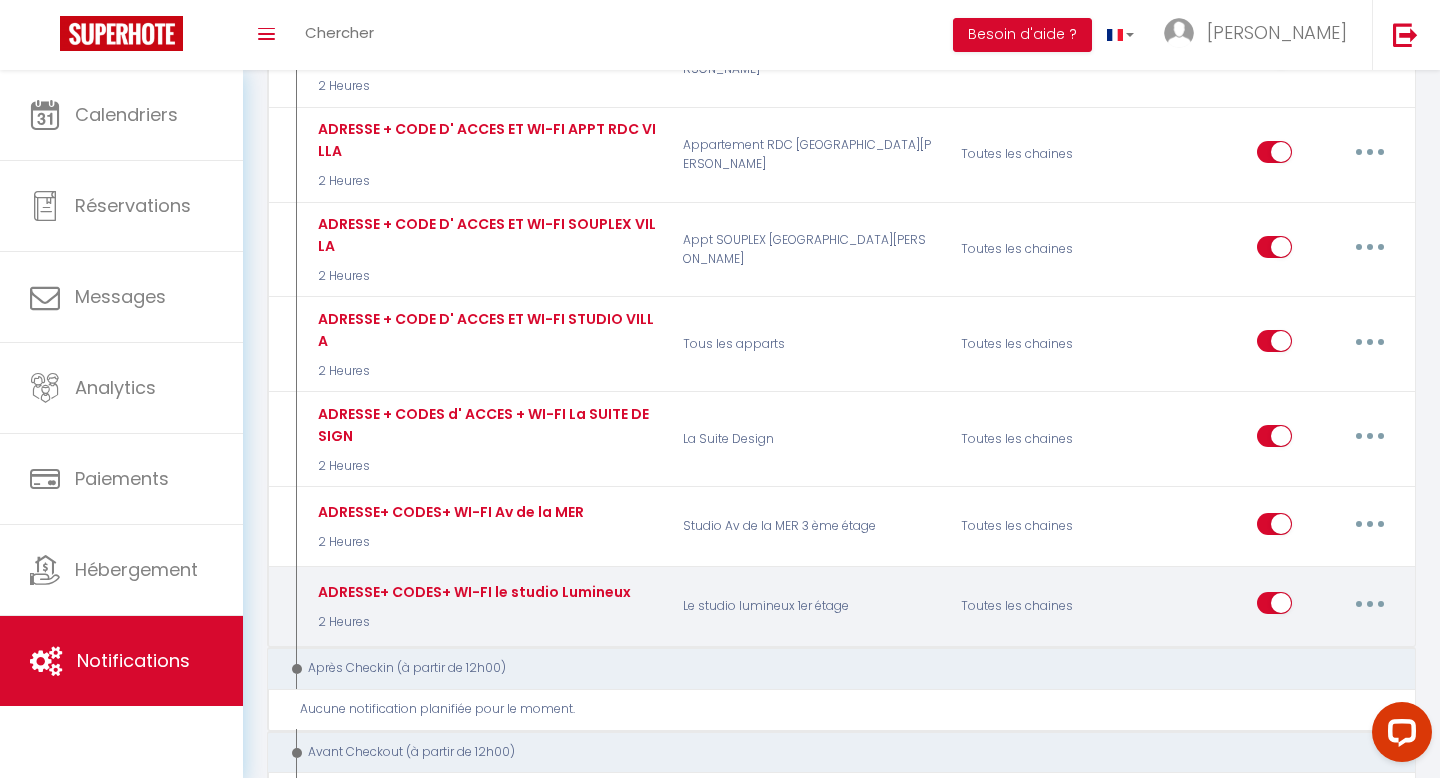click at bounding box center (1370, 603) 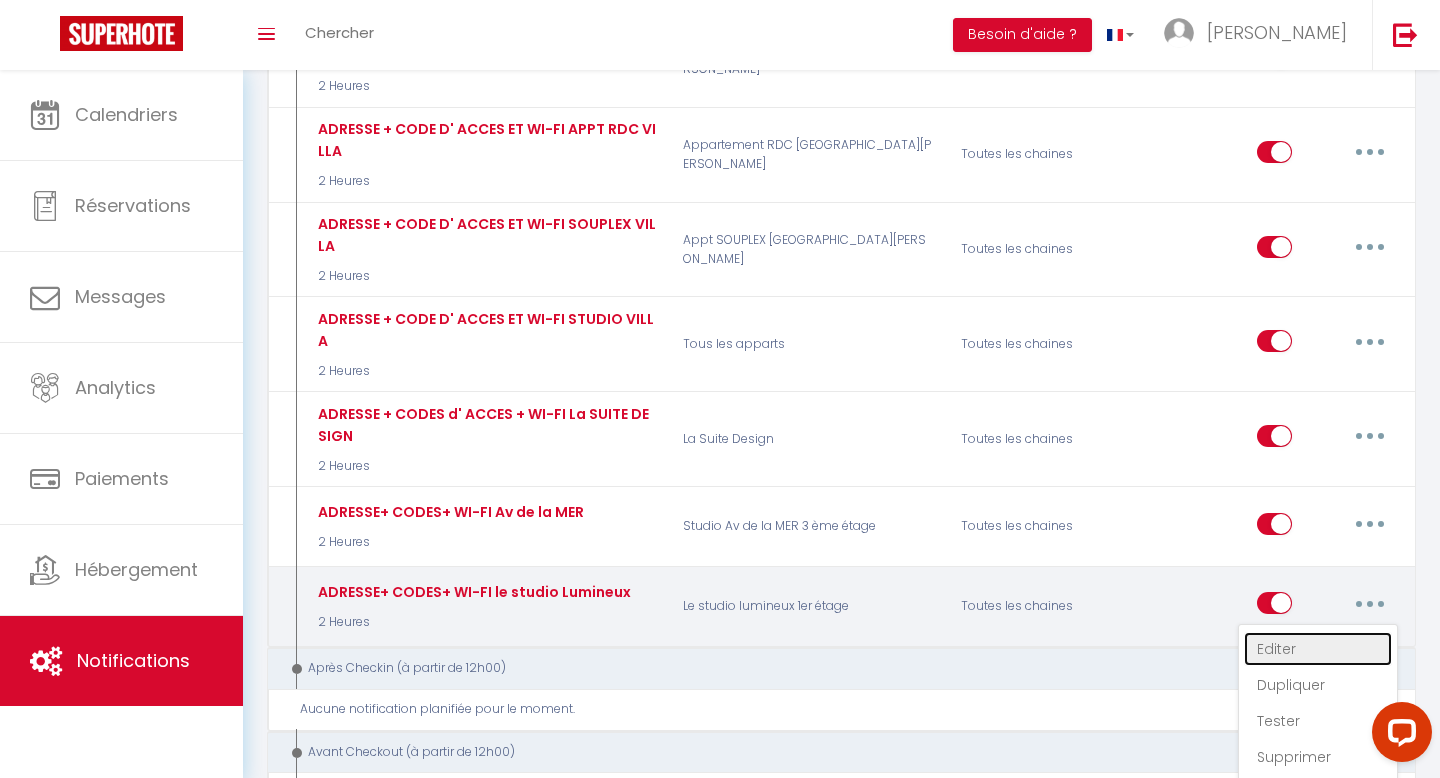 click on "Editer" at bounding box center [1318, 649] 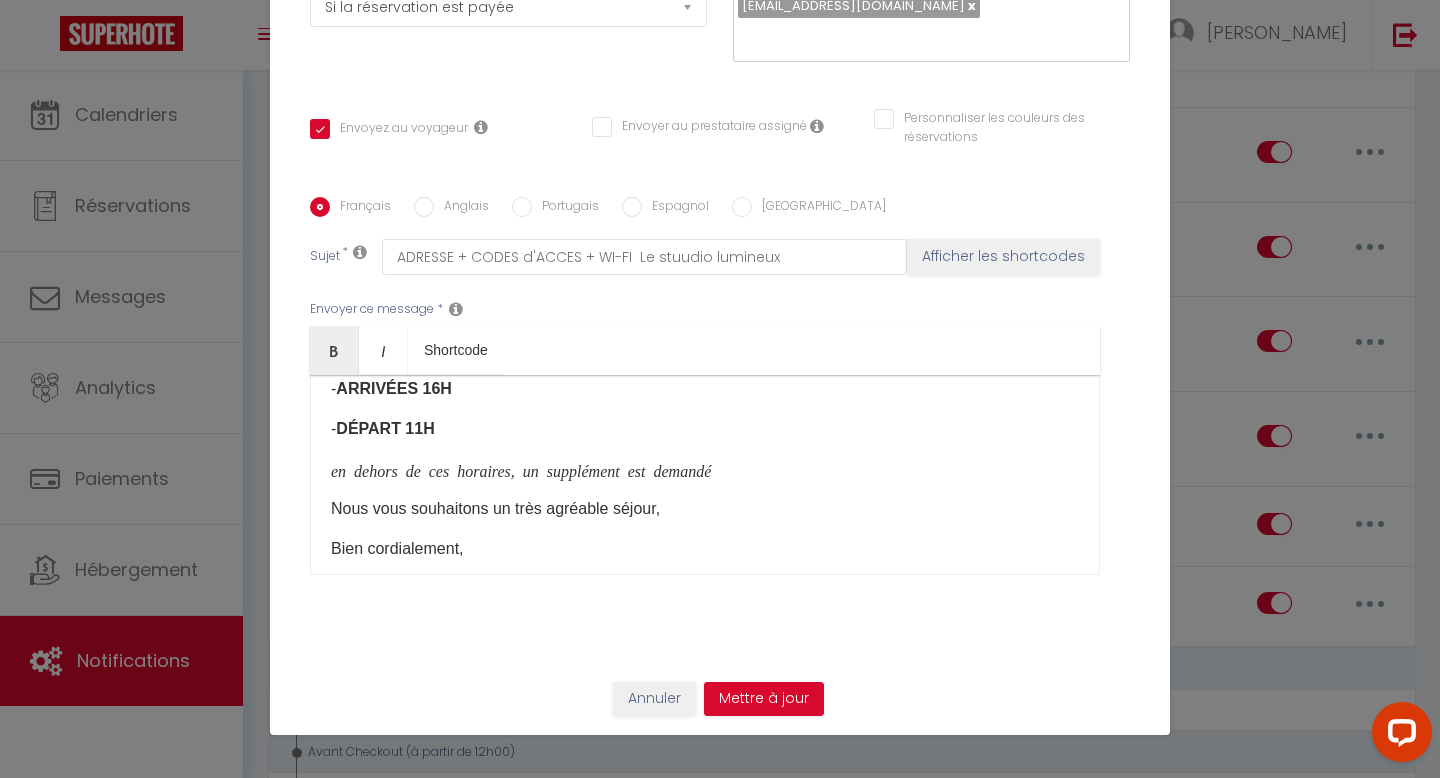 scroll, scrollTop: 488, scrollLeft: 0, axis: vertical 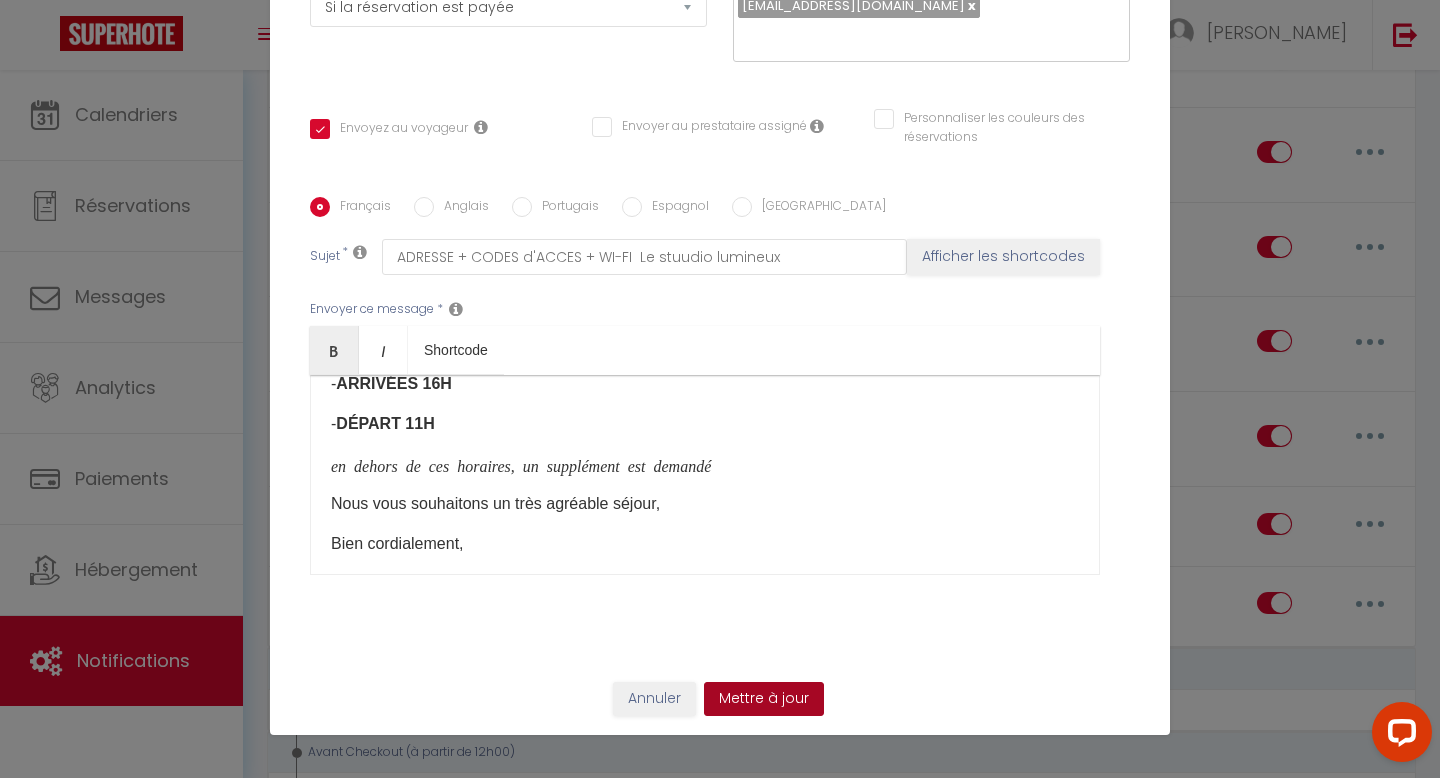 click on "Mettre à jour" at bounding box center [764, 699] 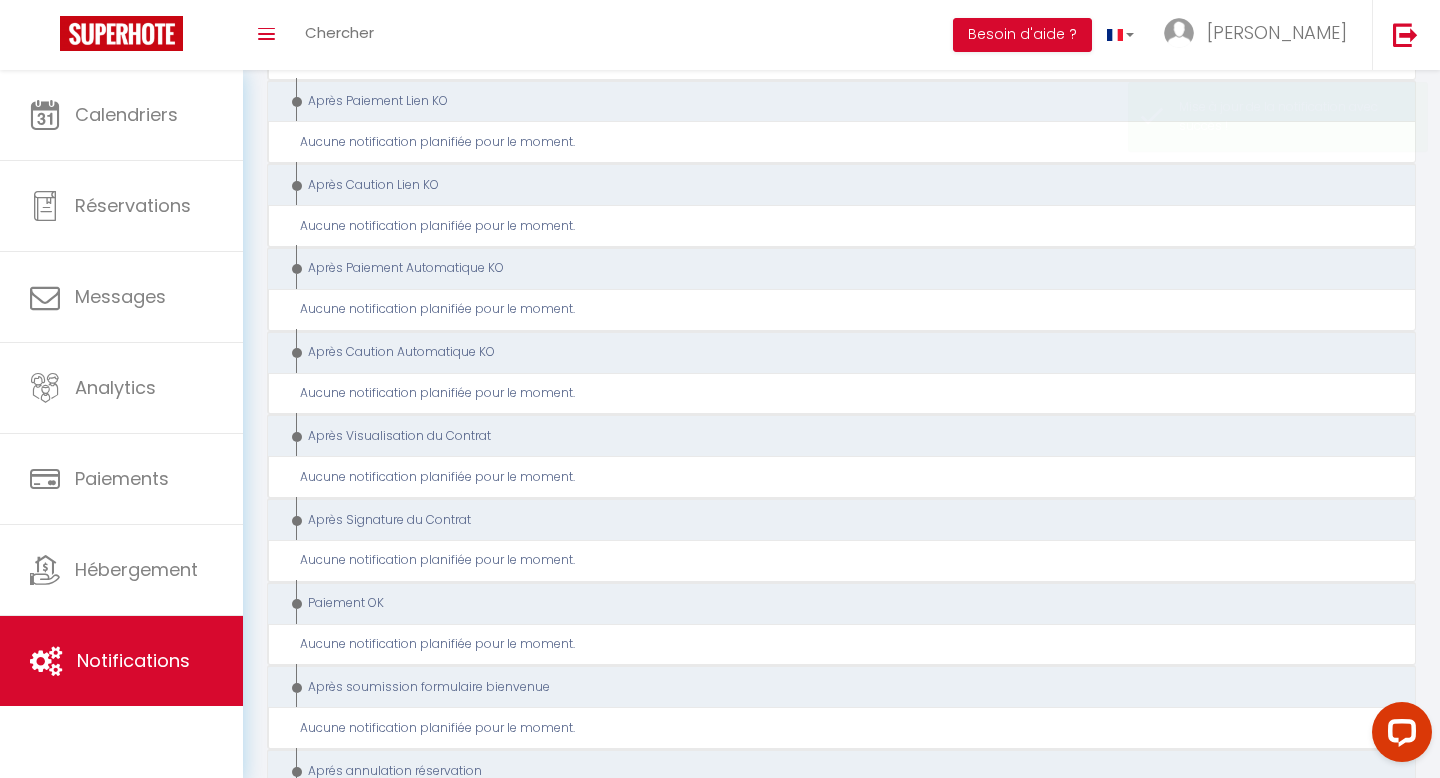 scroll, scrollTop: 3882, scrollLeft: 0, axis: vertical 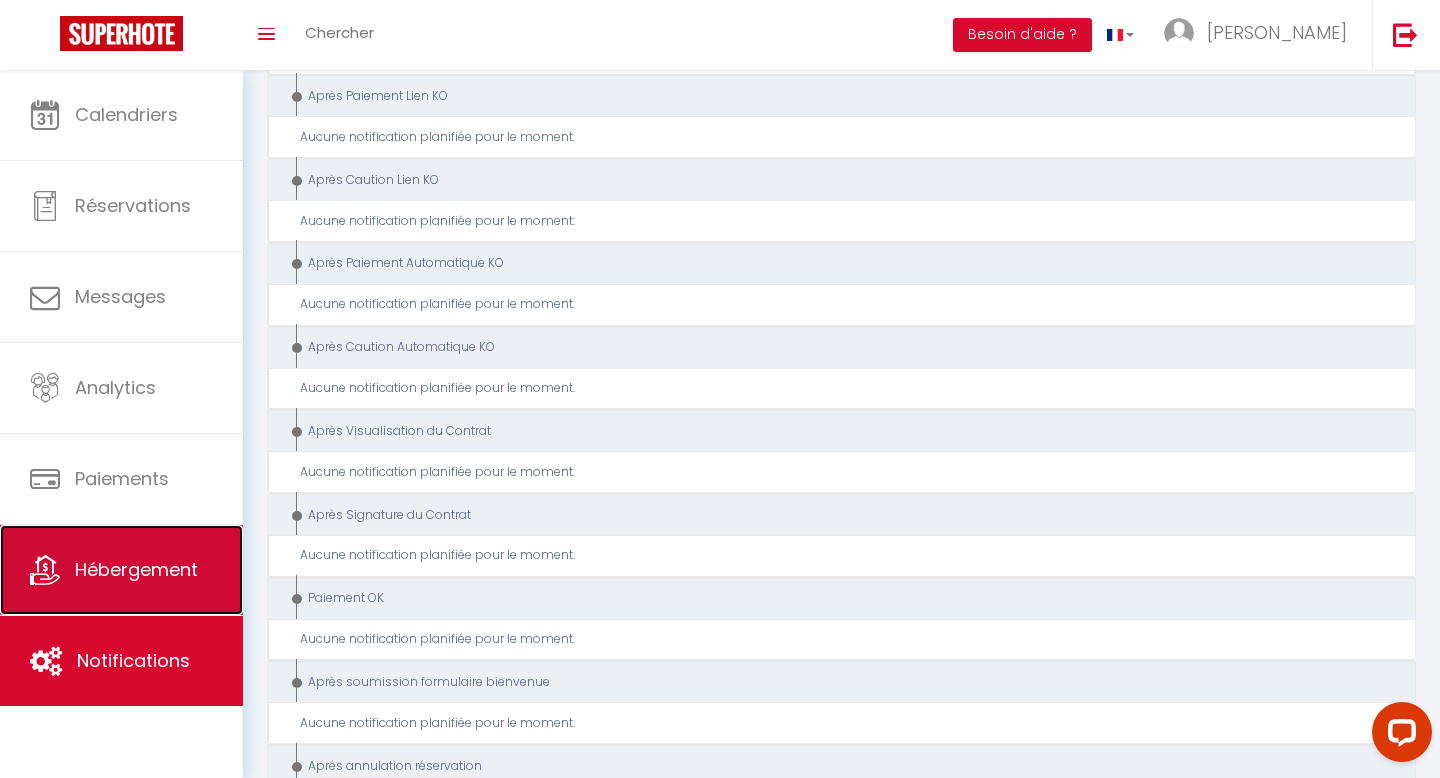click on "Hébergement" at bounding box center (136, 569) 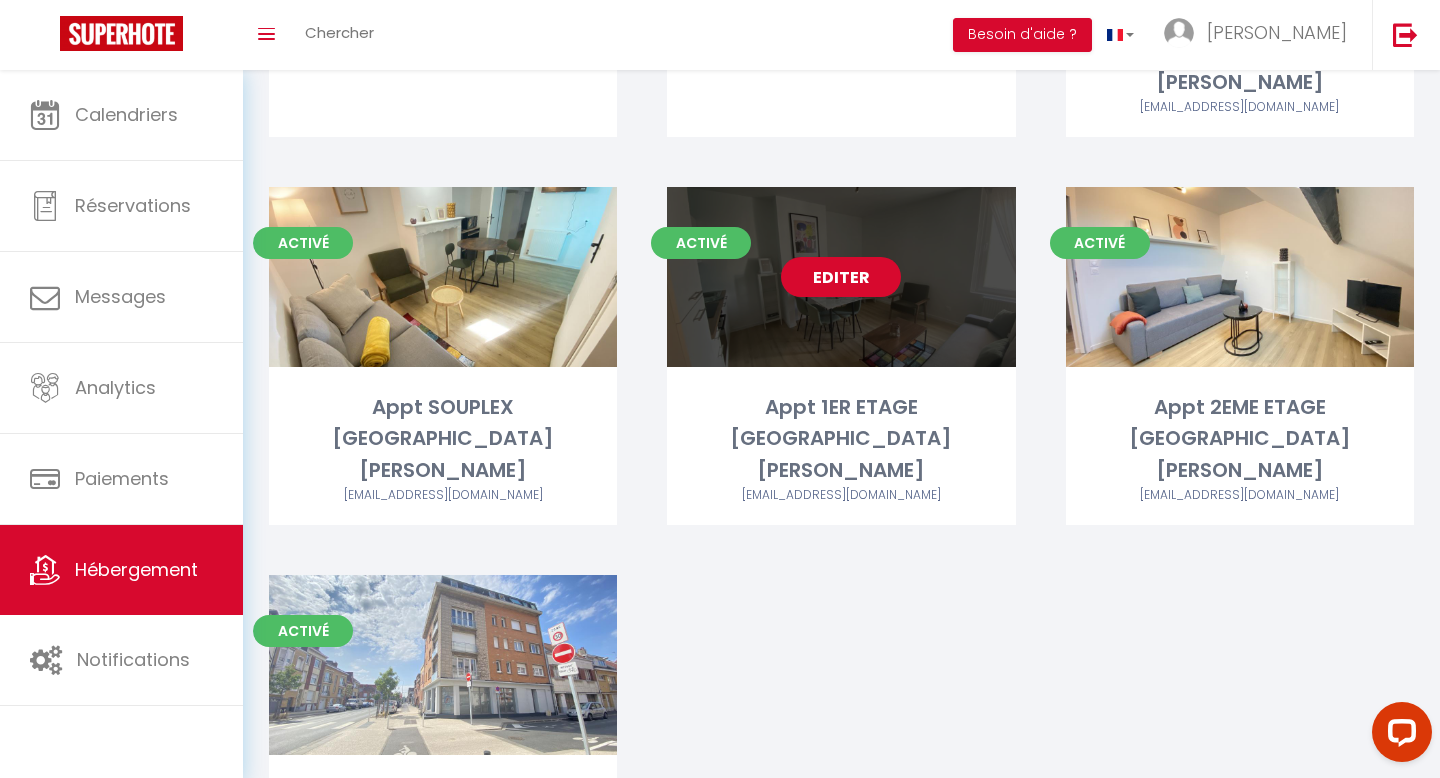 scroll, scrollTop: 439, scrollLeft: 0, axis: vertical 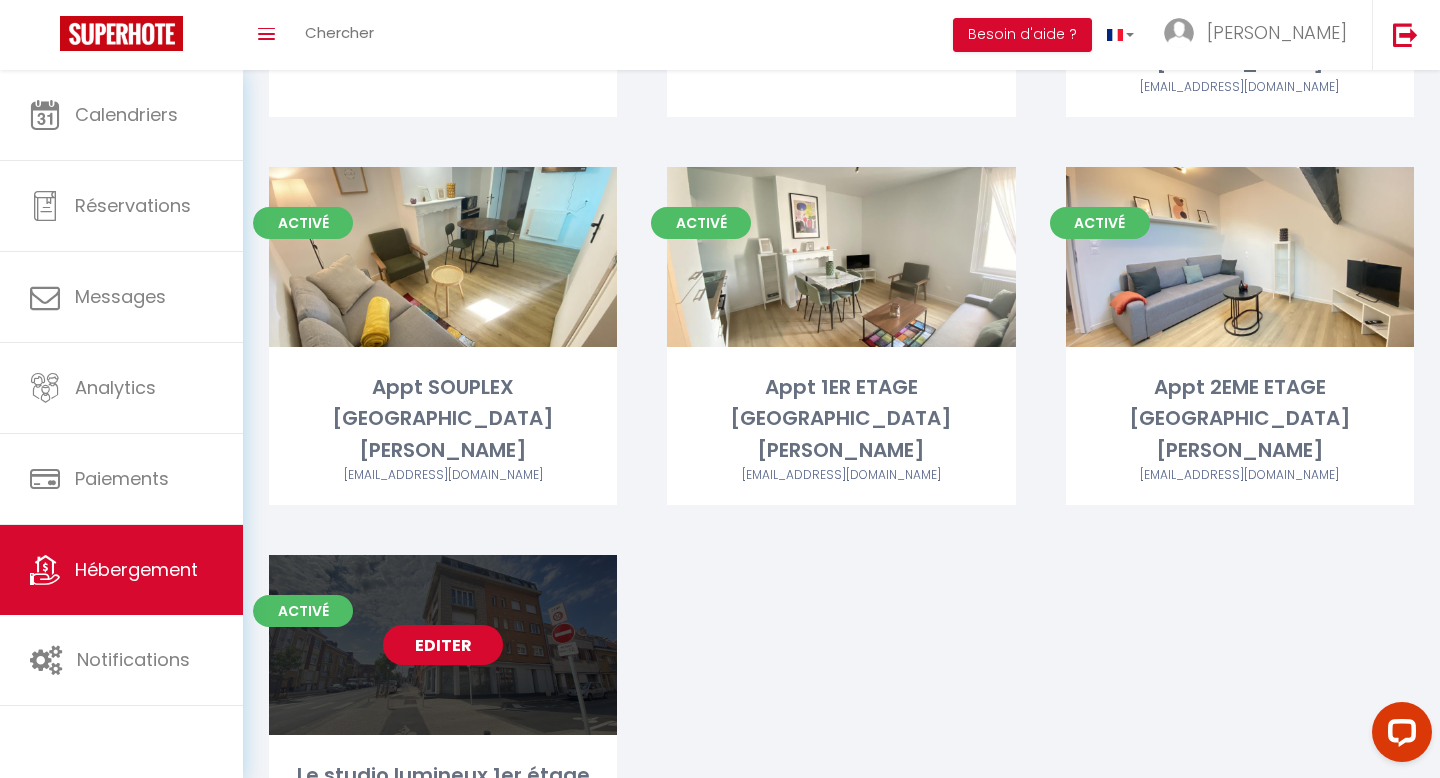 click on "Editer" at bounding box center [443, 645] 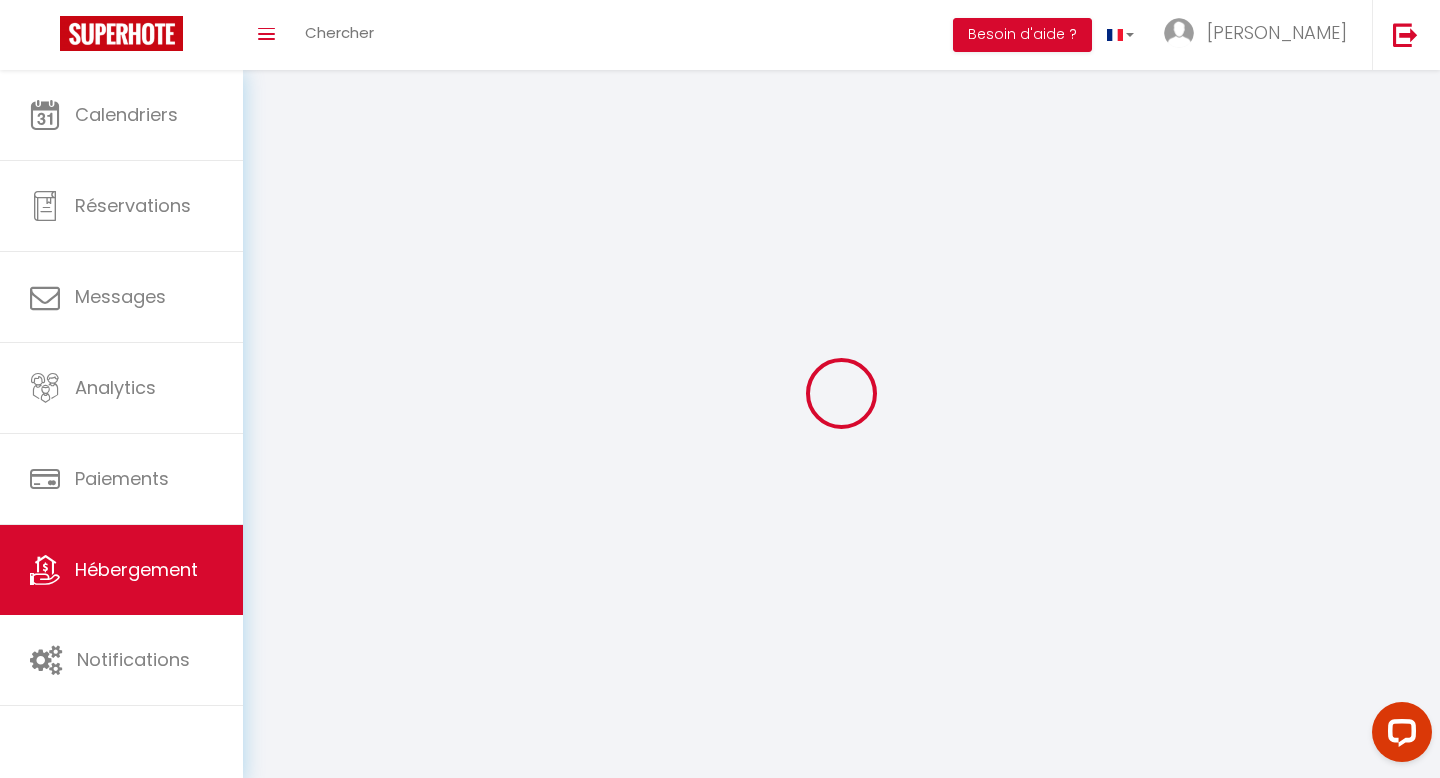 type on "Le studio lumineux 1er étage" 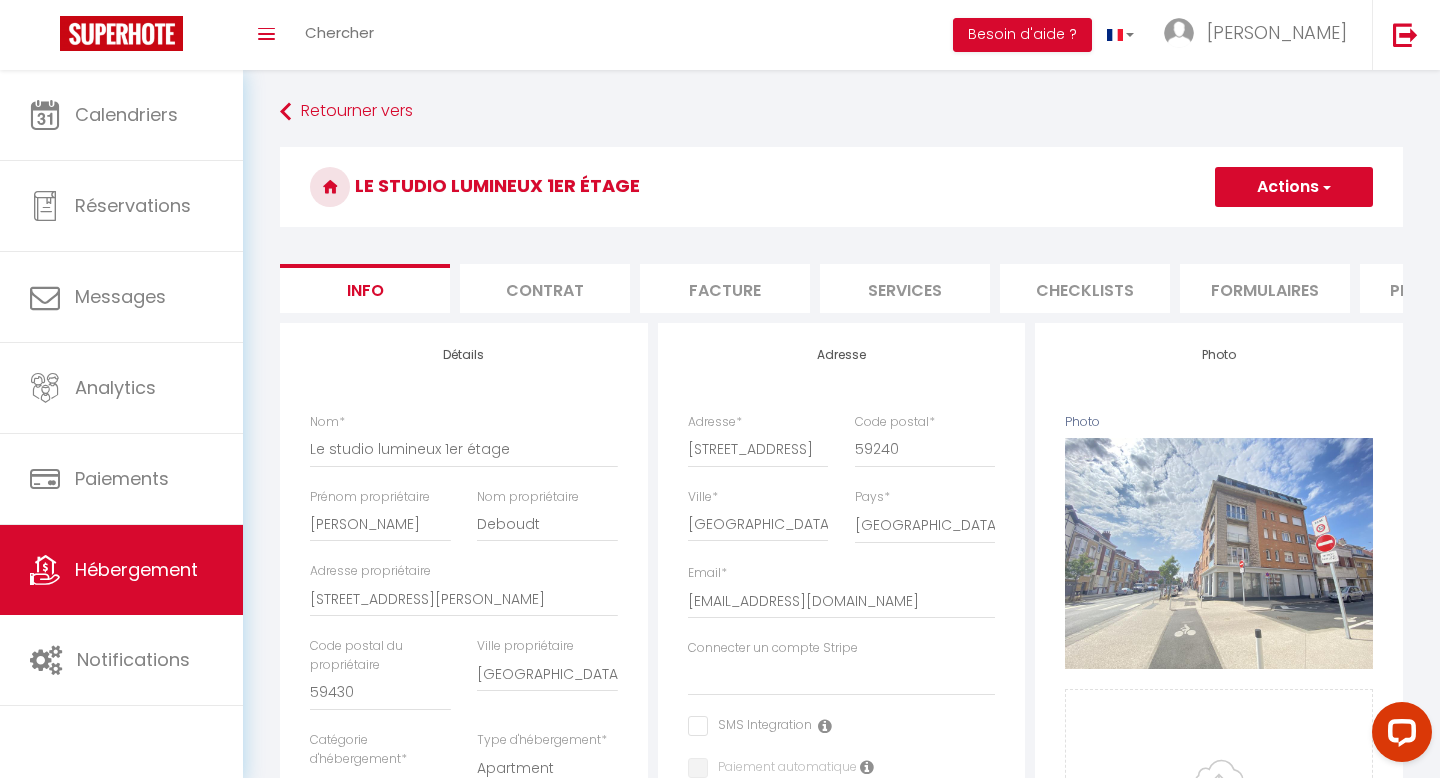 select 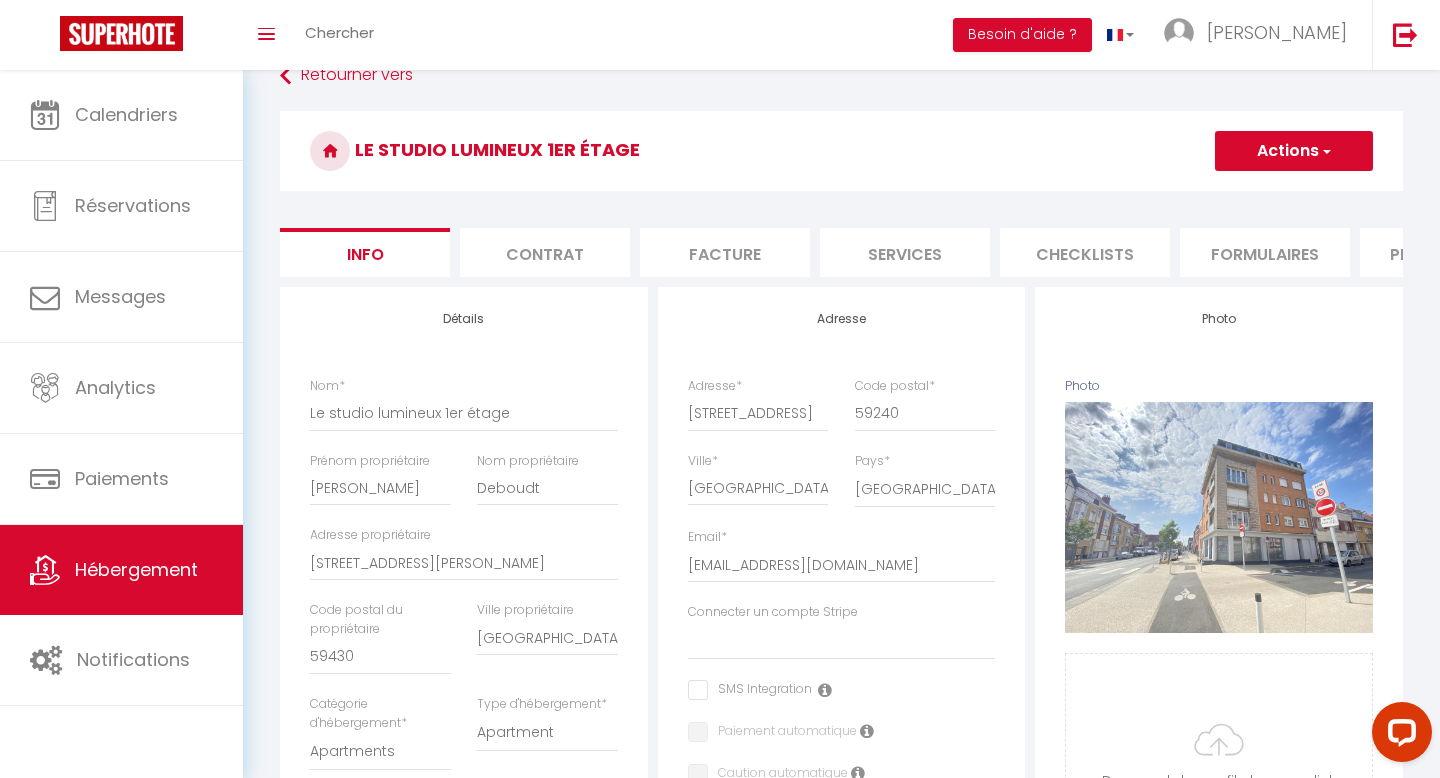 scroll, scrollTop: 38, scrollLeft: 0, axis: vertical 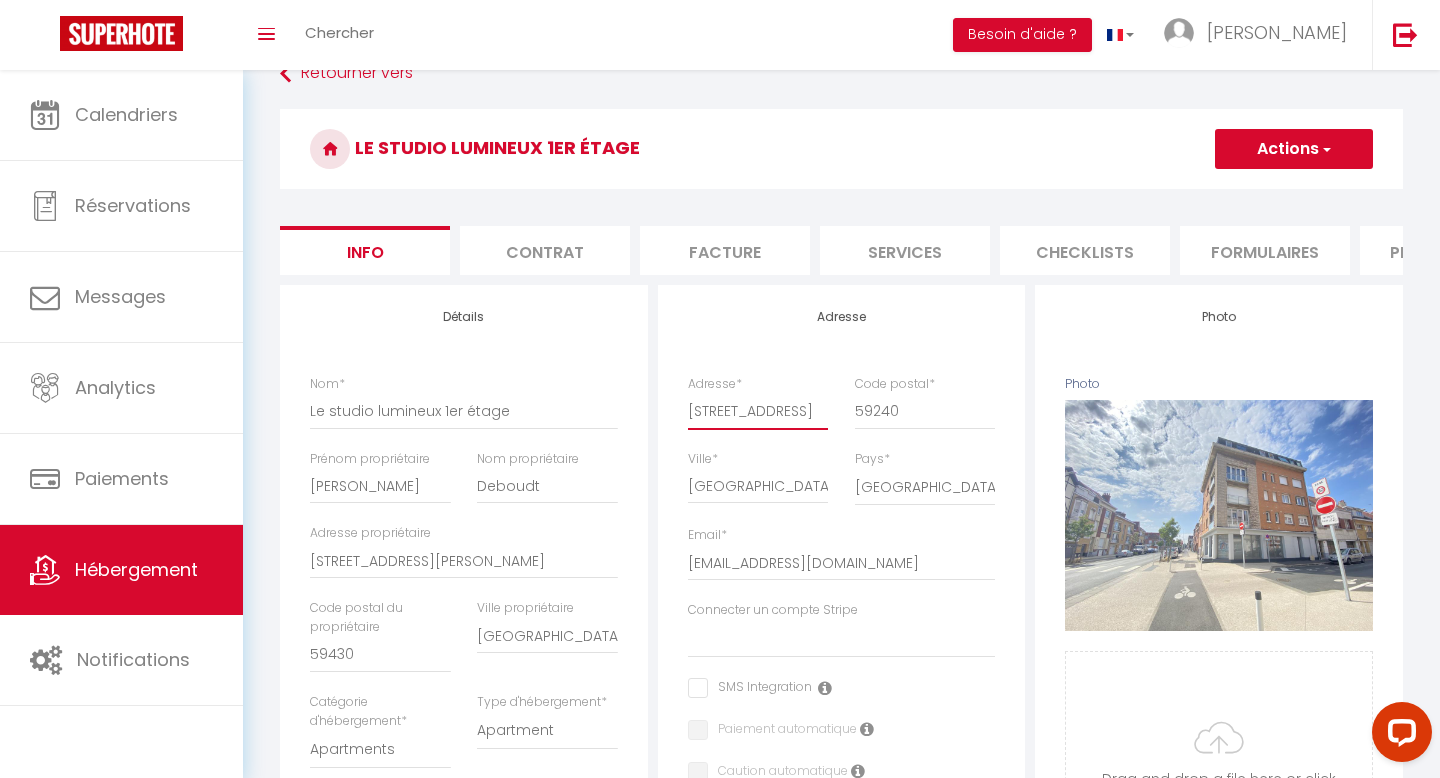 click on "[STREET_ADDRESS]" at bounding box center (758, 411) 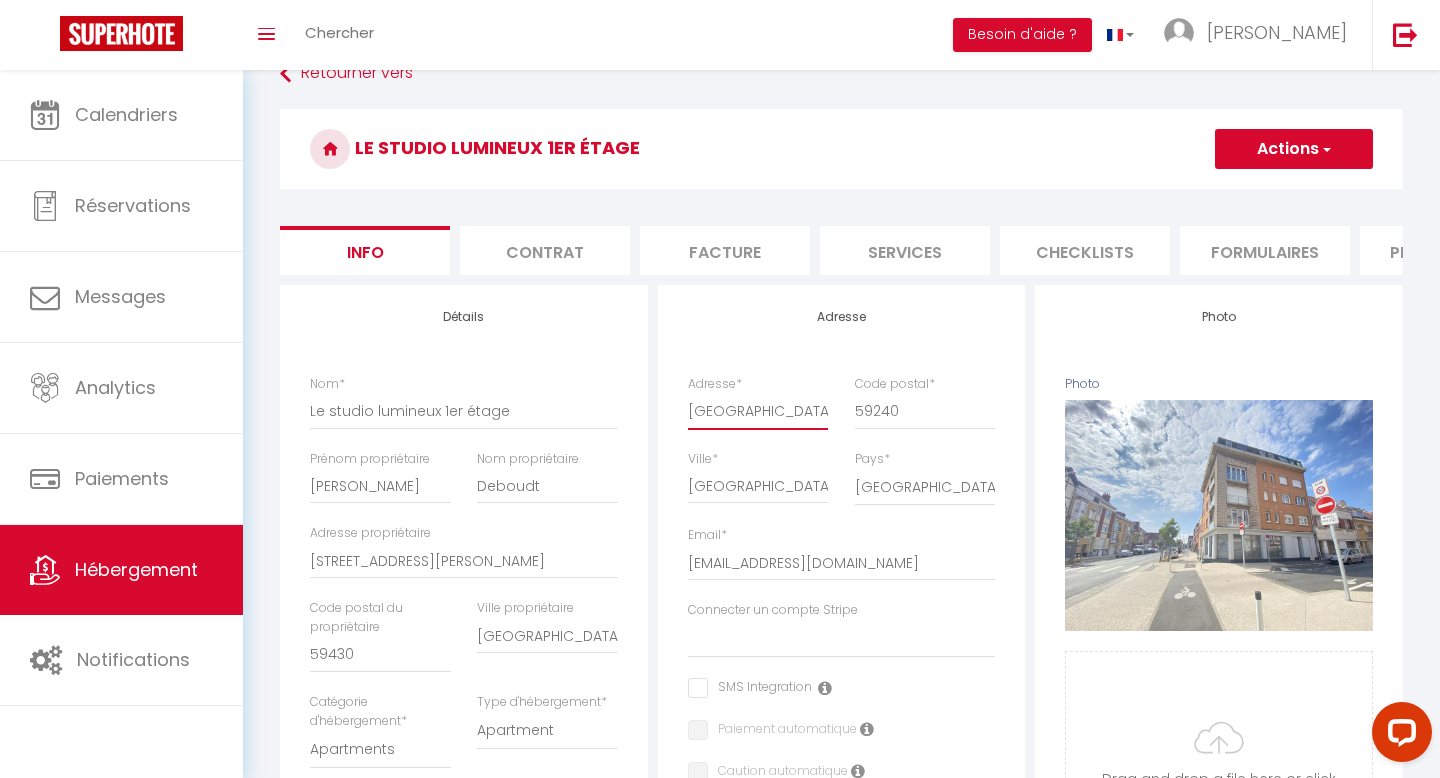 select 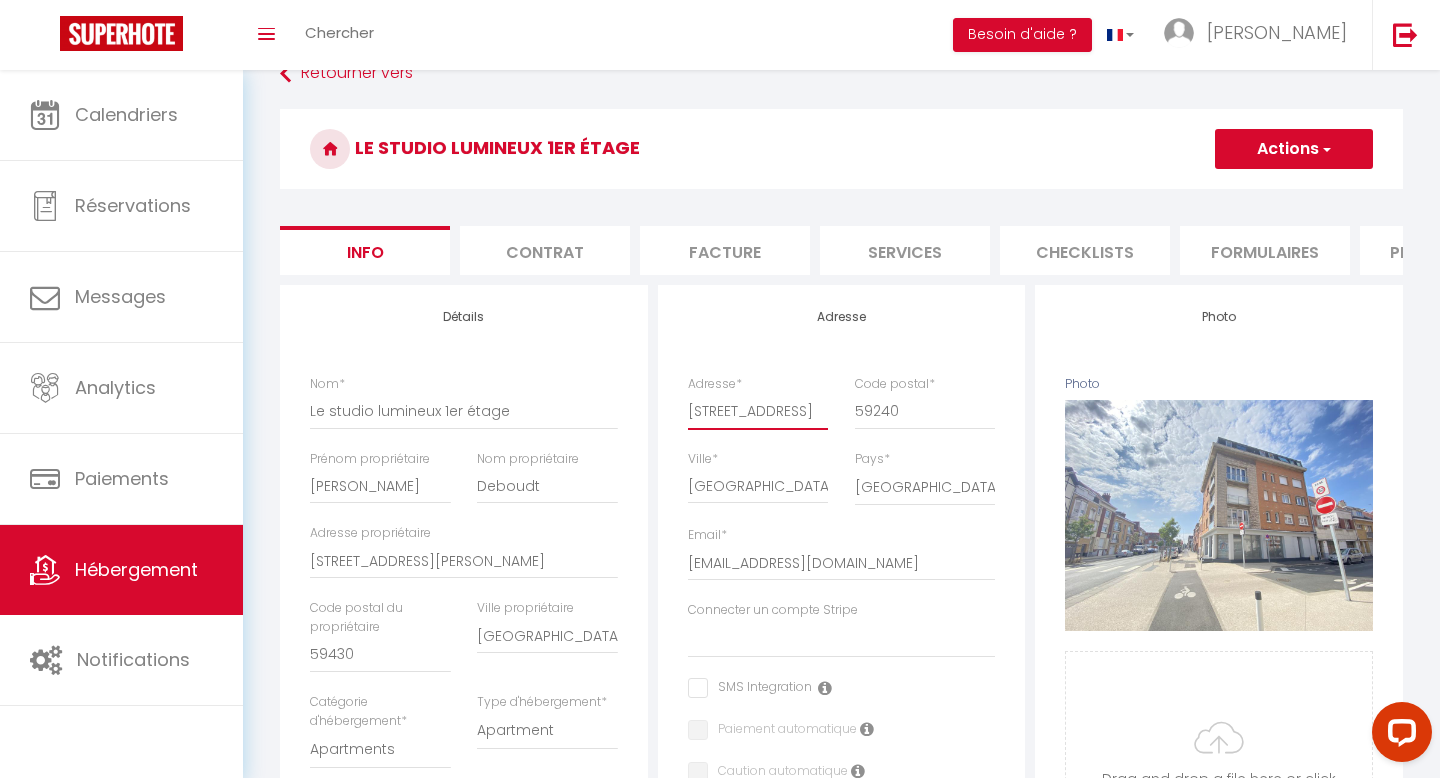 select 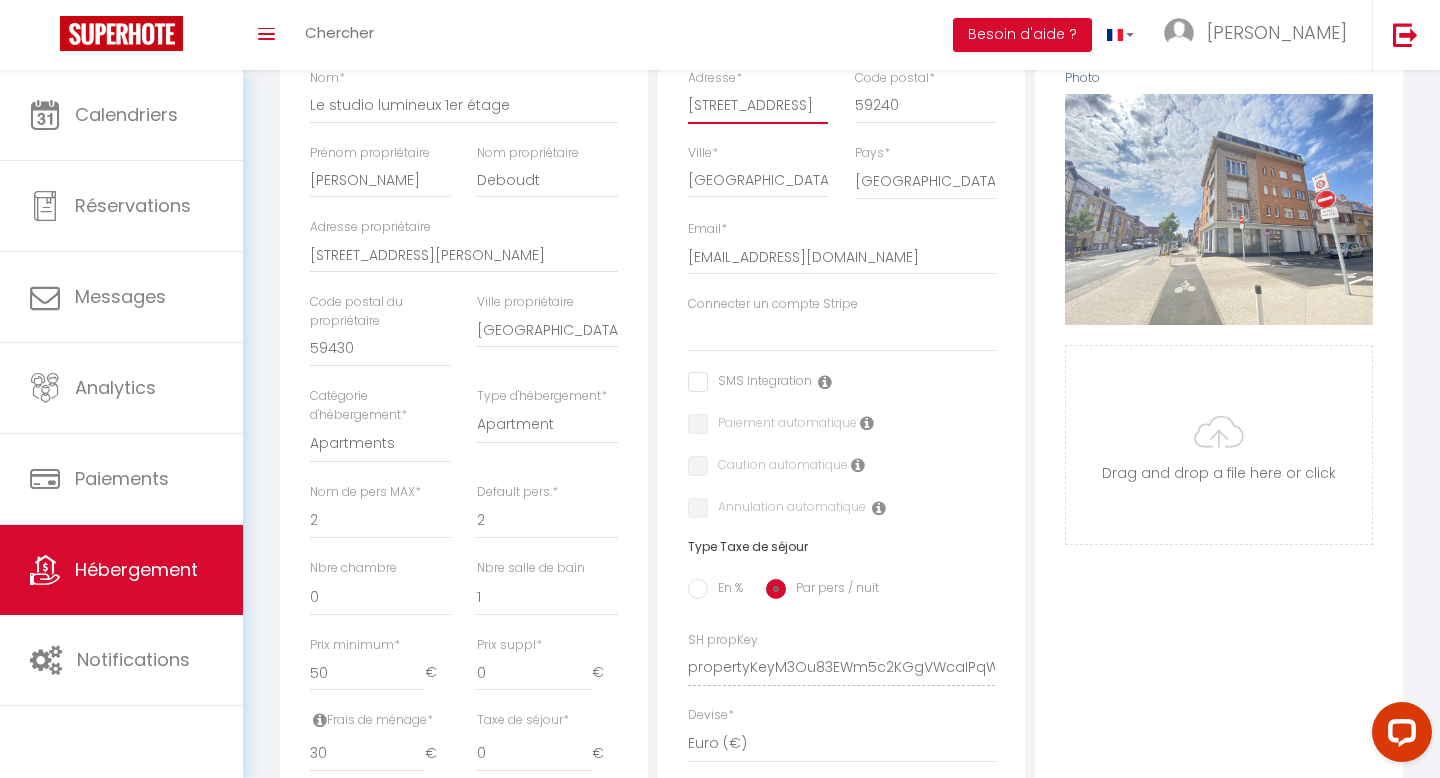 scroll, scrollTop: 0, scrollLeft: 0, axis: both 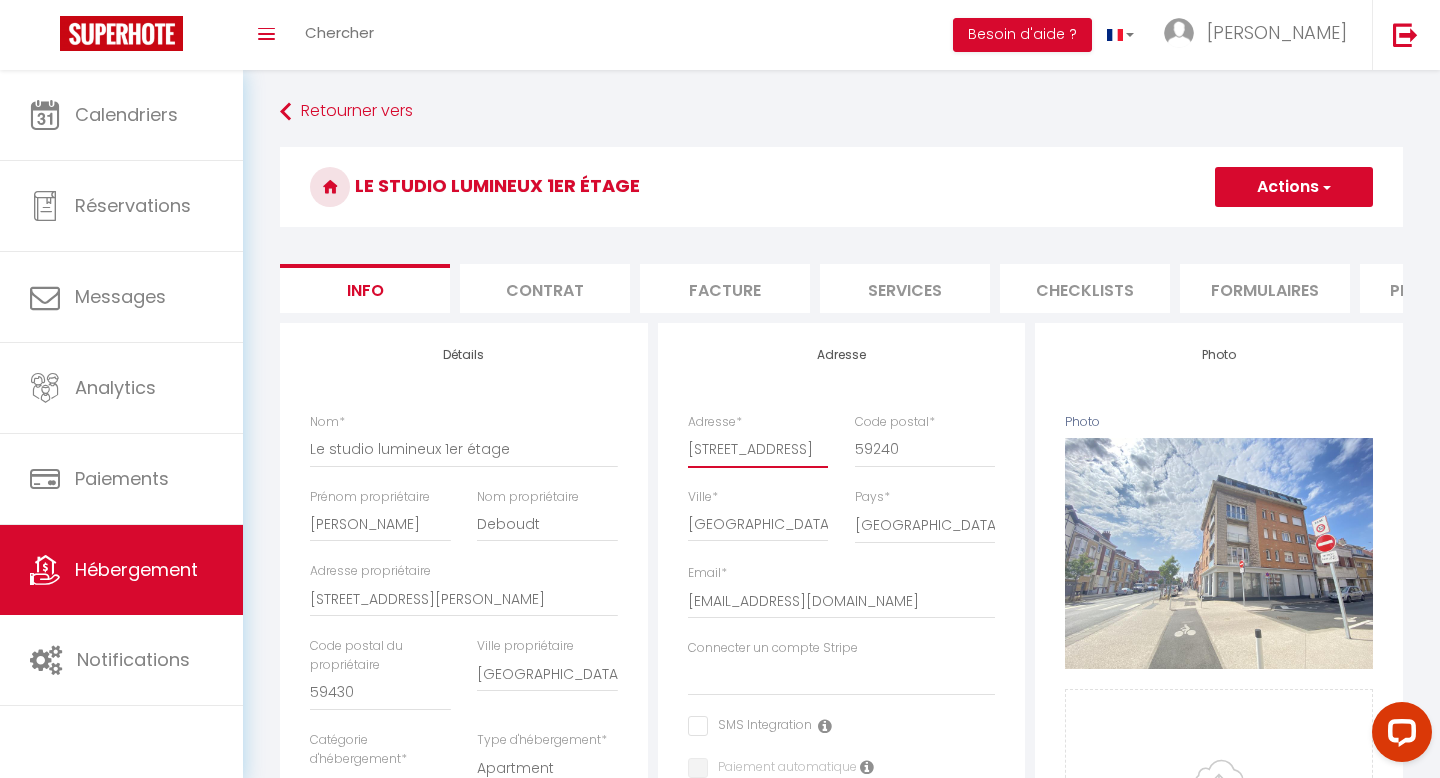 type on "102 avenue de la mer" 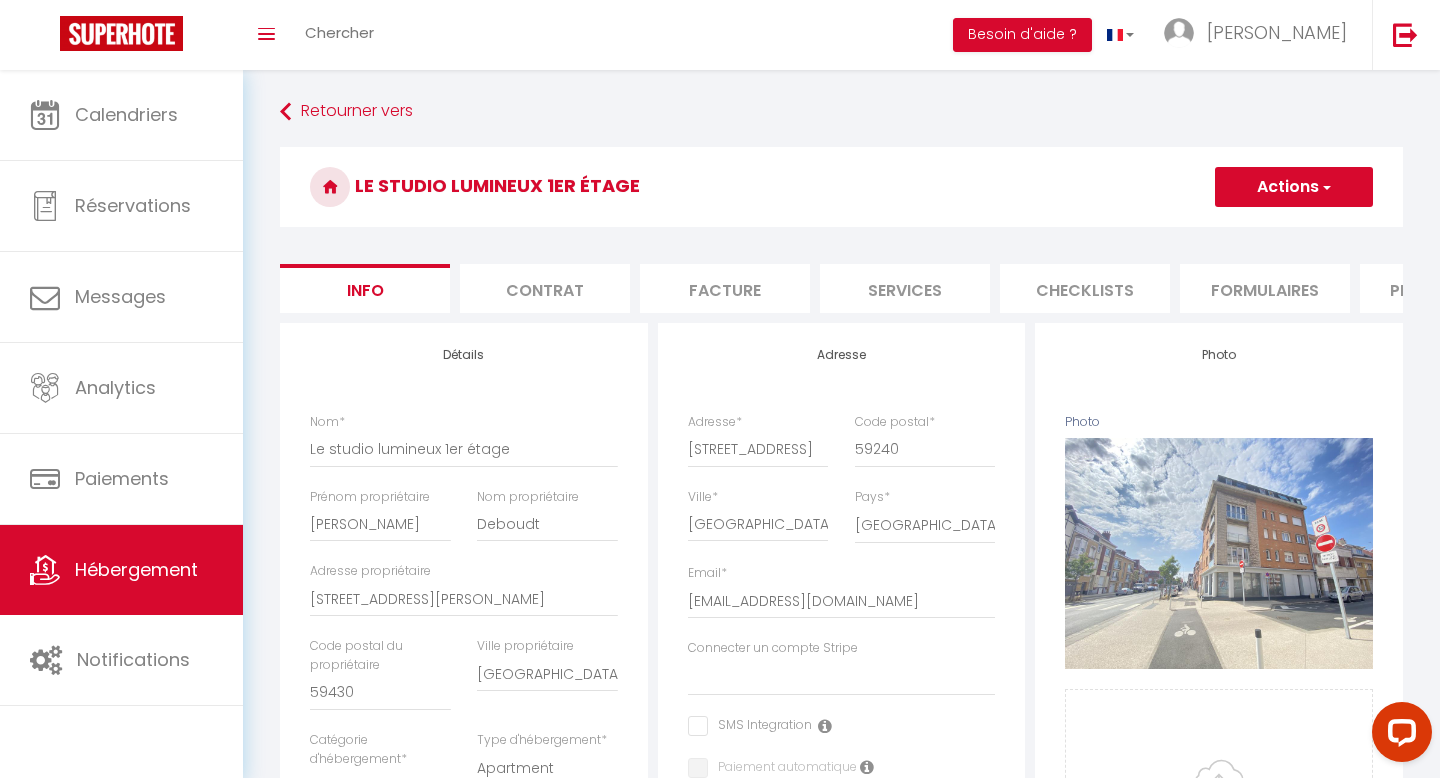 click on "Actions" at bounding box center (1294, 187) 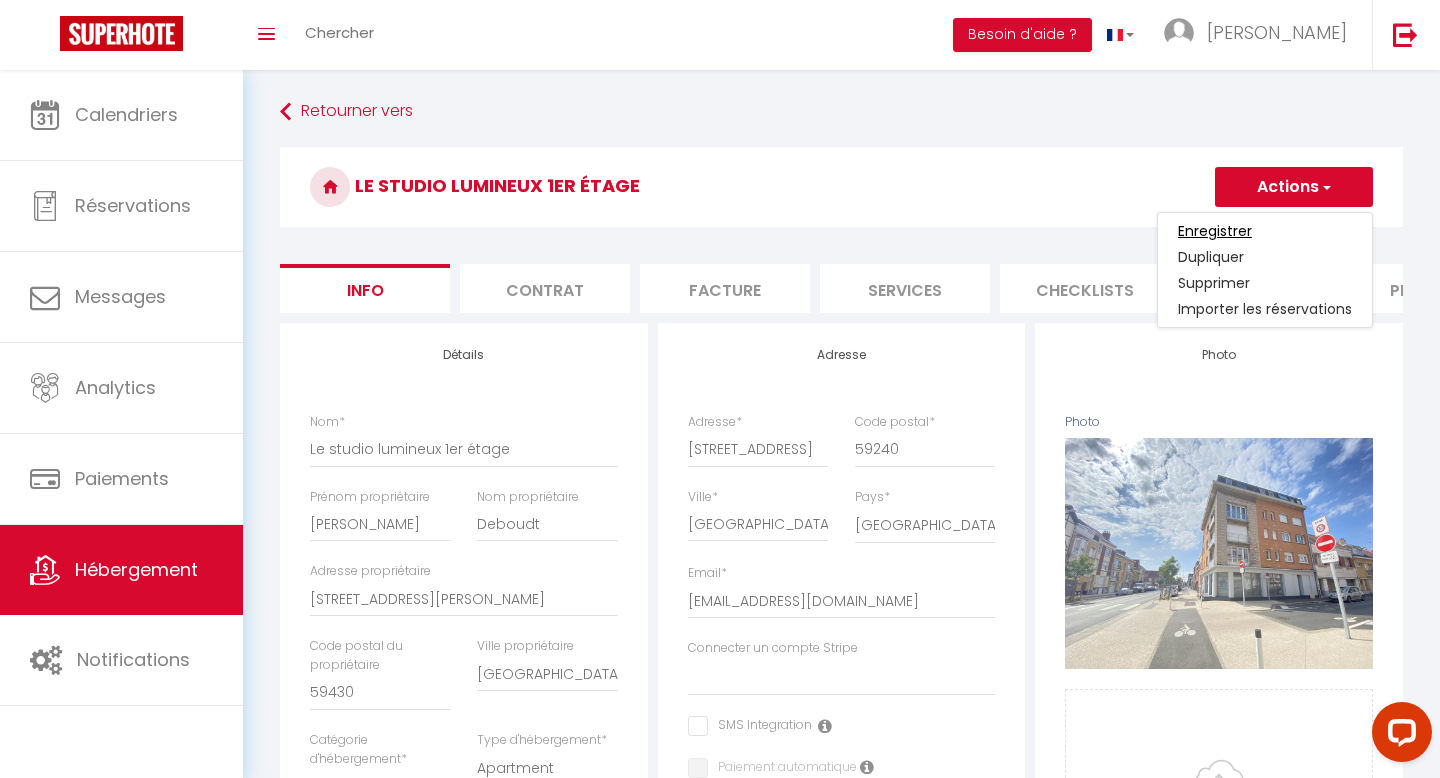 click on "Enregistrer" at bounding box center [1215, 231] 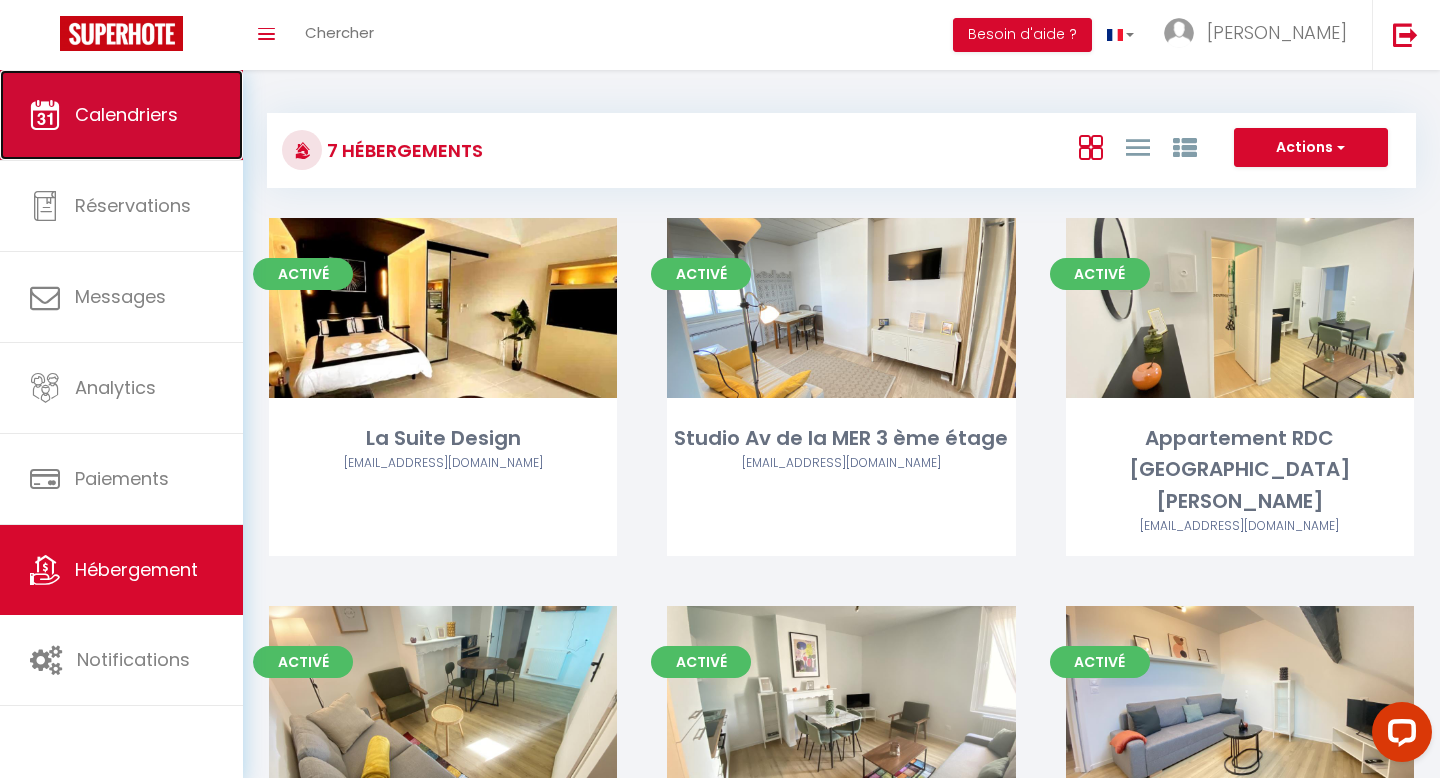 click on "Calendriers" at bounding box center (126, 114) 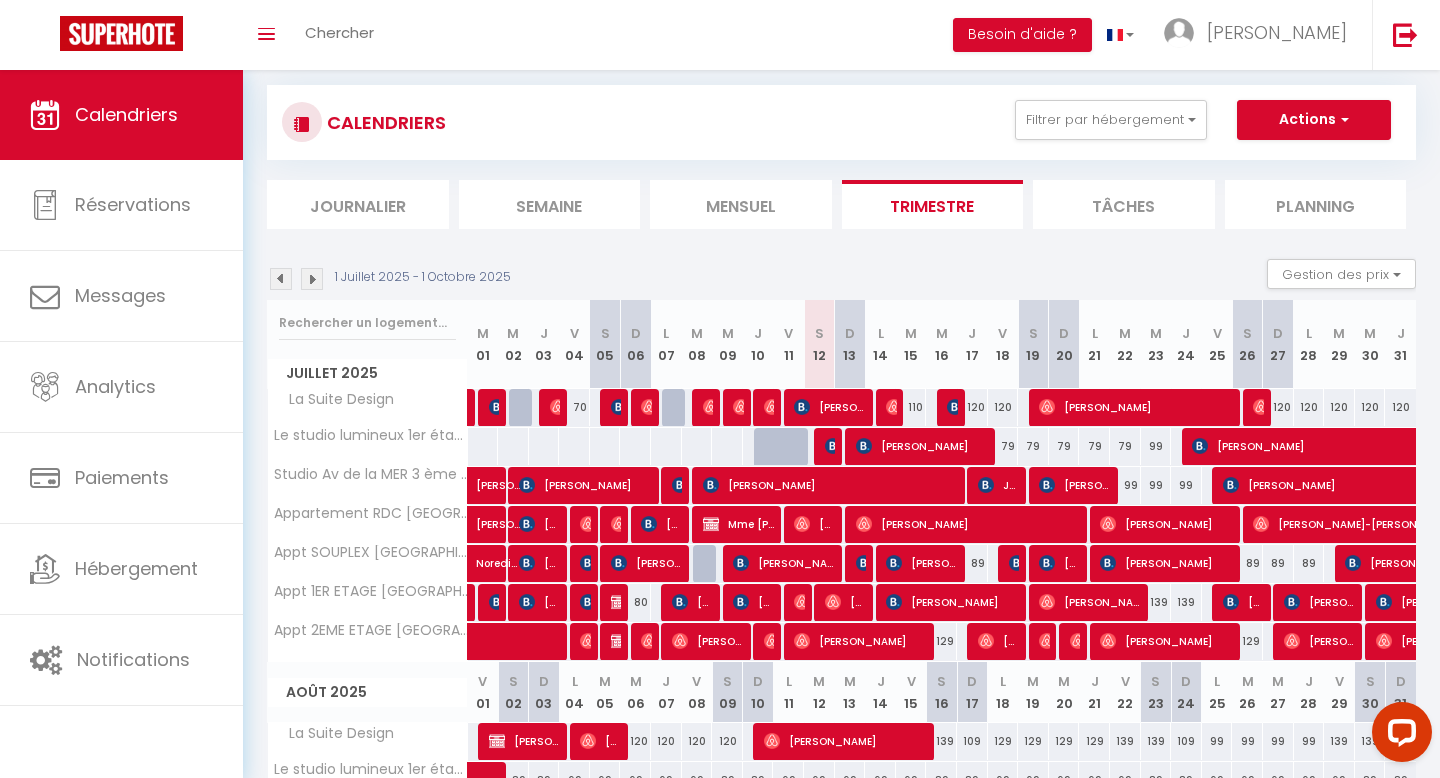 scroll, scrollTop: 29, scrollLeft: 0, axis: vertical 